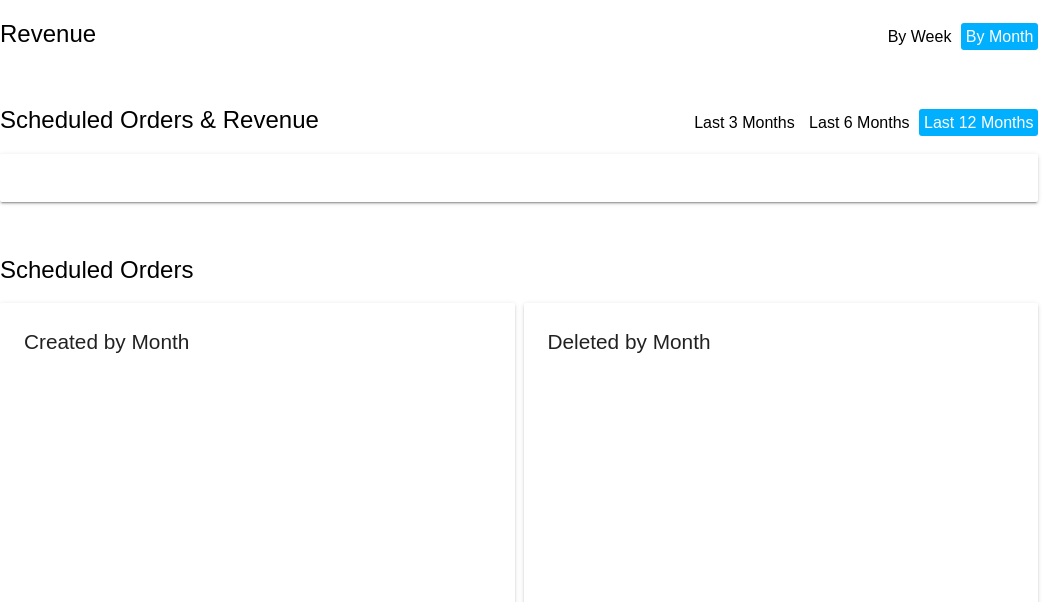 scroll, scrollTop: 0, scrollLeft: 0, axis: both 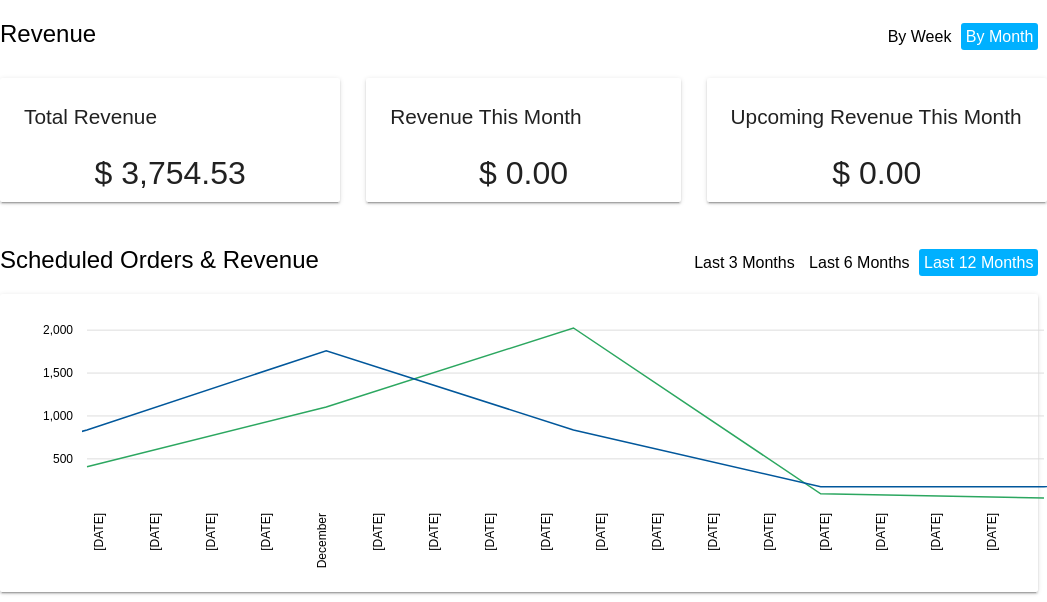 click on "Revenue" 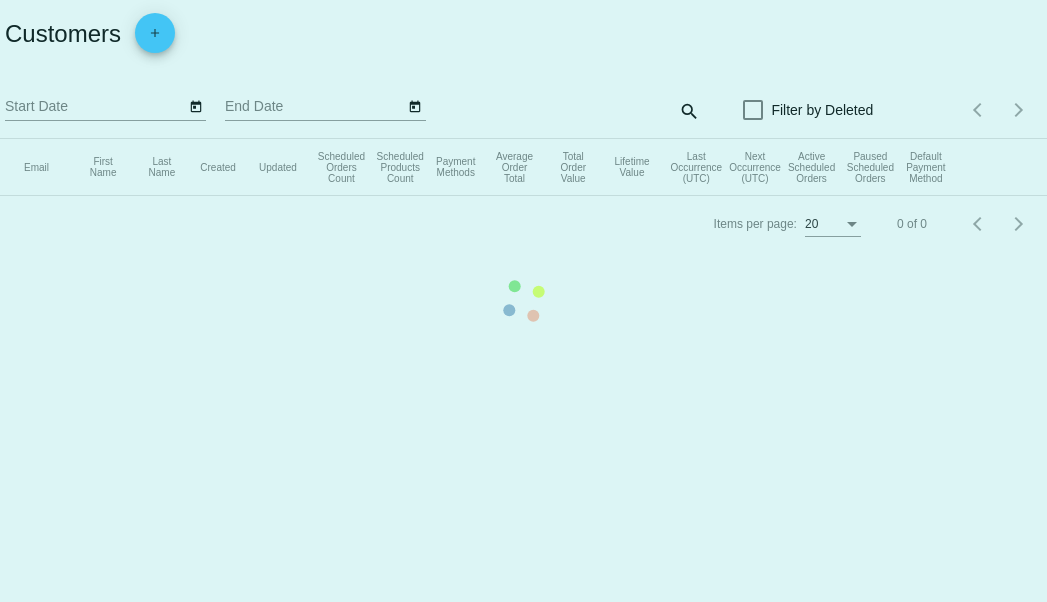scroll, scrollTop: 0, scrollLeft: 0, axis: both 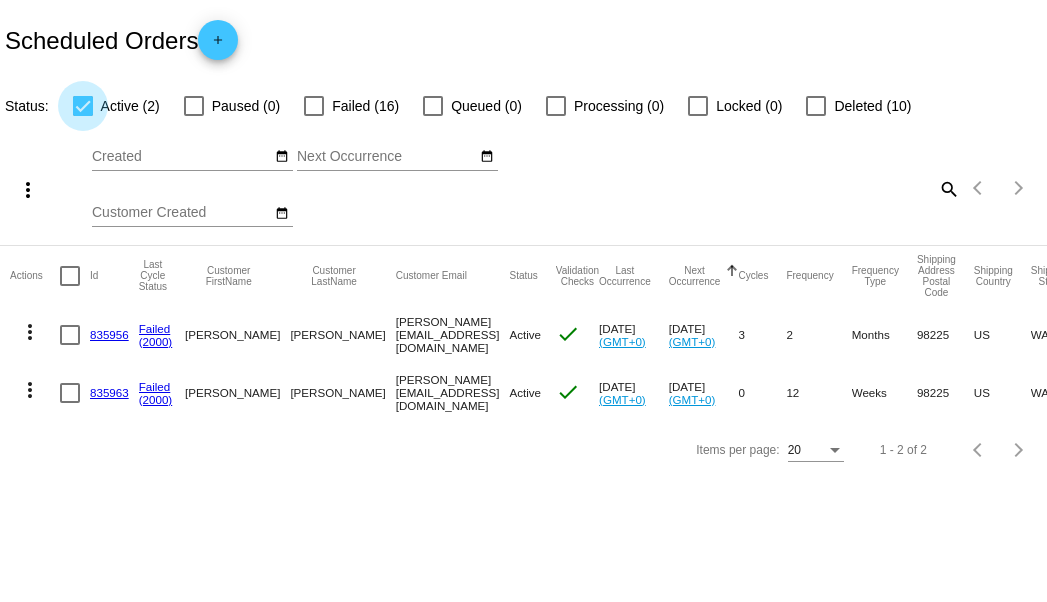 click at bounding box center (83, 106) 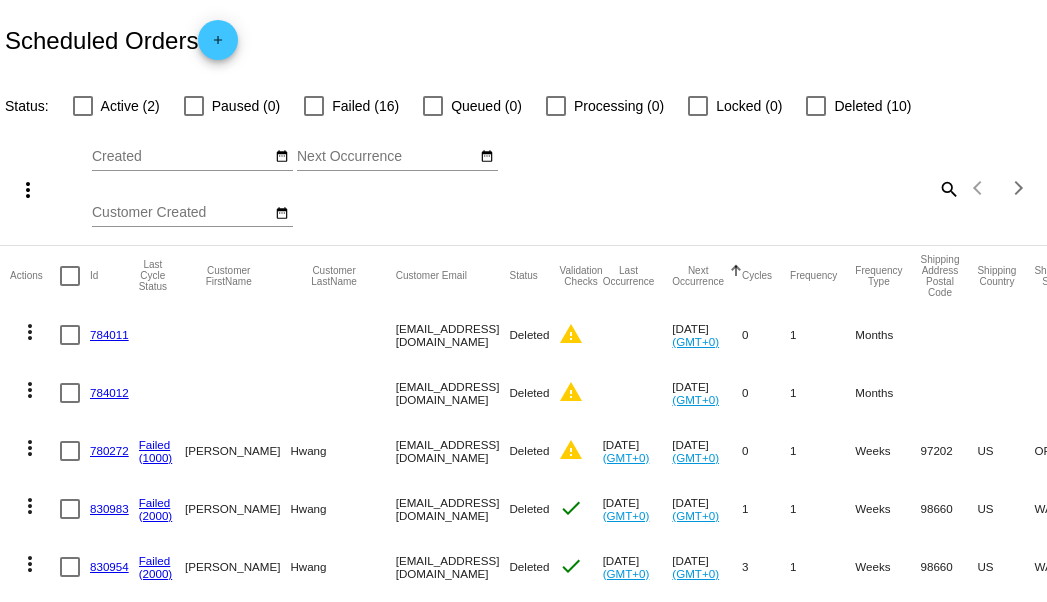 click on "Scheduled Orders
add
Status:
Active (2)
Paused (0)
Failed (16)
Queued (0)
Processing
(0)
Locked (0)
Deleted (10)
more_vert
Jul
Jan
Feb
Su Mo Tu We" 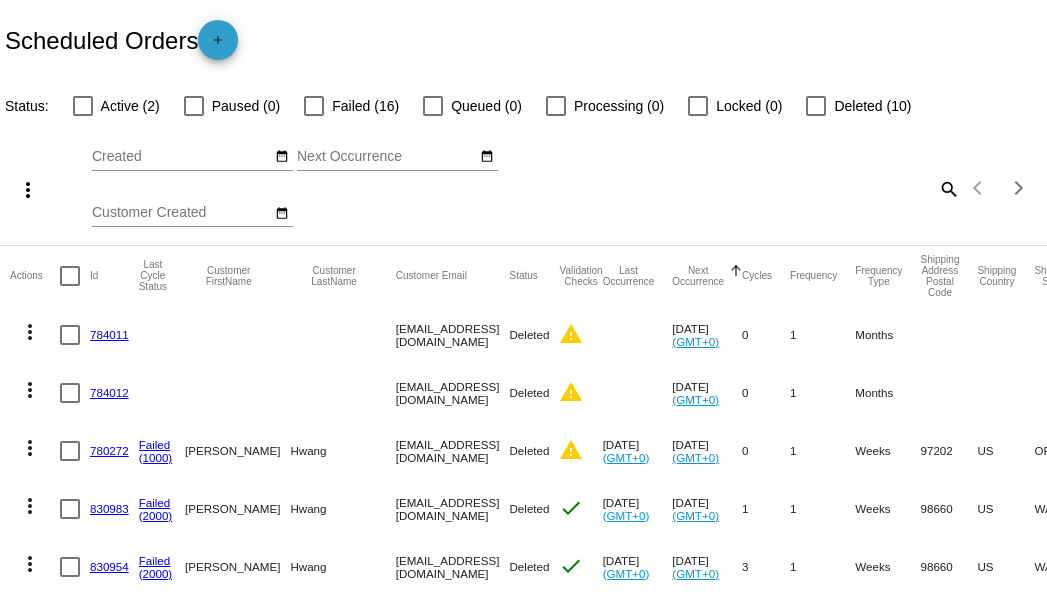 click on "add" 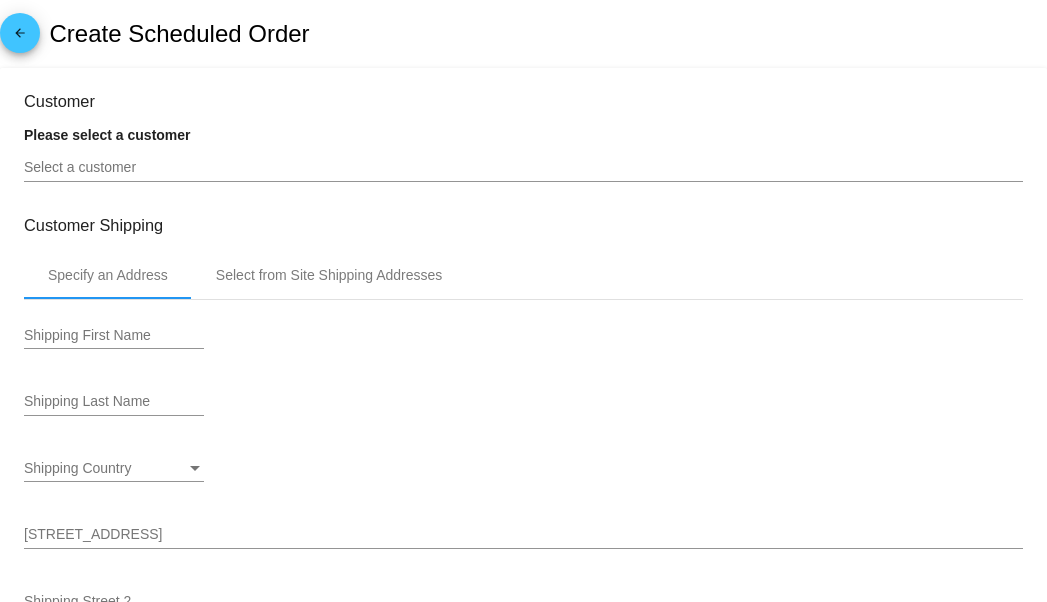 type on "8/17/2025" 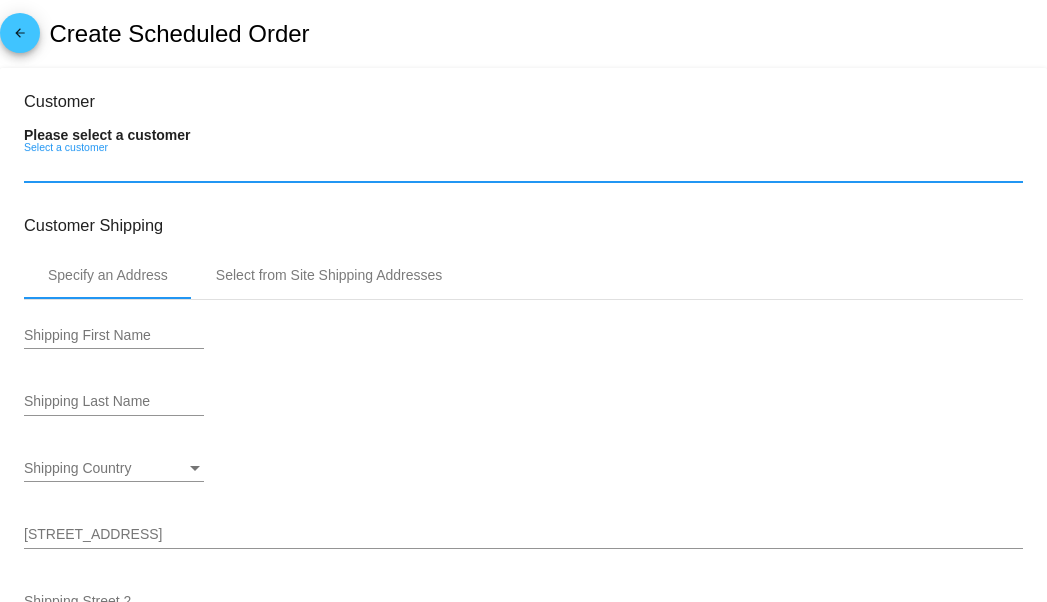 click on "Select a customer" at bounding box center [523, 168] 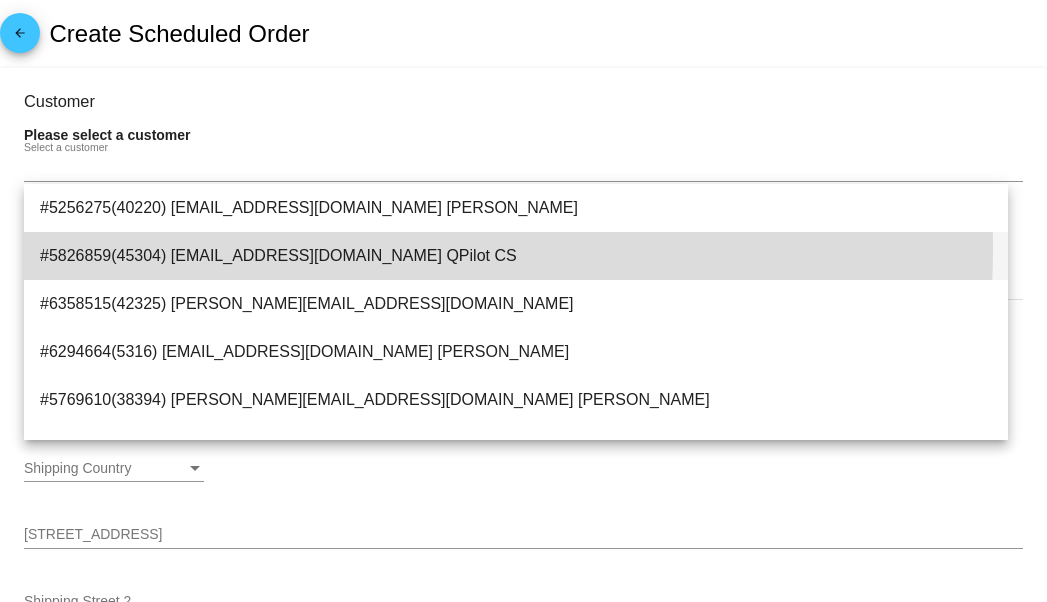 click on "#5826859(45304)
customers@qpilot.cloud
QPilot CS" at bounding box center (516, 256) 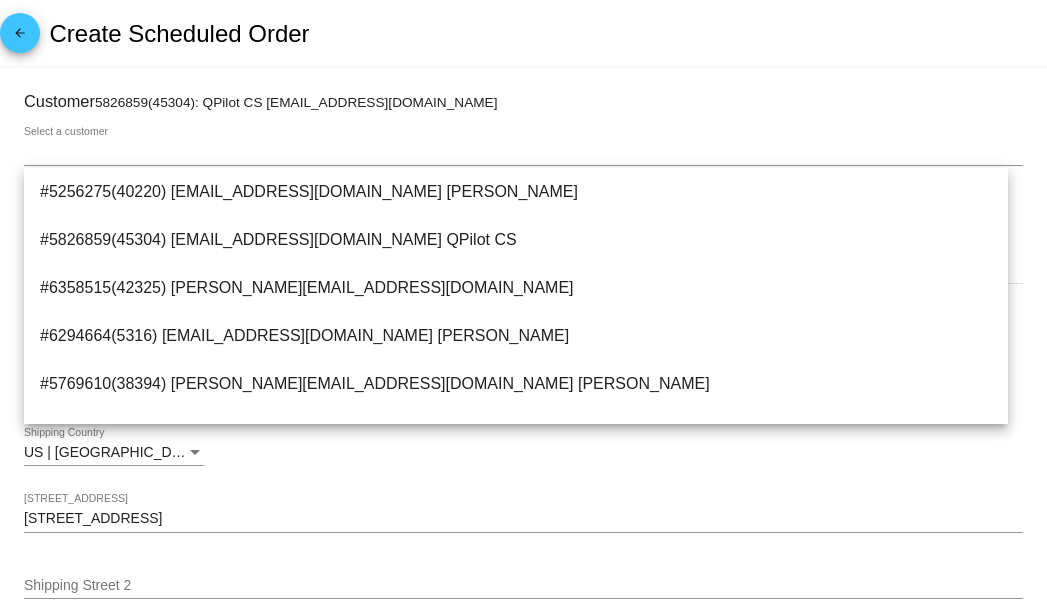 click on "US | USA
Shipping Country" at bounding box center (523, 455) 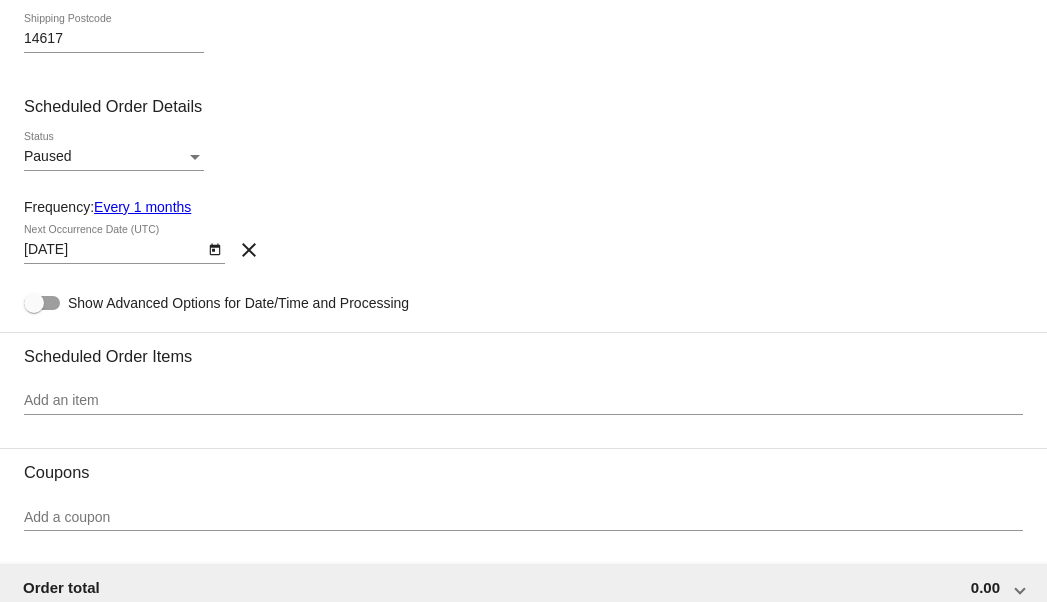 scroll, scrollTop: 764, scrollLeft: 0, axis: vertical 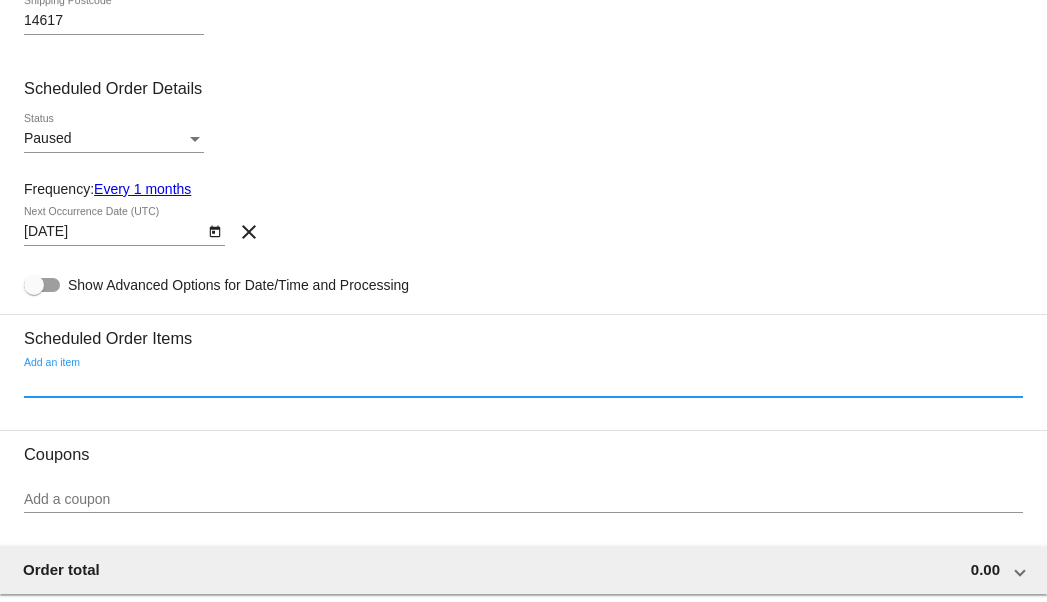 click on "Add an item" at bounding box center (523, 383) 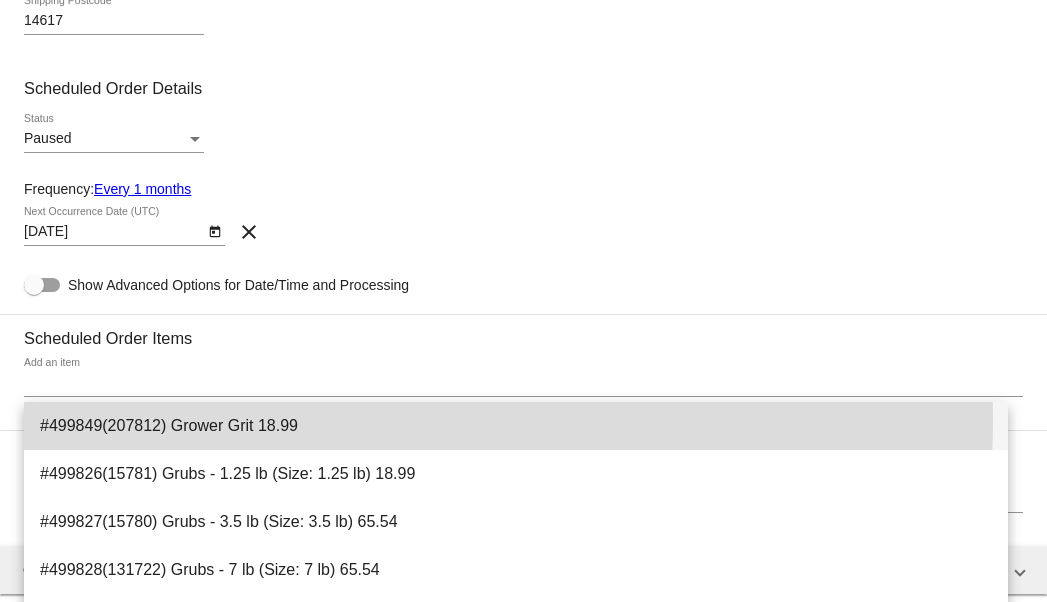 click on "#499849(207812)
Grower Grit
18.99" at bounding box center [516, 426] 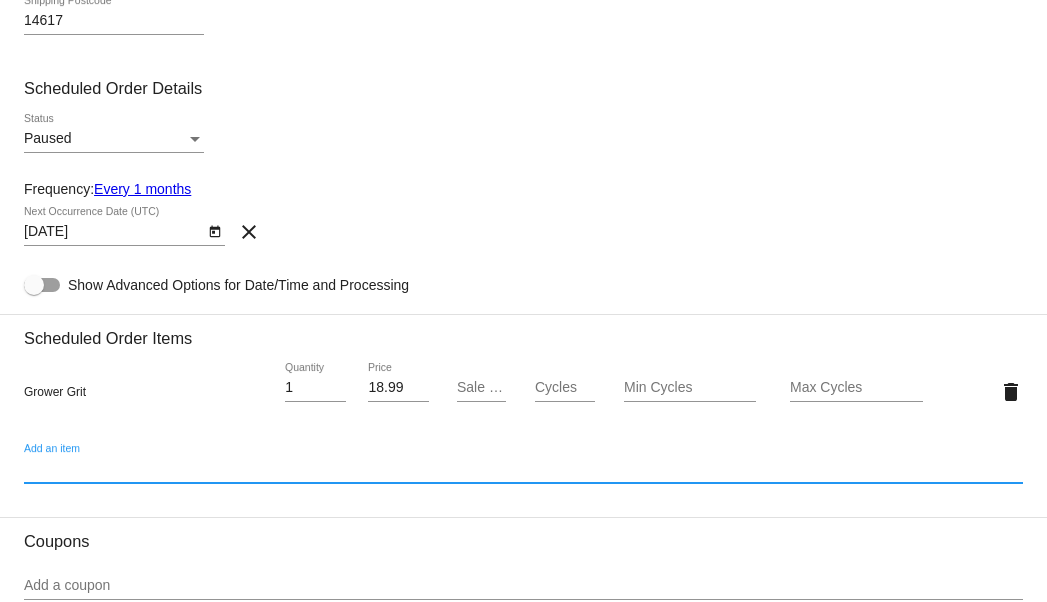 click on "Paused" at bounding box center [105, 139] 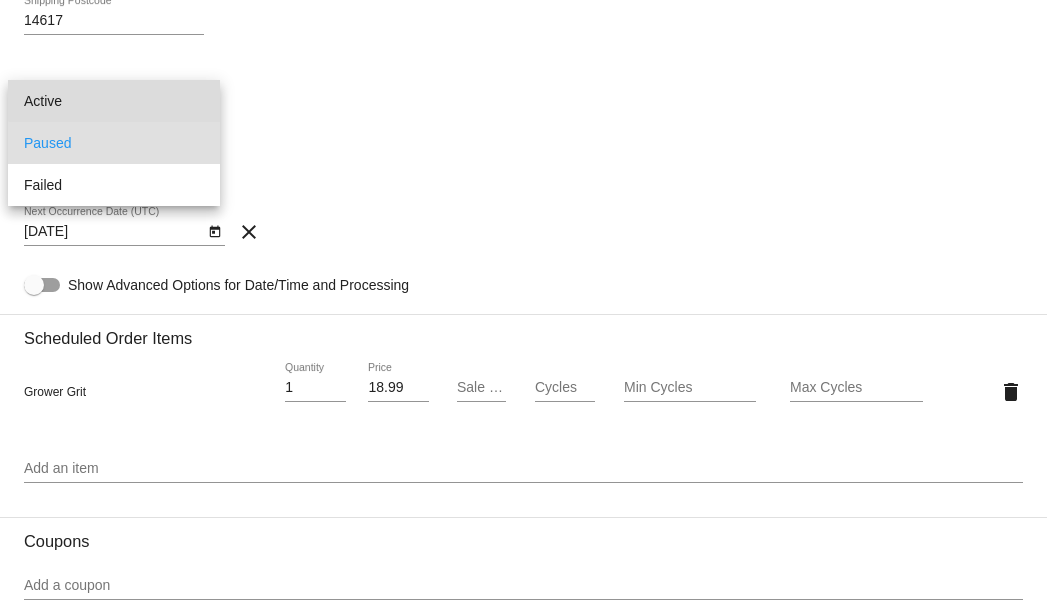 click on "Active" at bounding box center (114, 101) 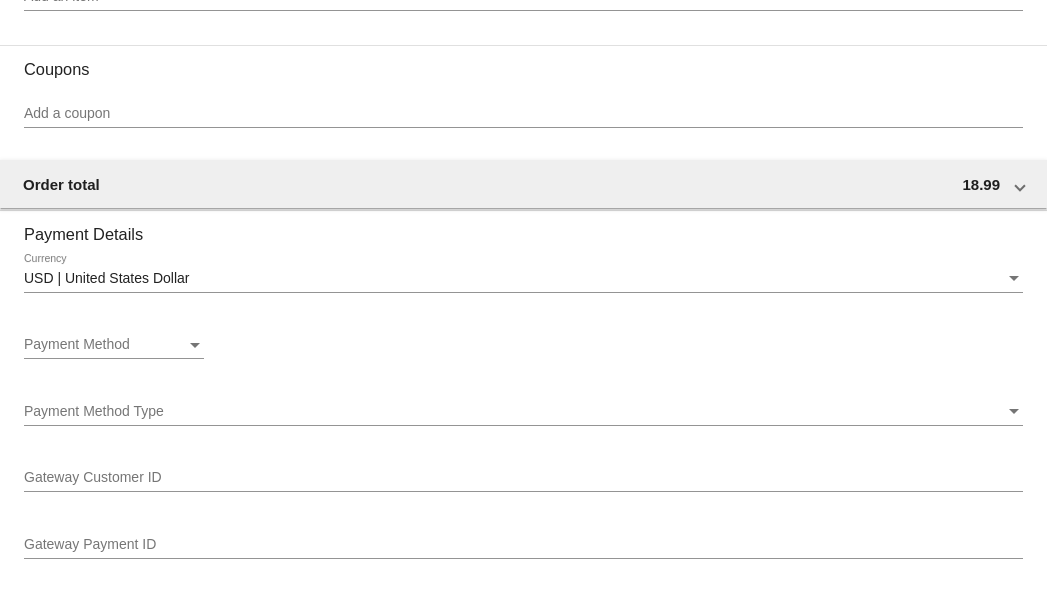 scroll, scrollTop: 1232, scrollLeft: 0, axis: vertical 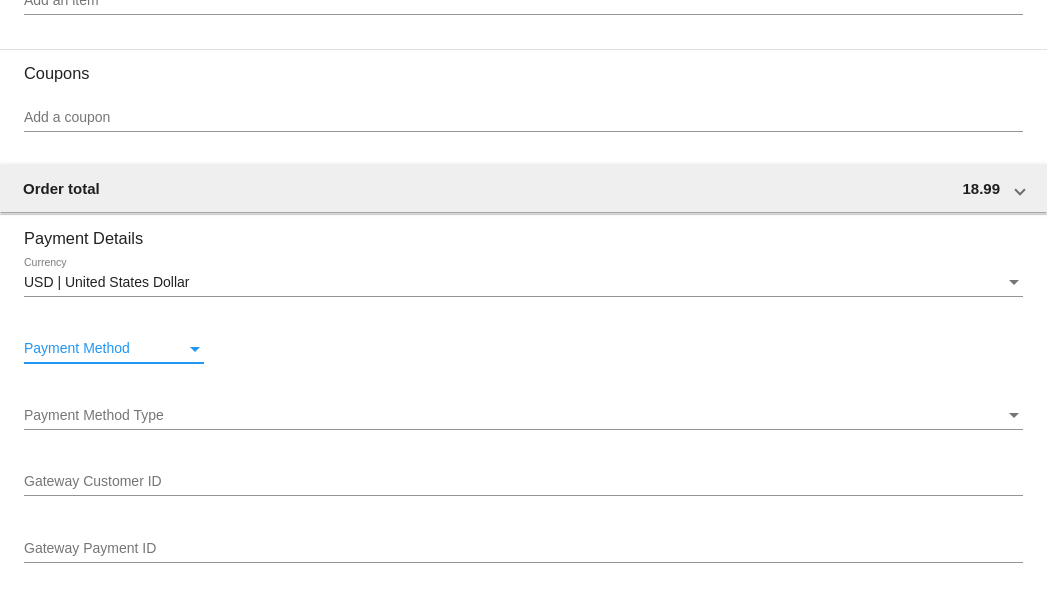 click on "Payment Method" at bounding box center [105, 349] 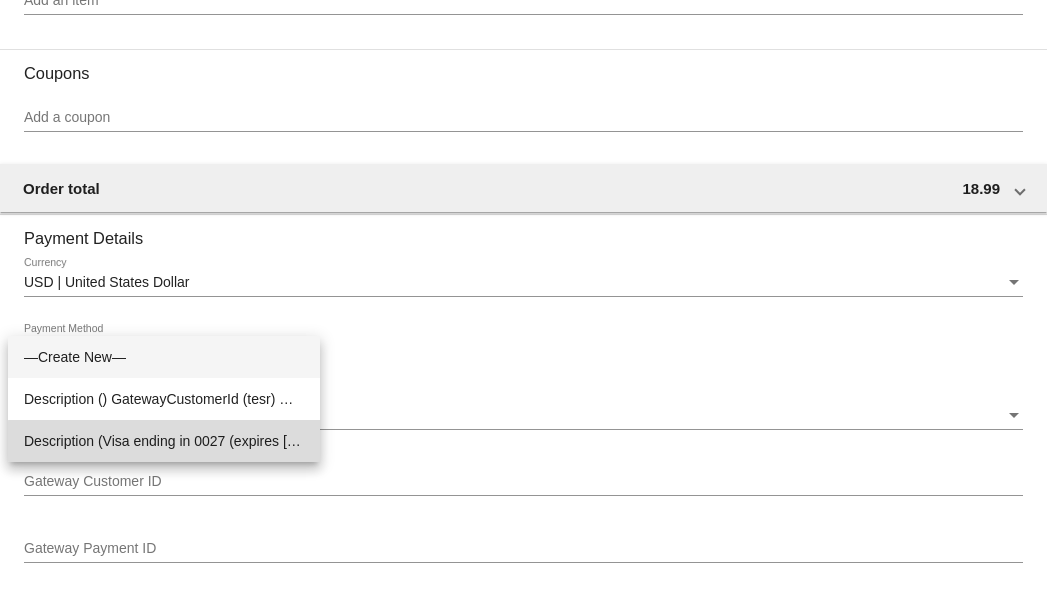 click on "Description (Visa ending in 0027 (expires 01/26)) GatewayCustomerId (523619655)
GatewayPaymentId (535754907)" at bounding box center (164, 441) 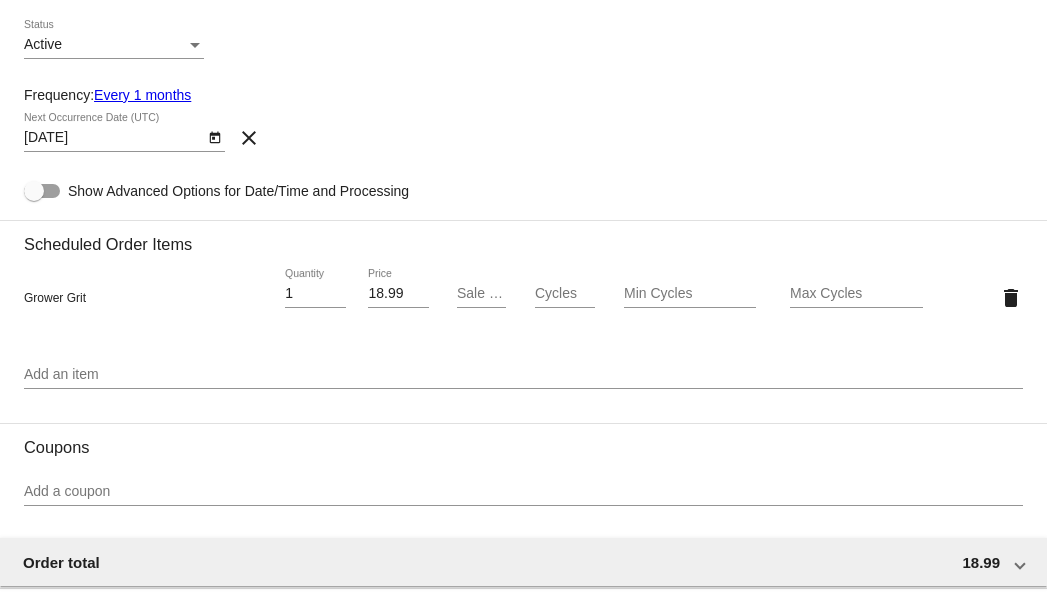 scroll, scrollTop: 834, scrollLeft: 0, axis: vertical 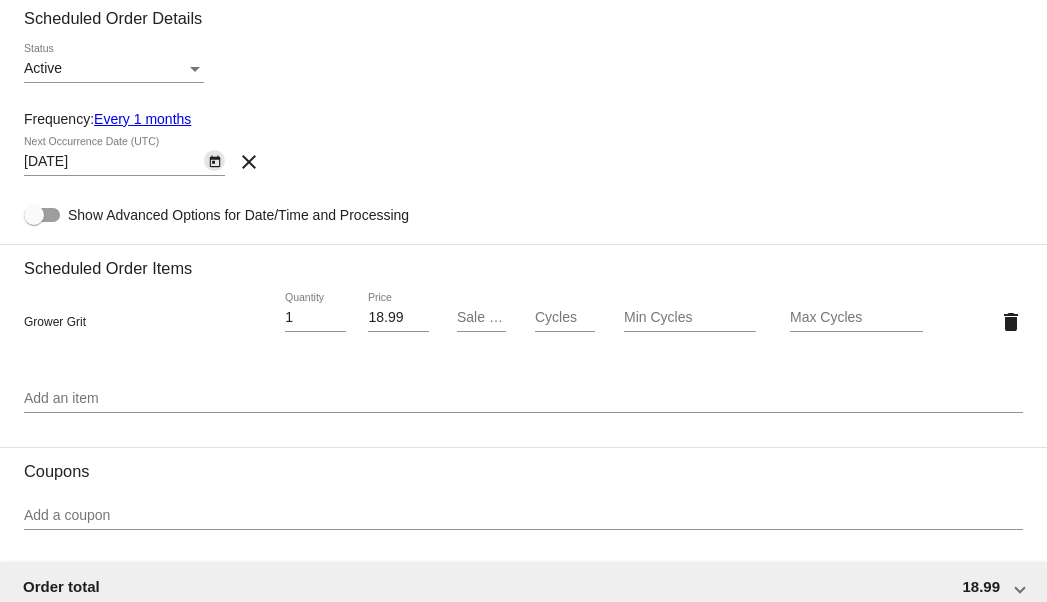 click 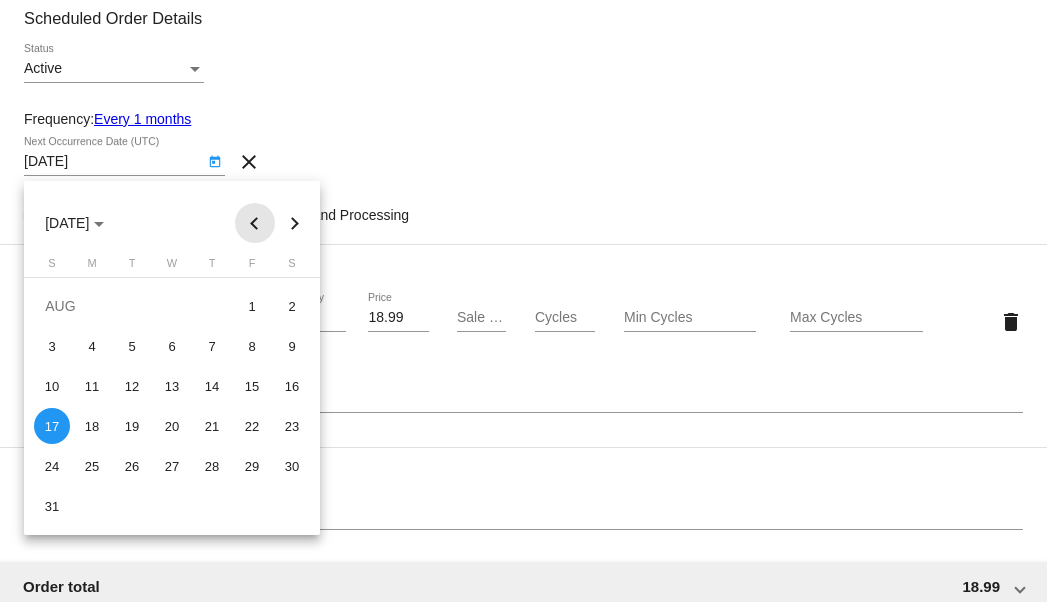 click at bounding box center (255, 223) 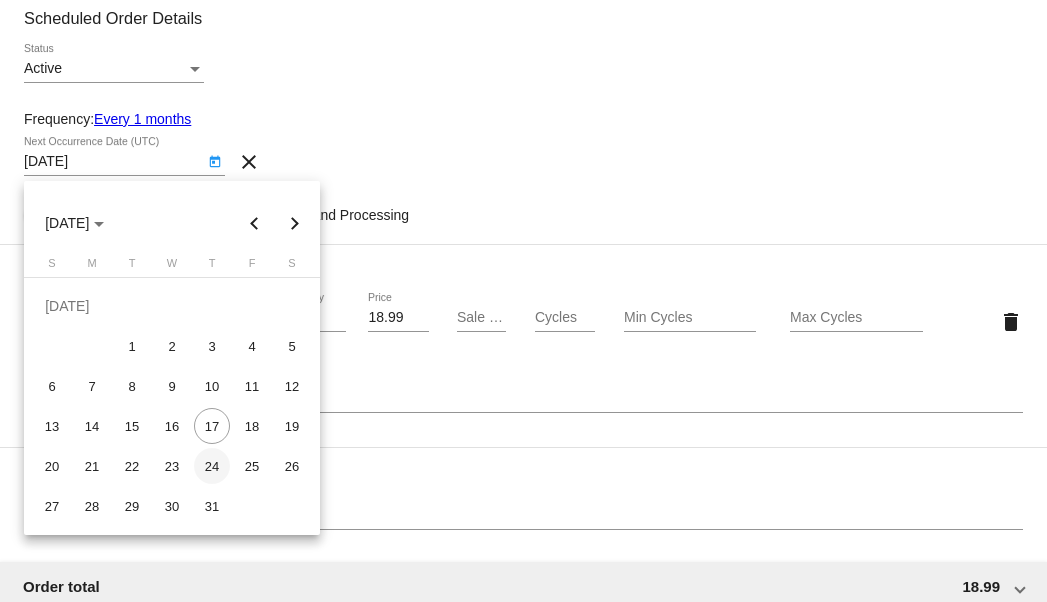 click on "24" at bounding box center (212, 466) 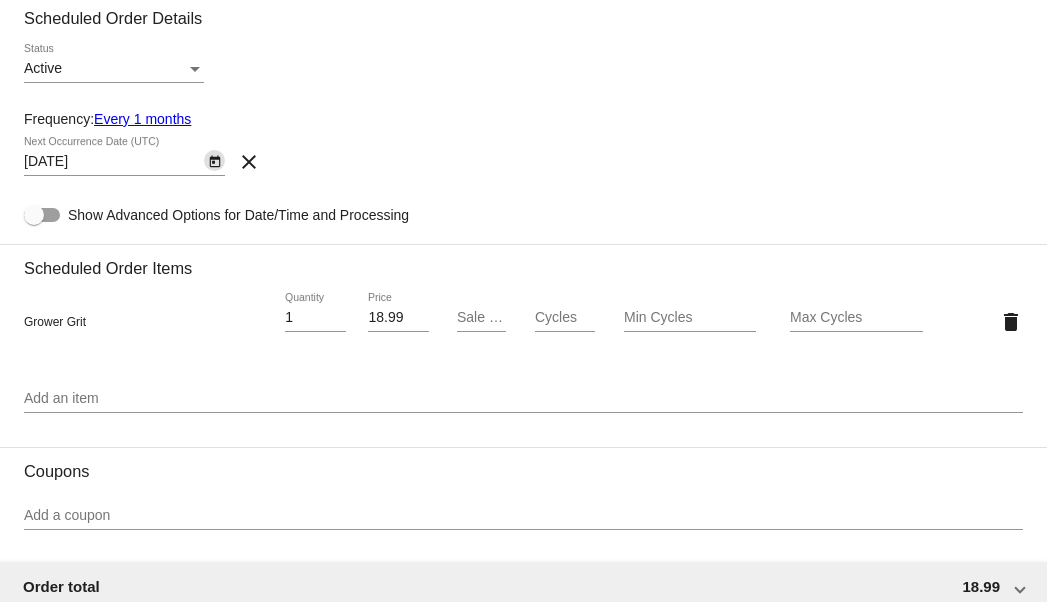 scroll, scrollTop: 1278, scrollLeft: 0, axis: vertical 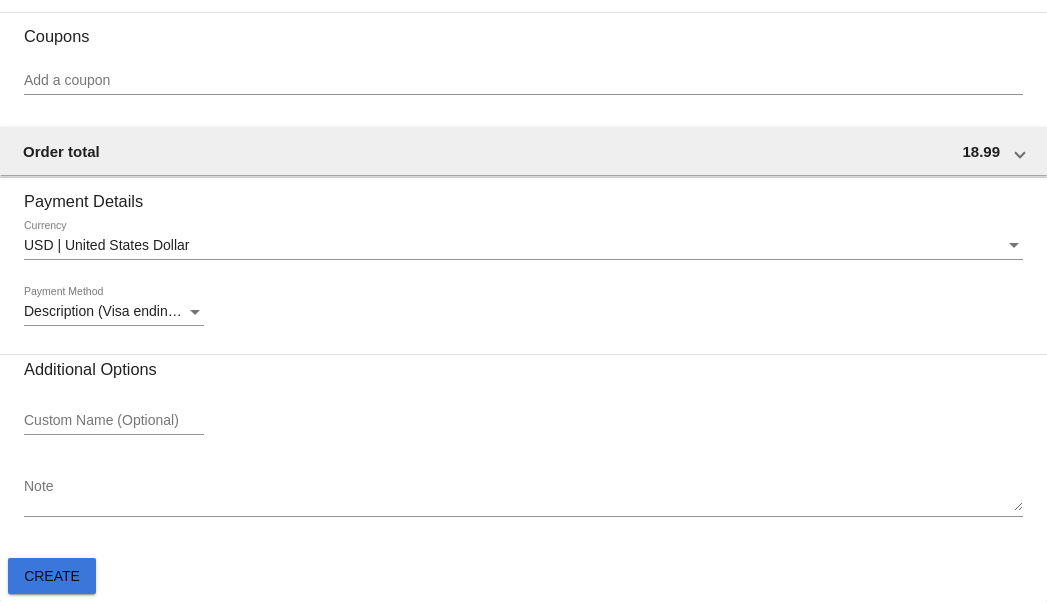 click on "Create" 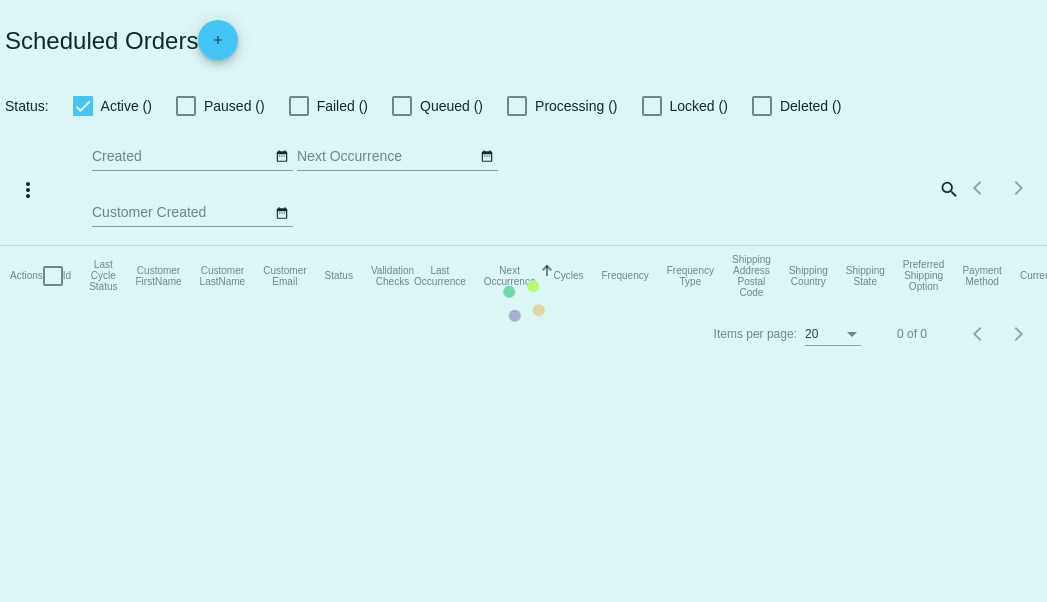 scroll, scrollTop: 0, scrollLeft: 0, axis: both 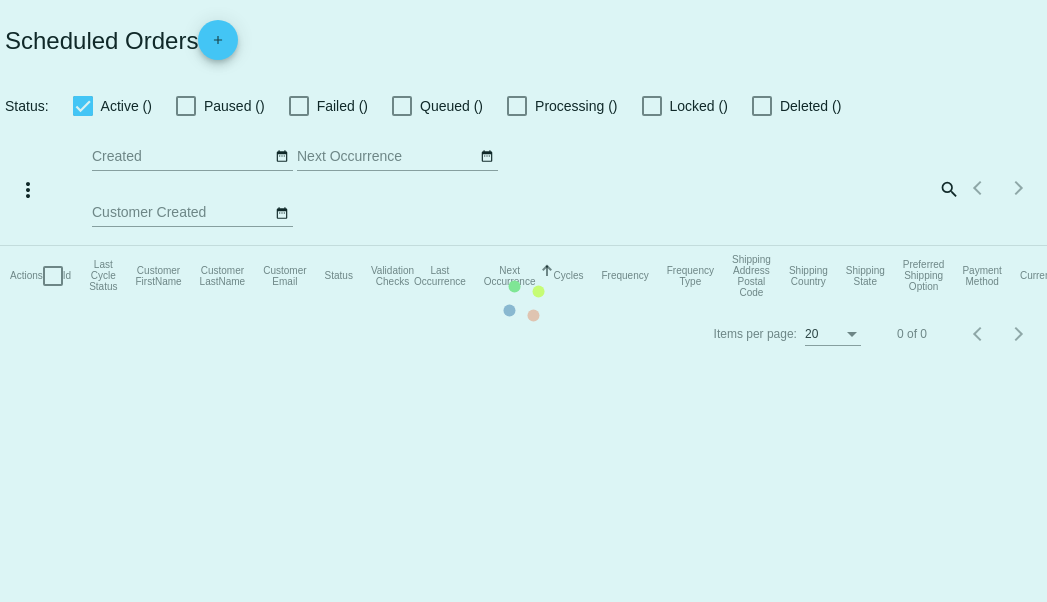 checkbox on "false" 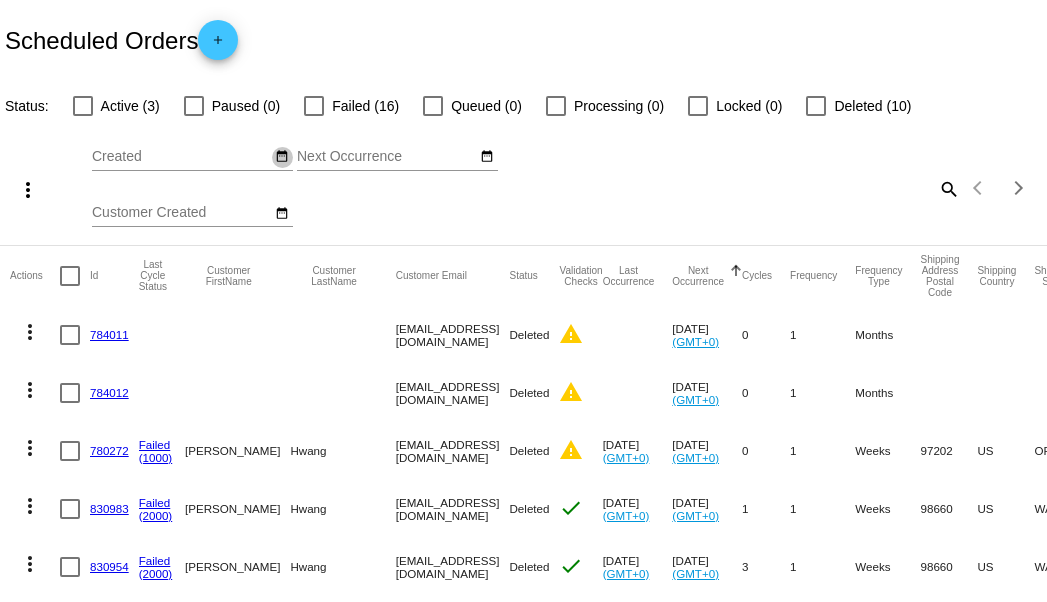click on "date_range" 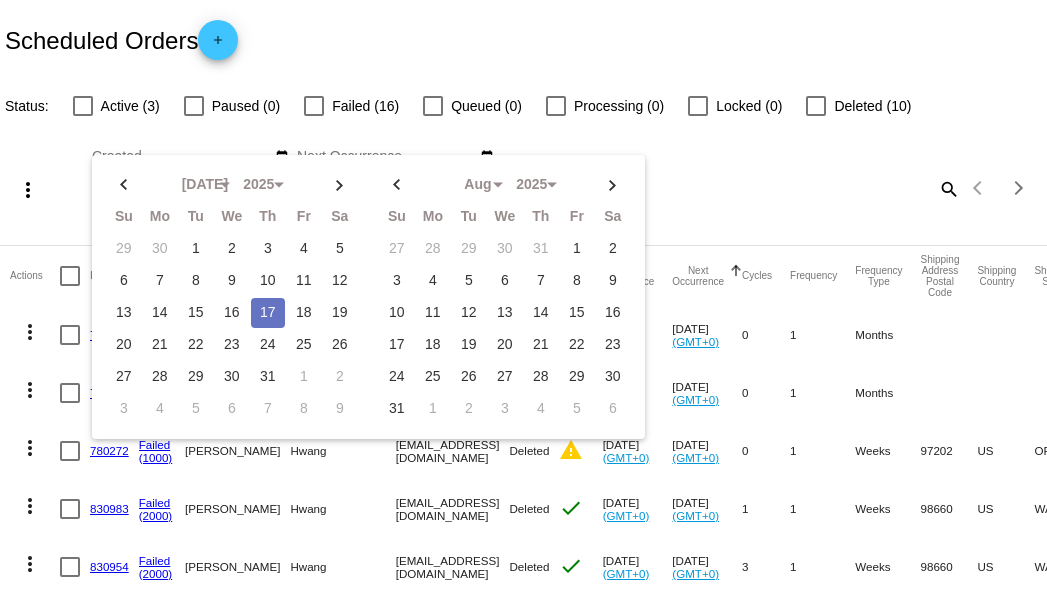 click on "17" 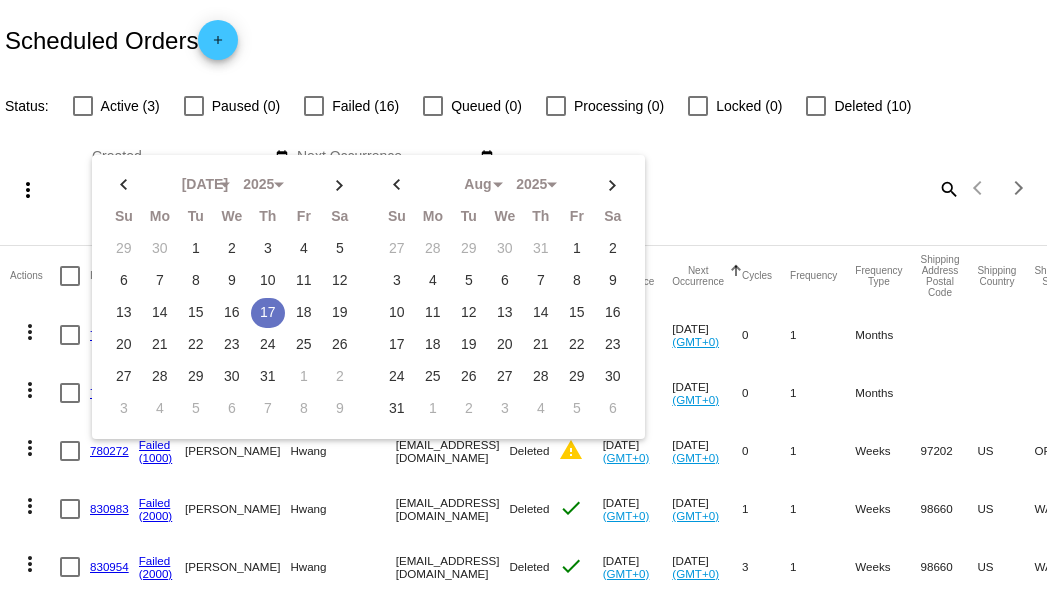 click on "17" 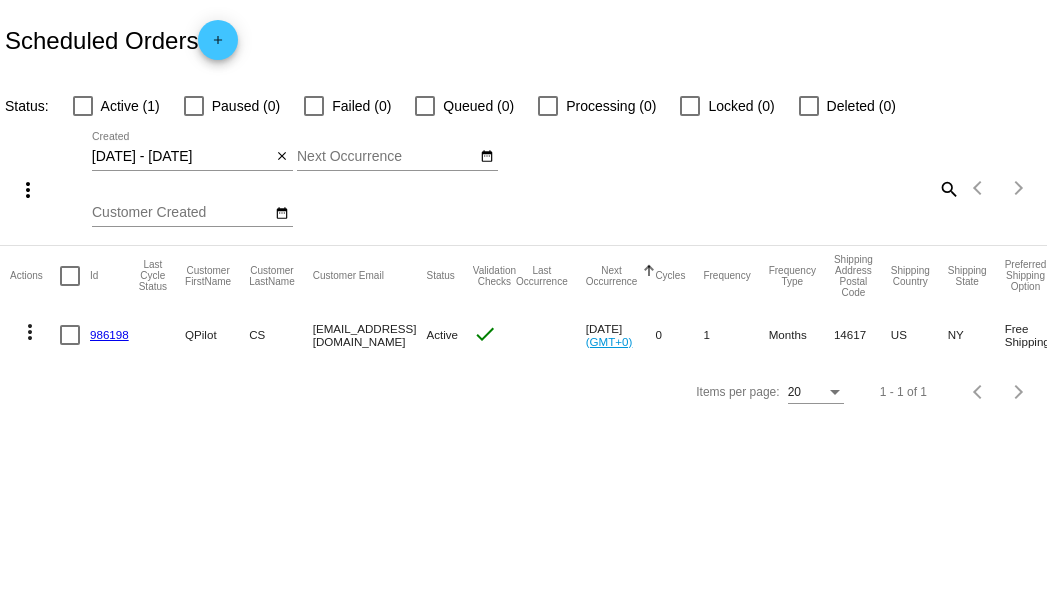 click on "Scheduled Orders
add
Status:
Active (1)
Paused (0)
Failed (0)
Queued (0)
Processing
(0)
Locked (0)
Deleted (0)
more_vert
07/17/2025 - 07/17/2025
Jul
Jan
Su Mo Tu We Th Fr 1" at bounding box center [523, 301] 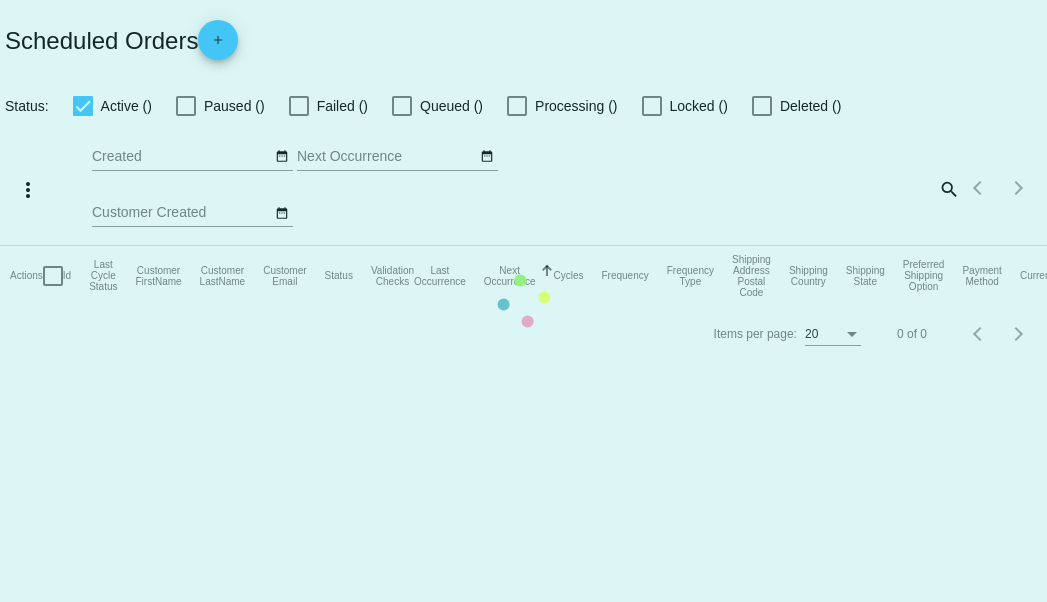checkbox on "false" 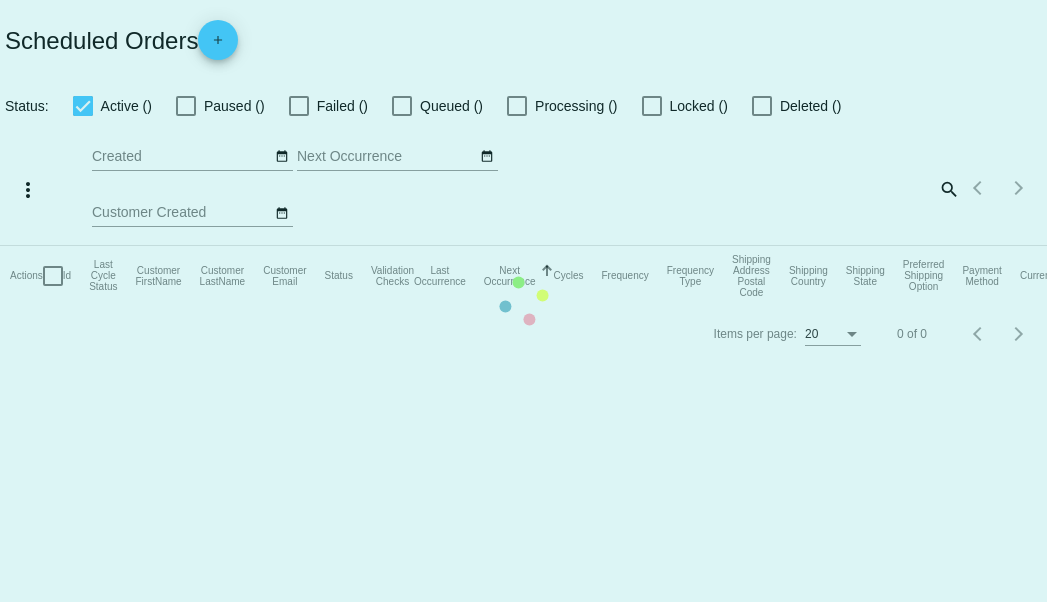 type on "[DATE] - [DATE]" 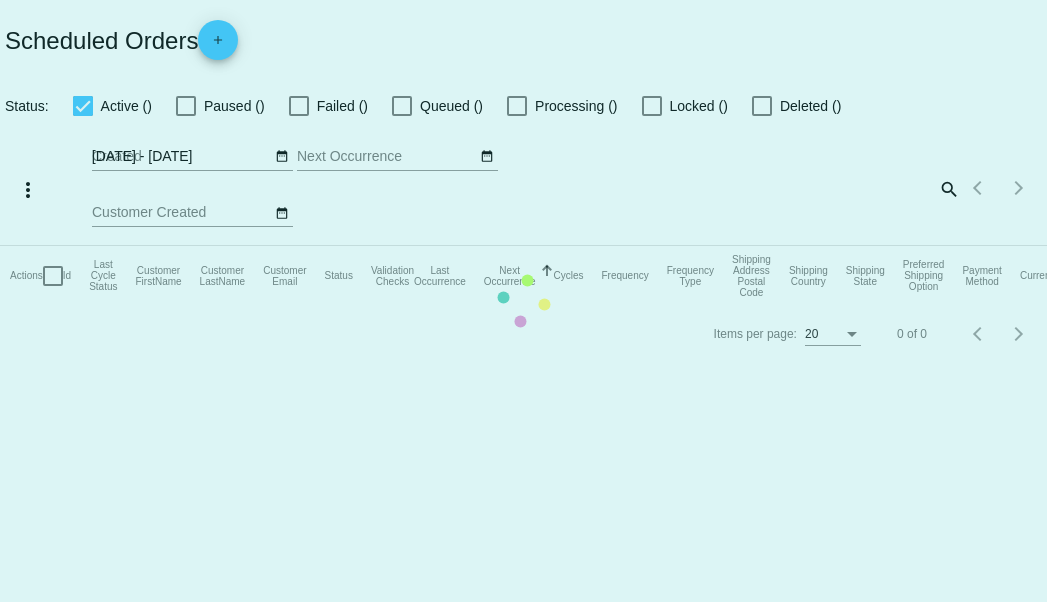 scroll, scrollTop: 0, scrollLeft: 0, axis: both 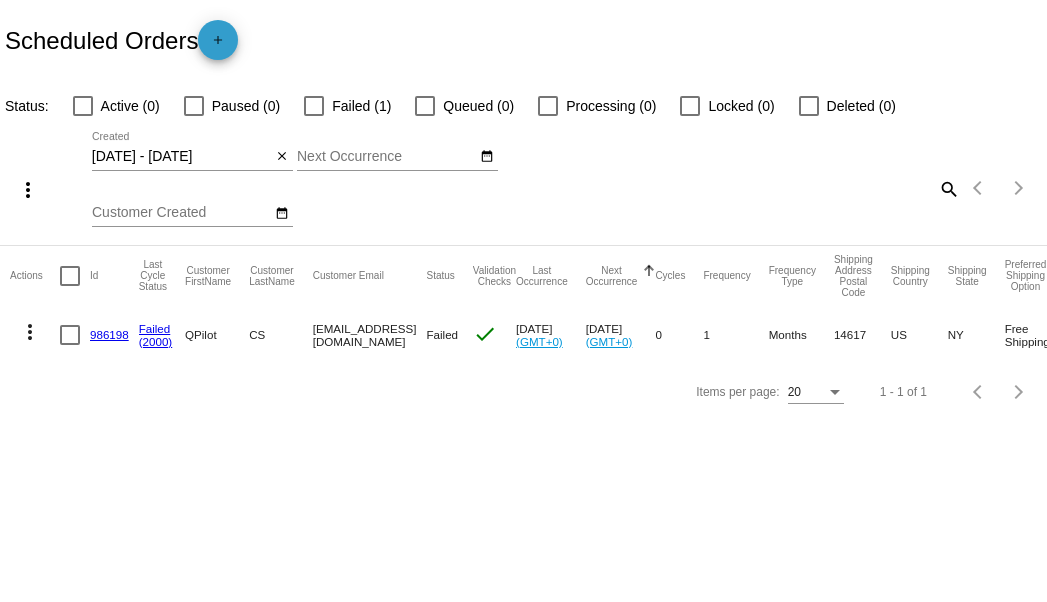 click on "add" 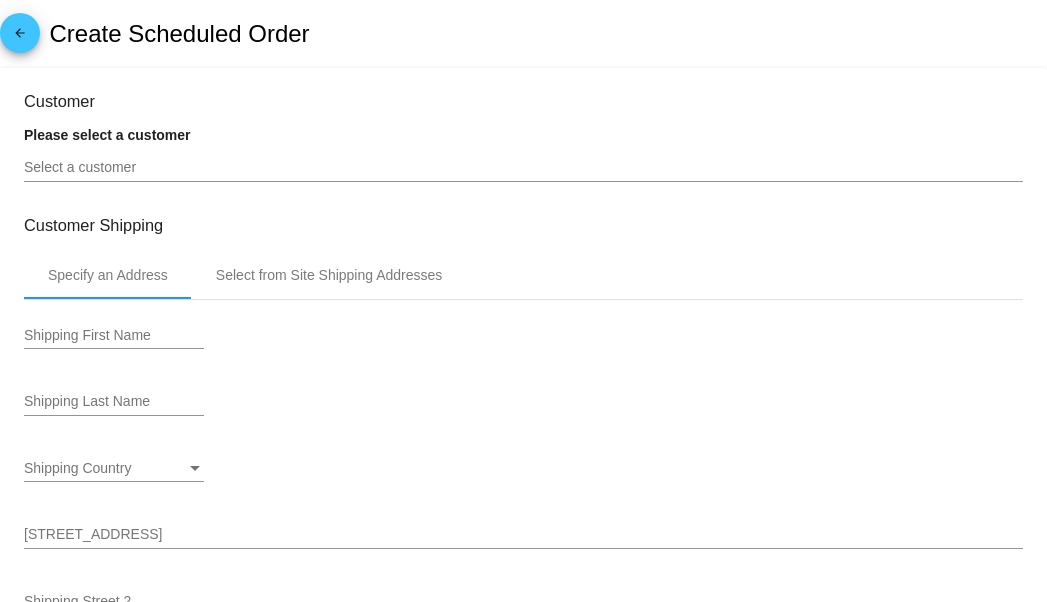 type on "8/17/2025" 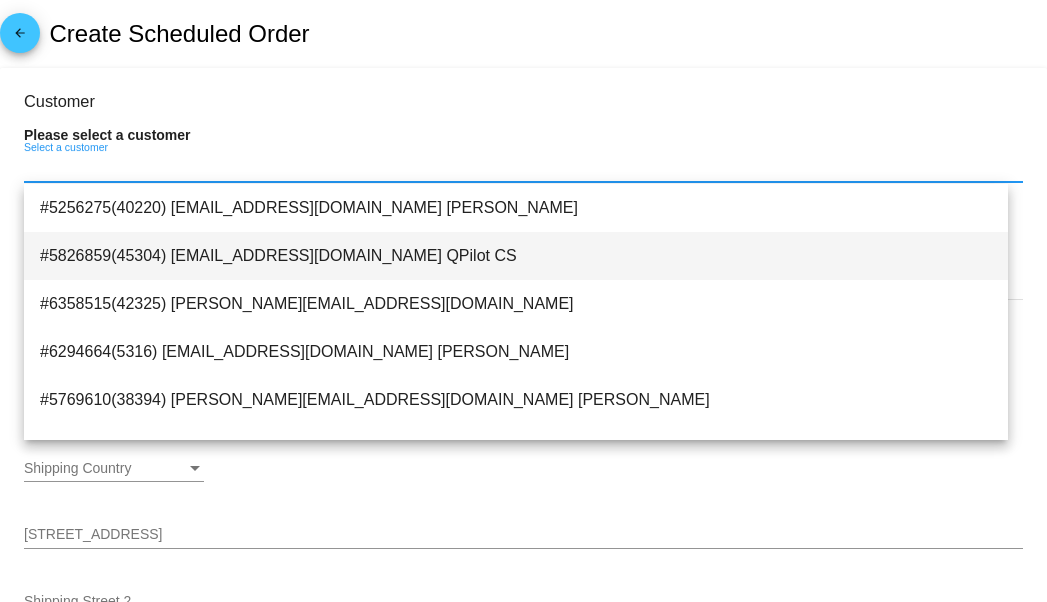 click on "#5826859(45304)
customers@qpilot.cloud
QPilot CS" at bounding box center (516, 256) 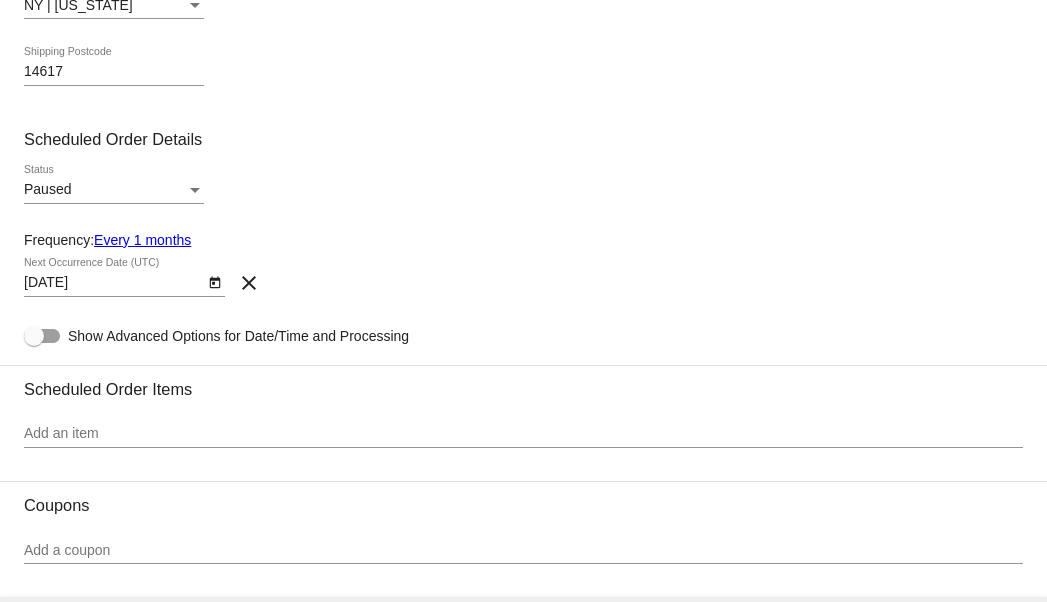 scroll, scrollTop: 776, scrollLeft: 0, axis: vertical 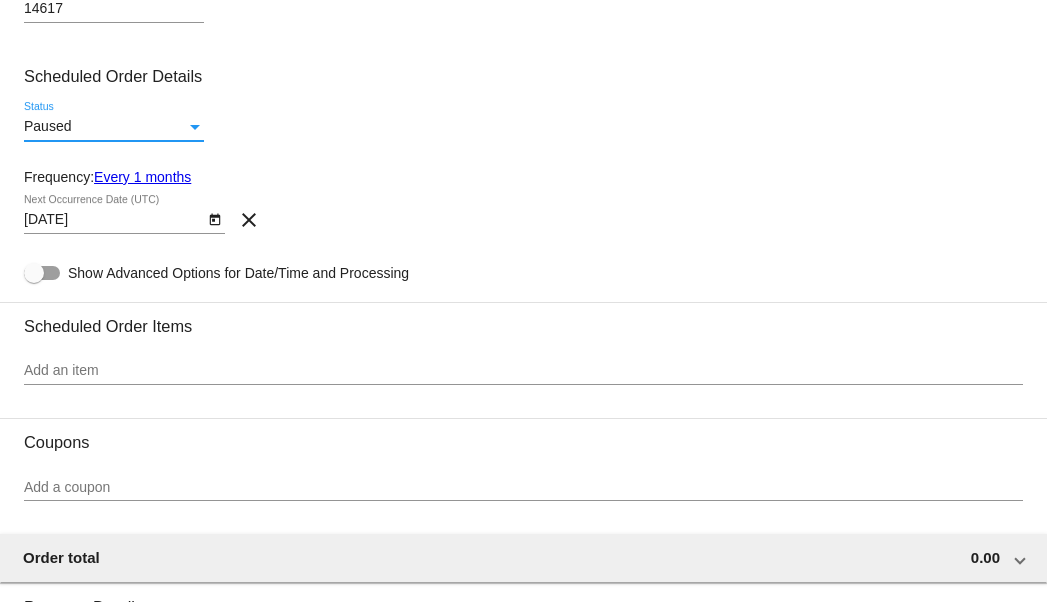 click on "Paused" at bounding box center (105, 127) 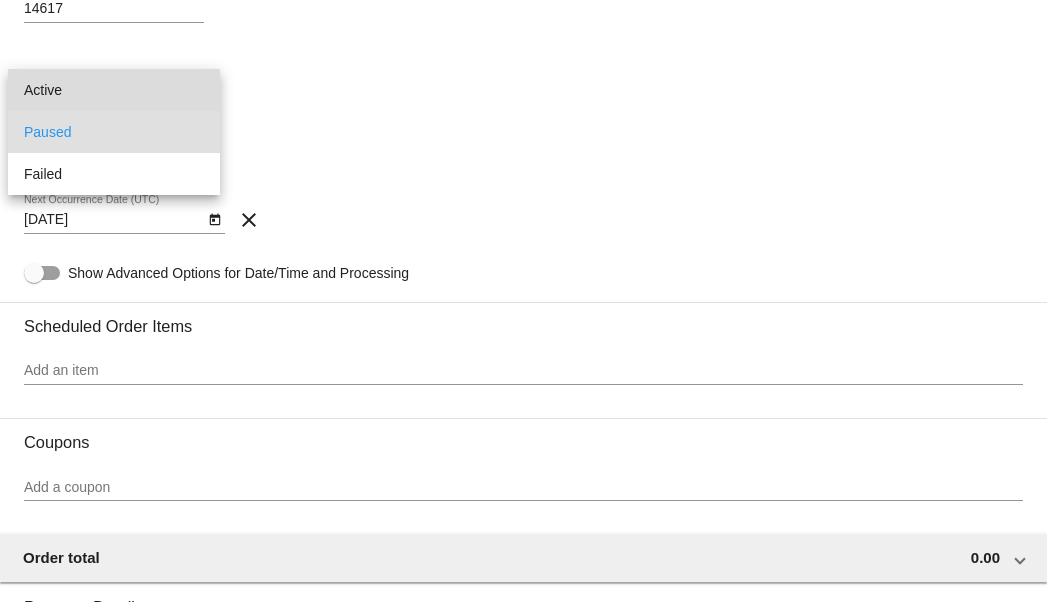 click on "Active" at bounding box center (114, 90) 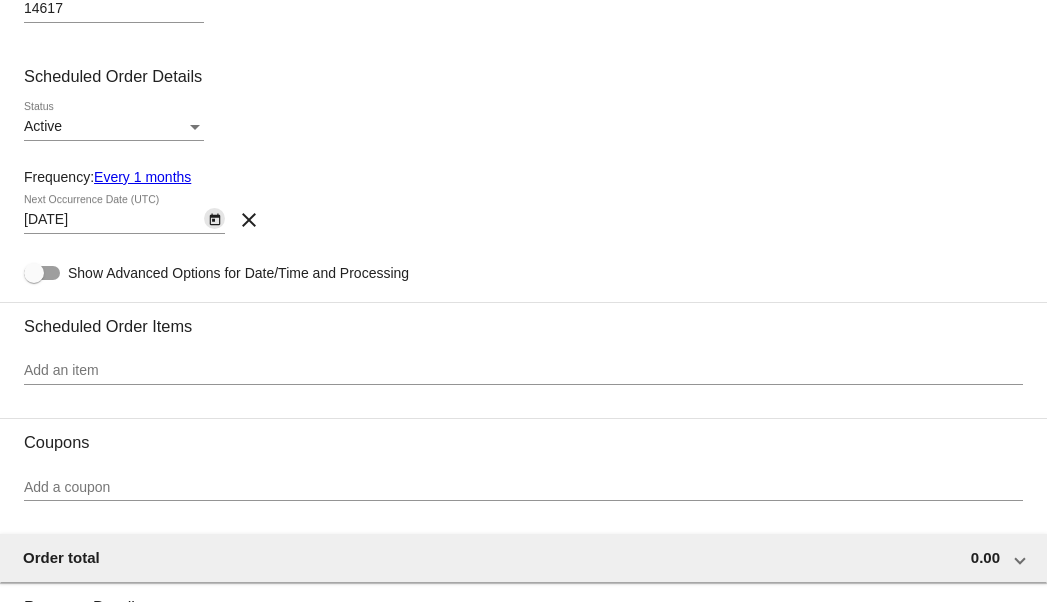 click 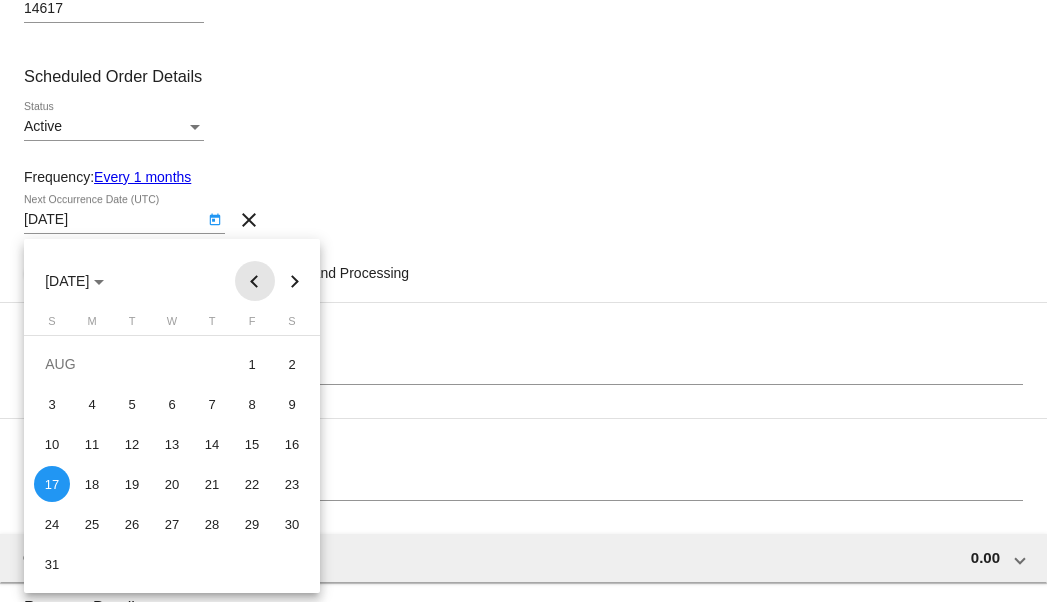 click at bounding box center (255, 281) 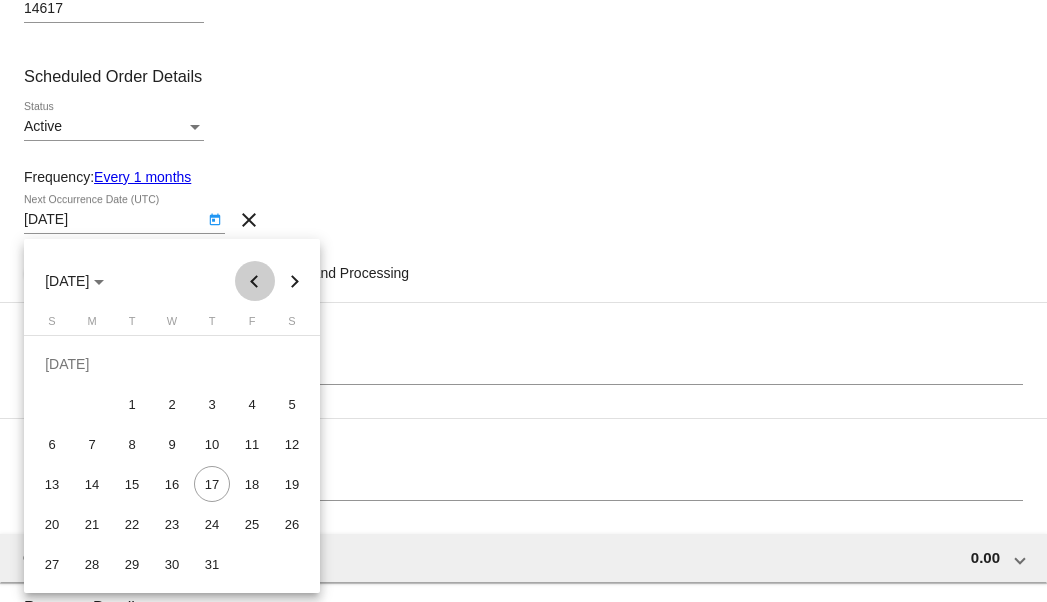 click at bounding box center [255, 281] 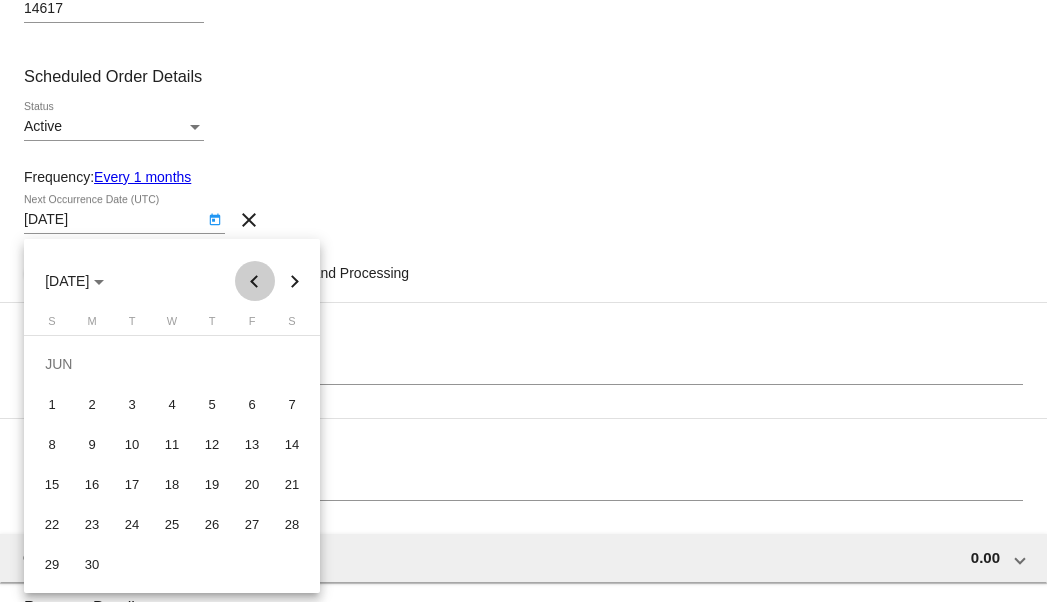 click at bounding box center [255, 281] 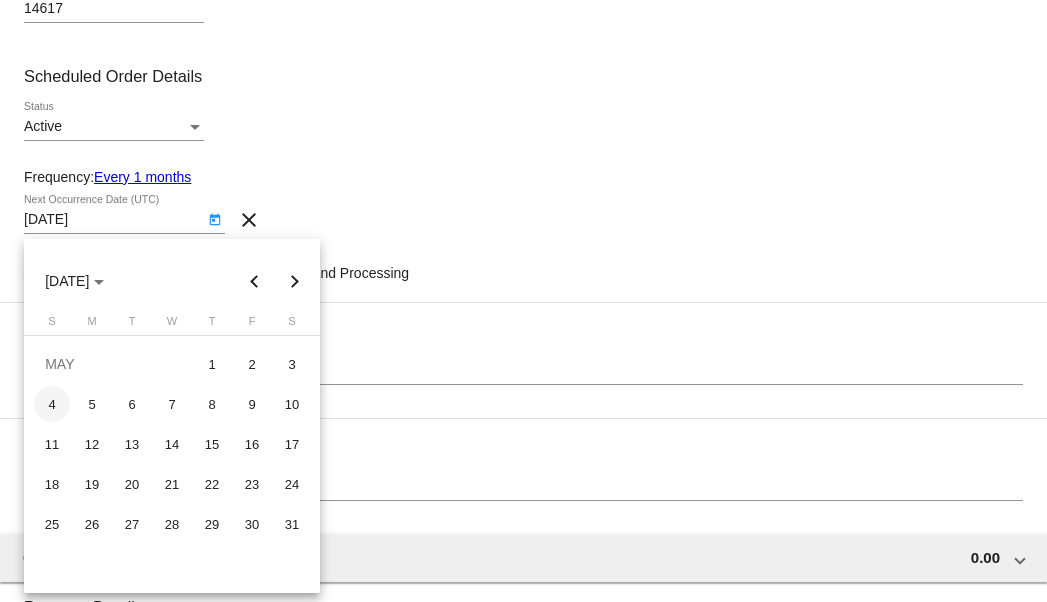 click on "4" at bounding box center (52, 404) 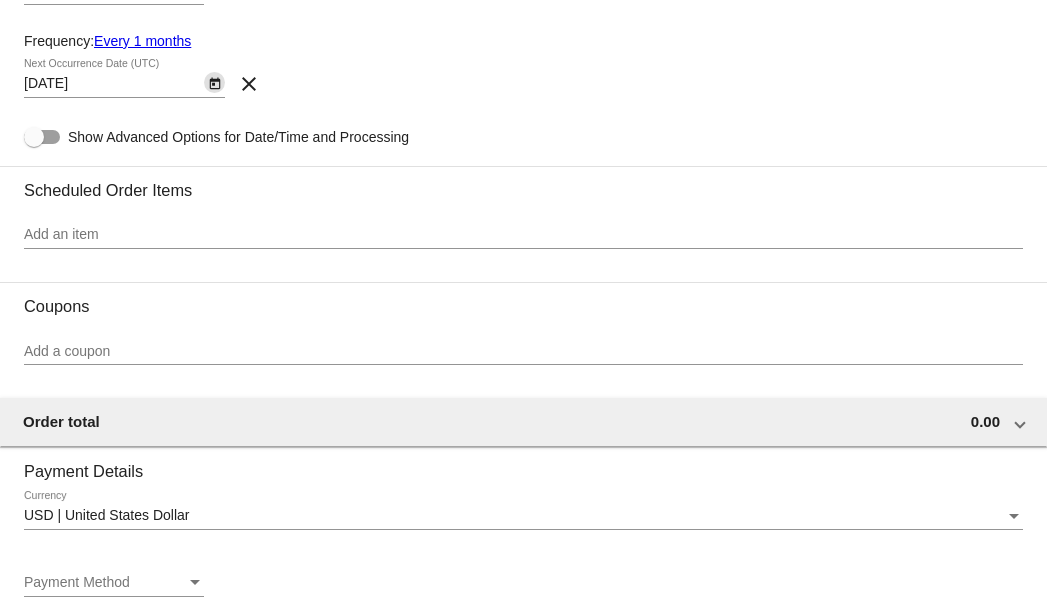 scroll, scrollTop: 947, scrollLeft: 0, axis: vertical 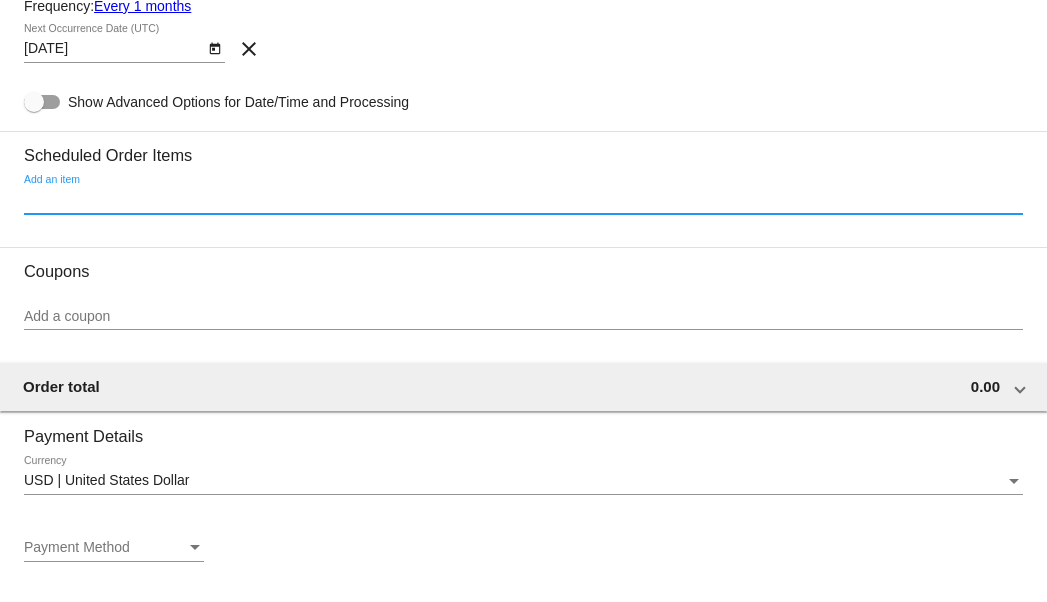click on "Add an item" at bounding box center [523, 200] 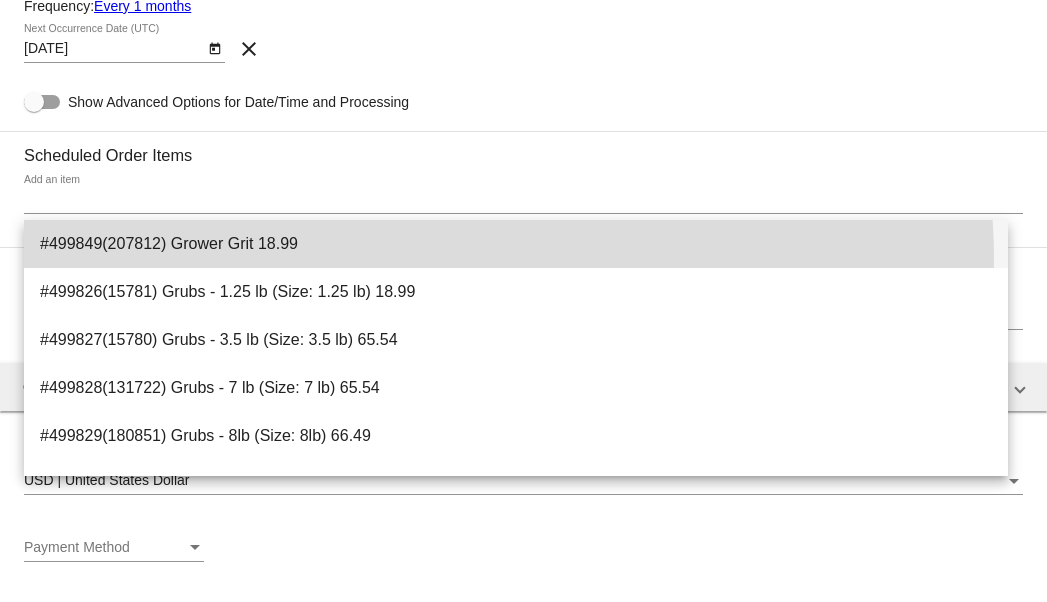 click on "#499849(207812)
Grower Grit
18.99" at bounding box center [516, 244] 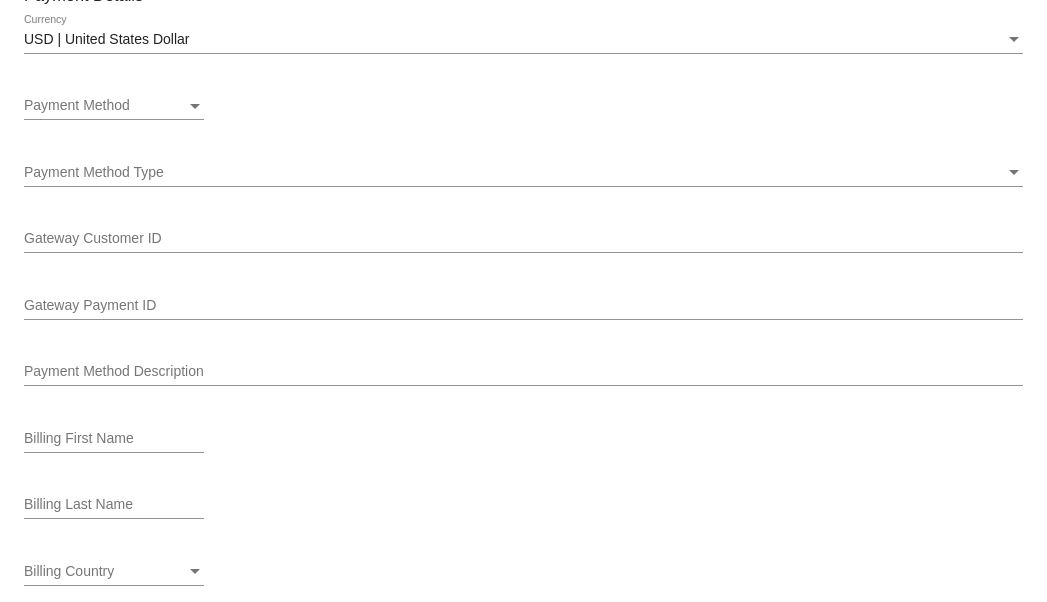 scroll, scrollTop: 1478, scrollLeft: 0, axis: vertical 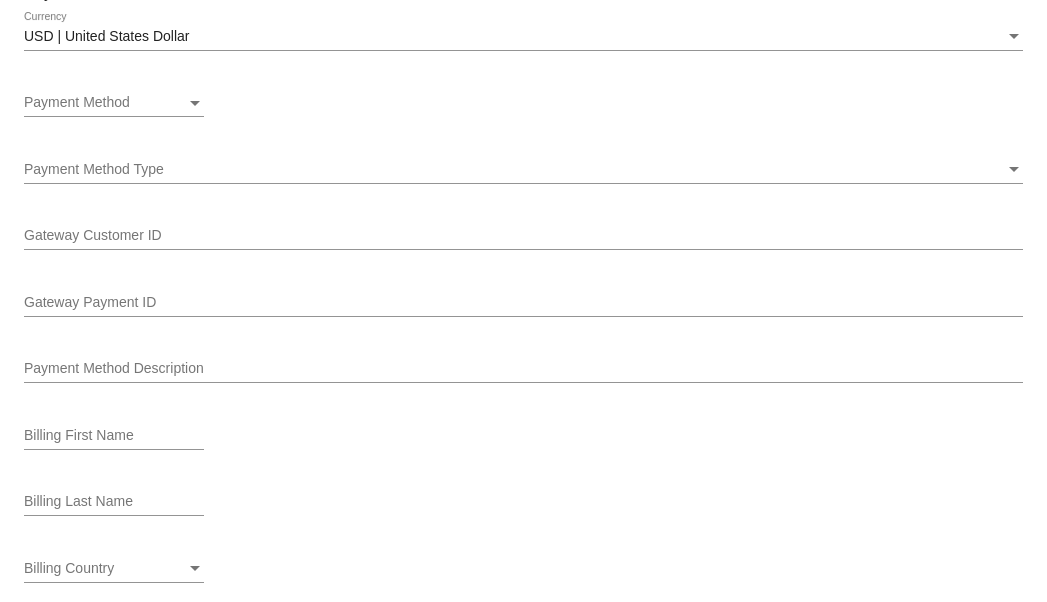 click on "Payment Method
Payment Method" 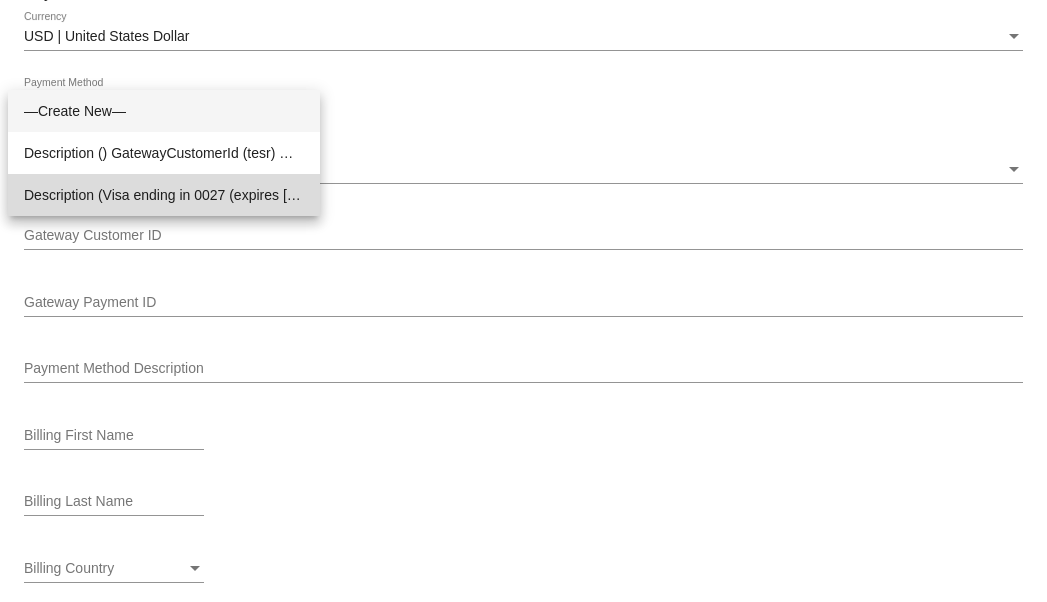 click on "Description (Visa ending in 0027 (expires 01/26)) GatewayCustomerId (523619655)
GatewayPaymentId (535754907)" at bounding box center [164, 195] 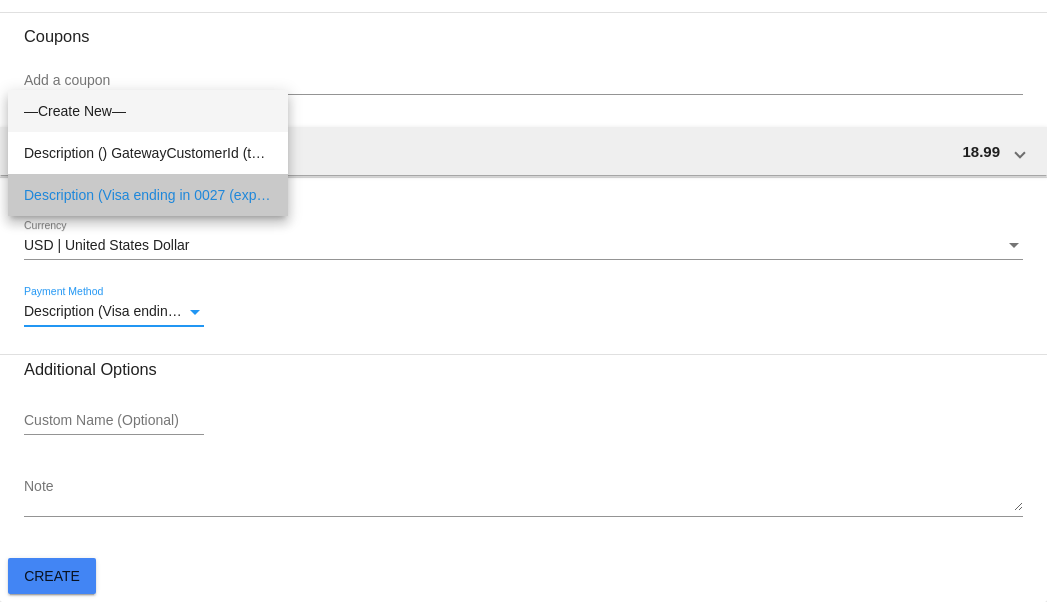 scroll, scrollTop: 1278, scrollLeft: 0, axis: vertical 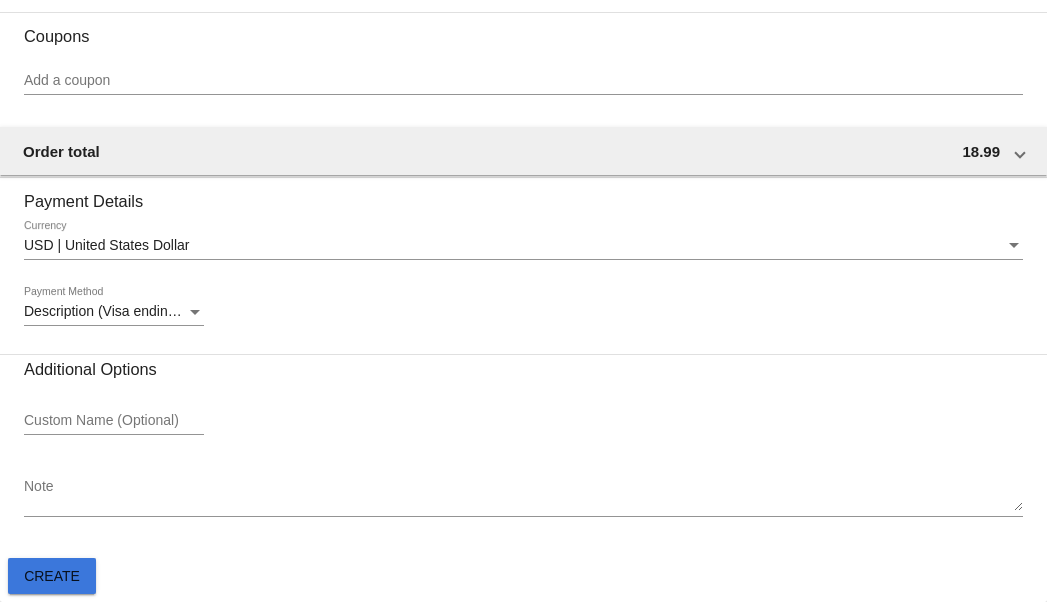 click on "Create" 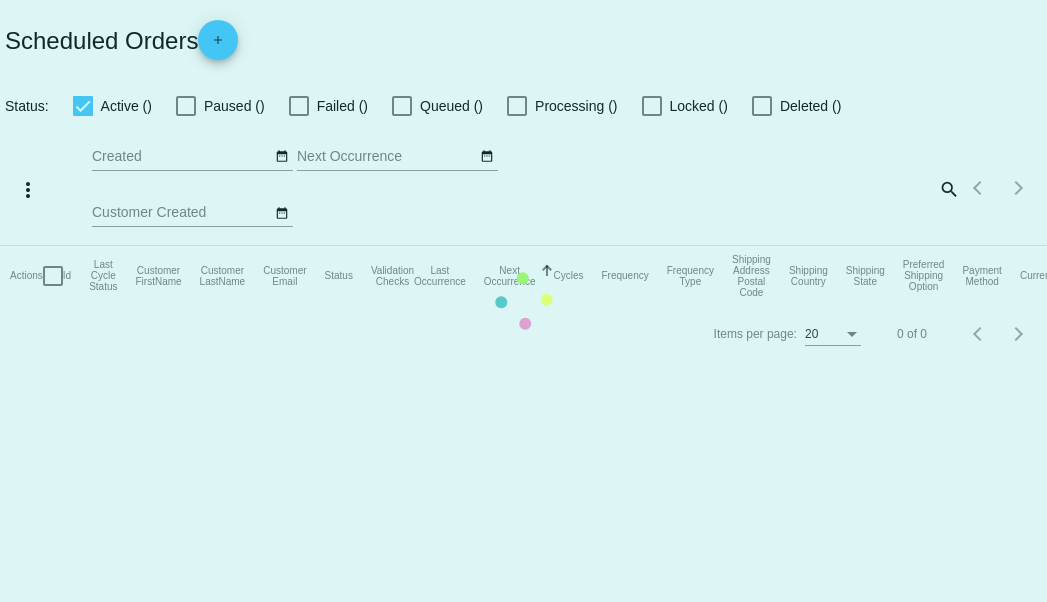 scroll, scrollTop: 0, scrollLeft: 0, axis: both 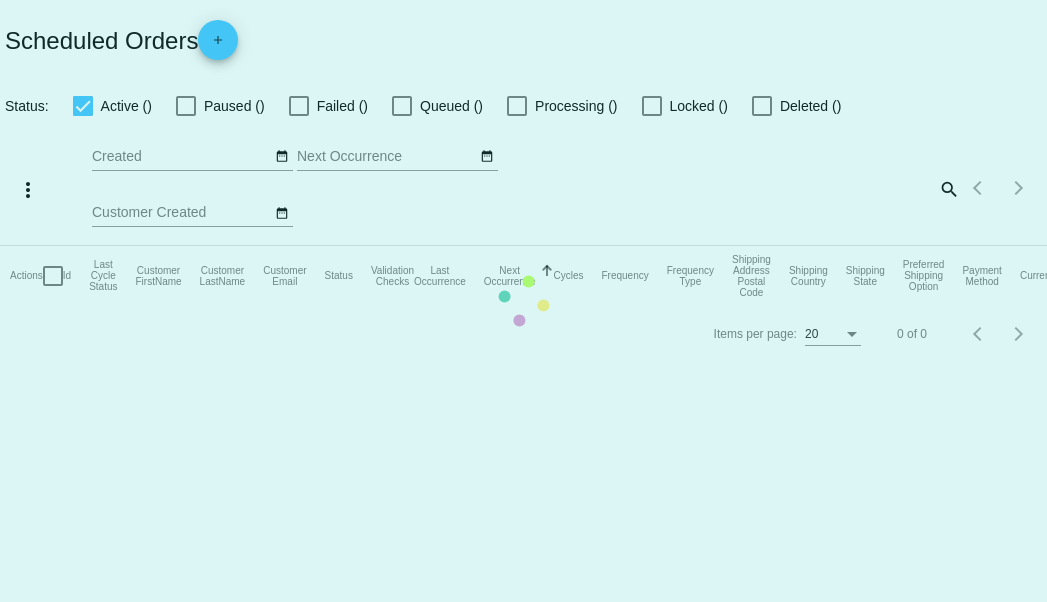 checkbox on "false" 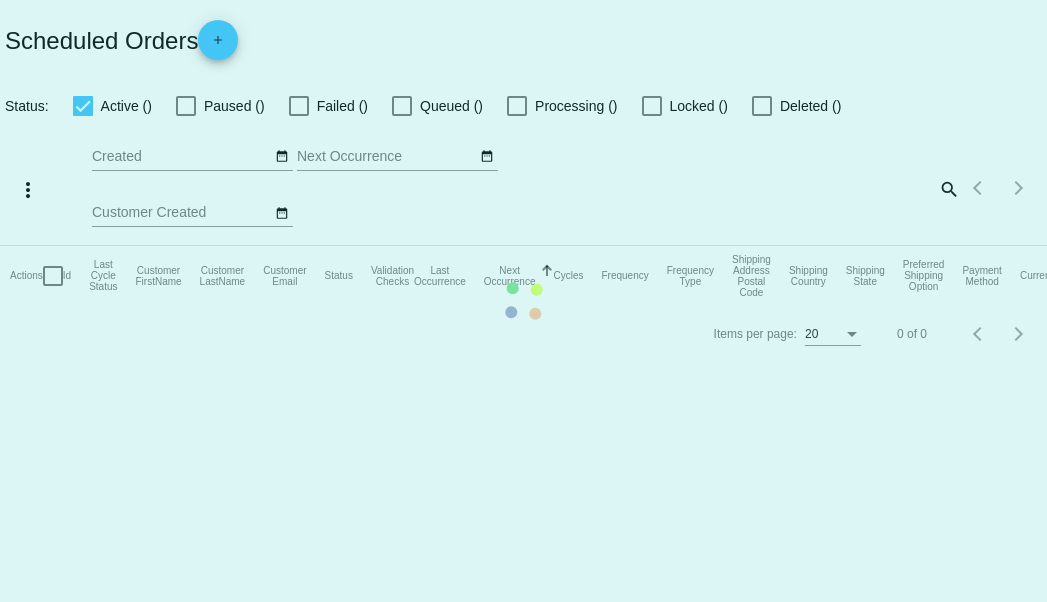 type on "[DATE] - [DATE]" 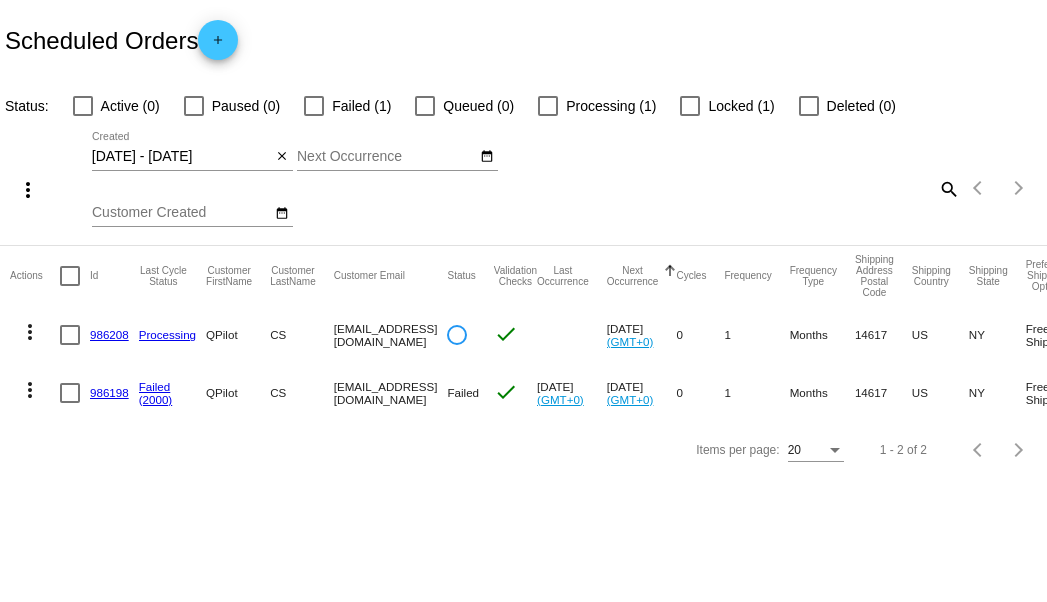 click on "Scheduled Orders
add
Status:
Active (0)
Paused (0)
Failed (1)
Queued (0)
Processing
(1)
Locked (1)
Deleted (0)
more_vert
07/17/2025 - 07/18/2025
Jul
Jan
Su Mo Tu We Th Fr 1" at bounding box center (523, 301) 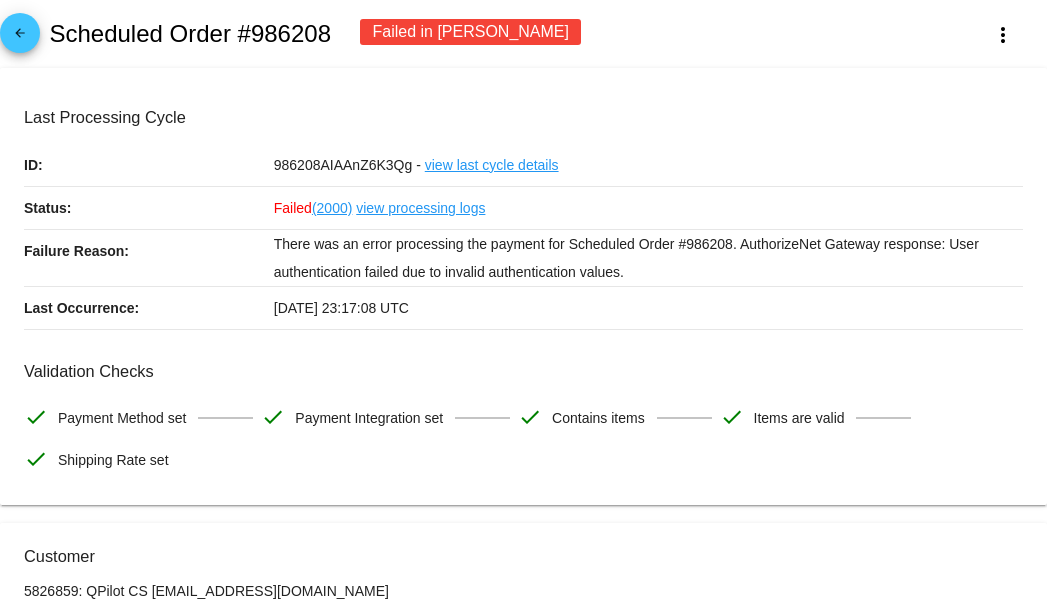 drag, startPoint x: 1018, startPoint y: 157, endPoint x: 1046, endPoint y: 260, distance: 106.738 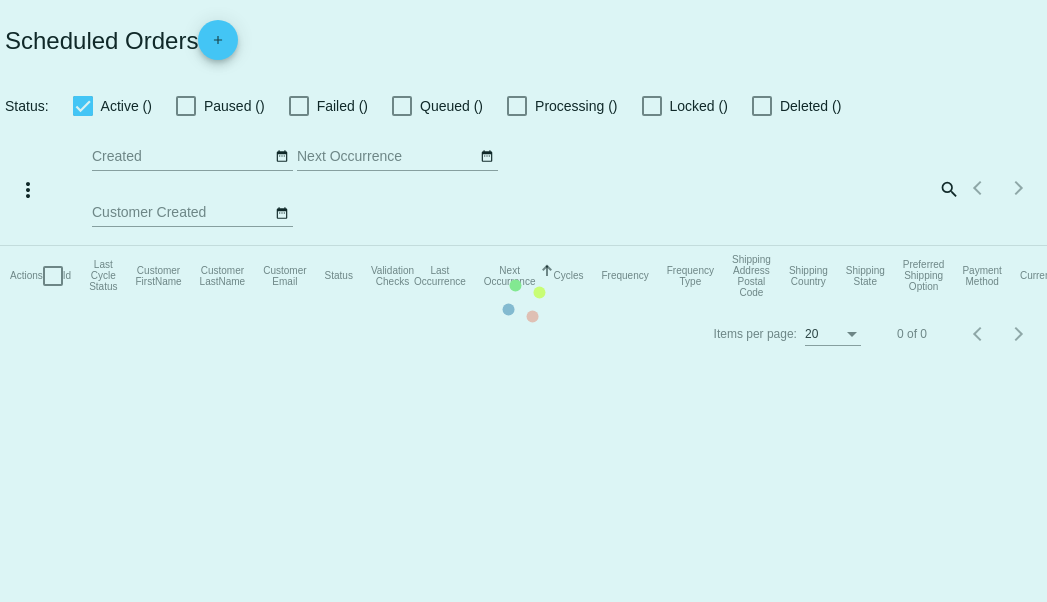 checkbox on "false" 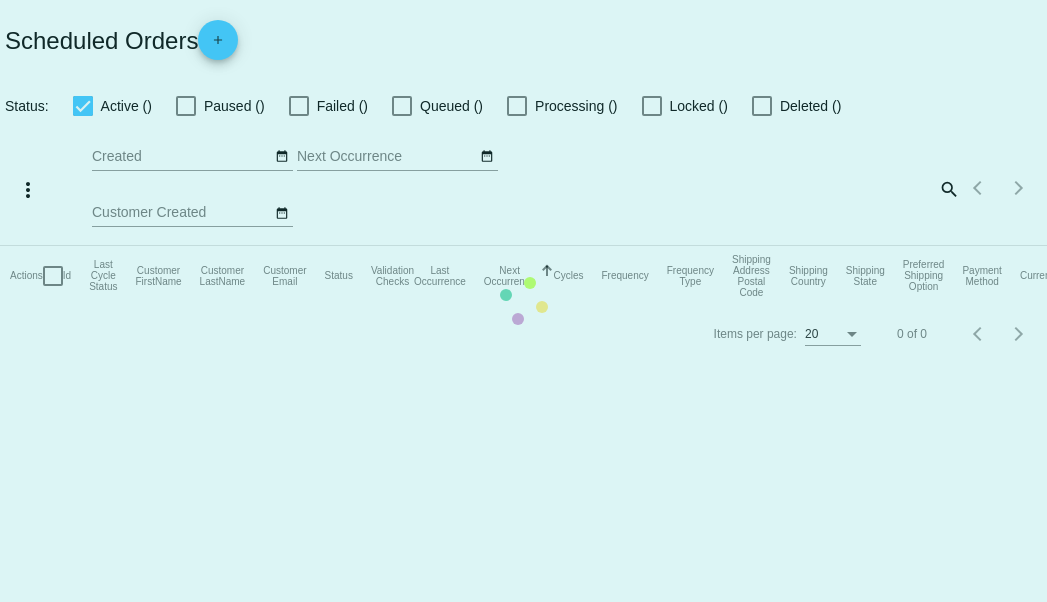 type on "[DATE] - [DATE]" 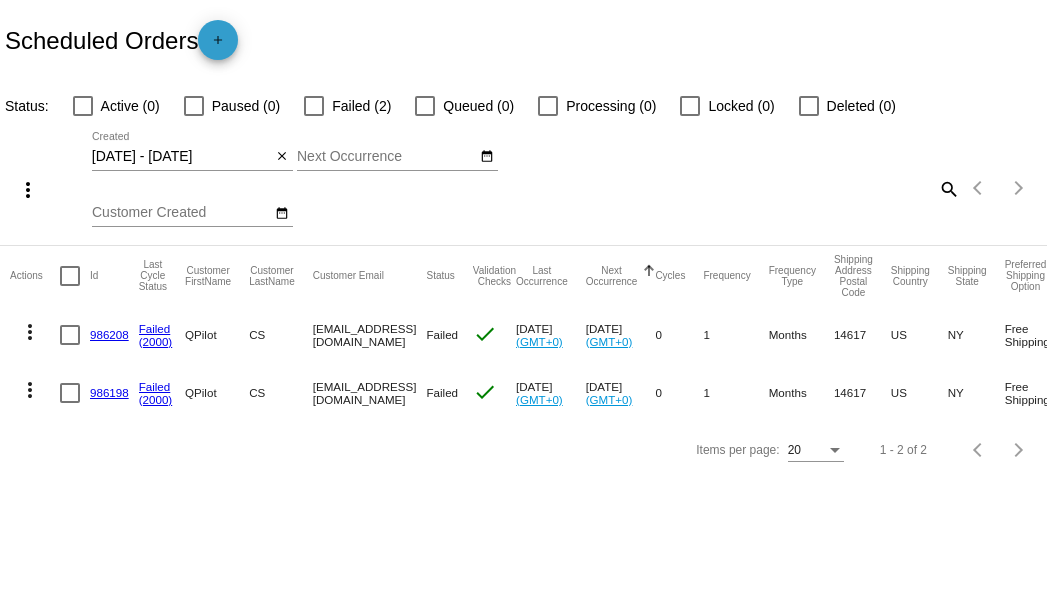 click on "add" 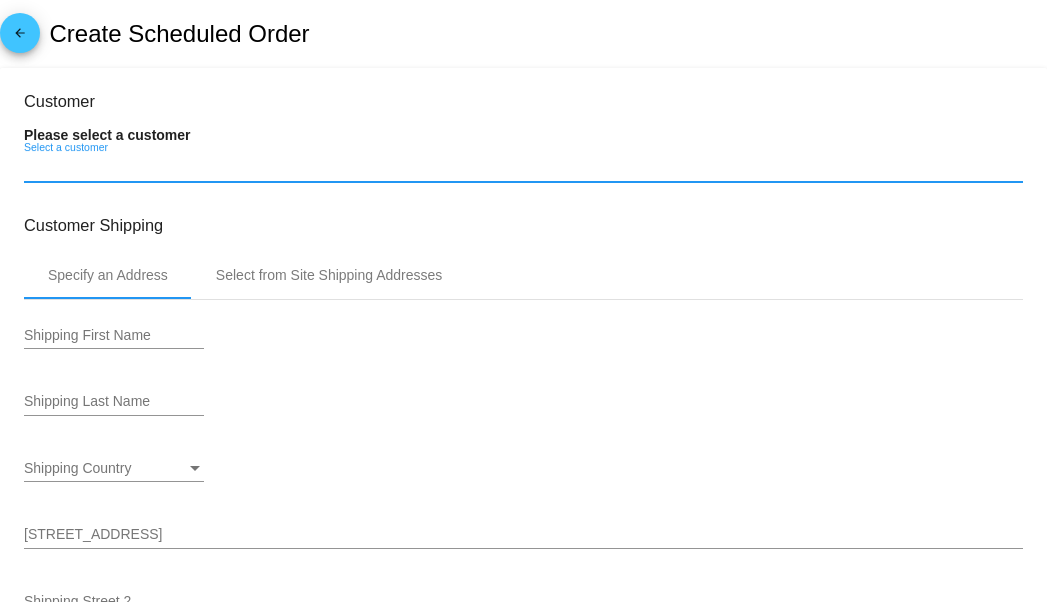 click on "Select a customer" at bounding box center (523, 168) 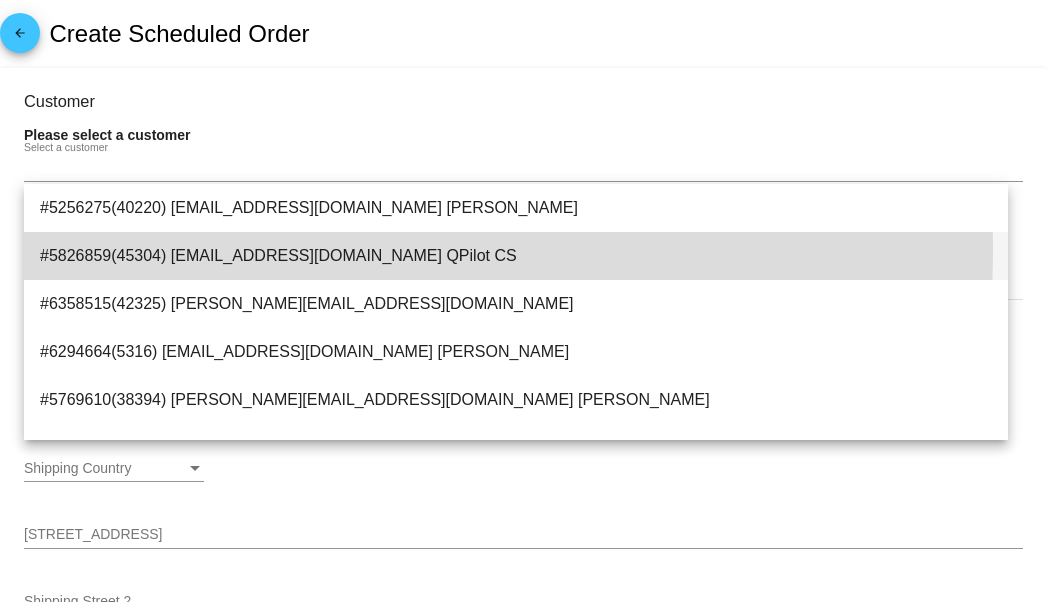click on "#5826859(45304)
customers@qpilot.cloud
QPilot CS" at bounding box center (516, 256) 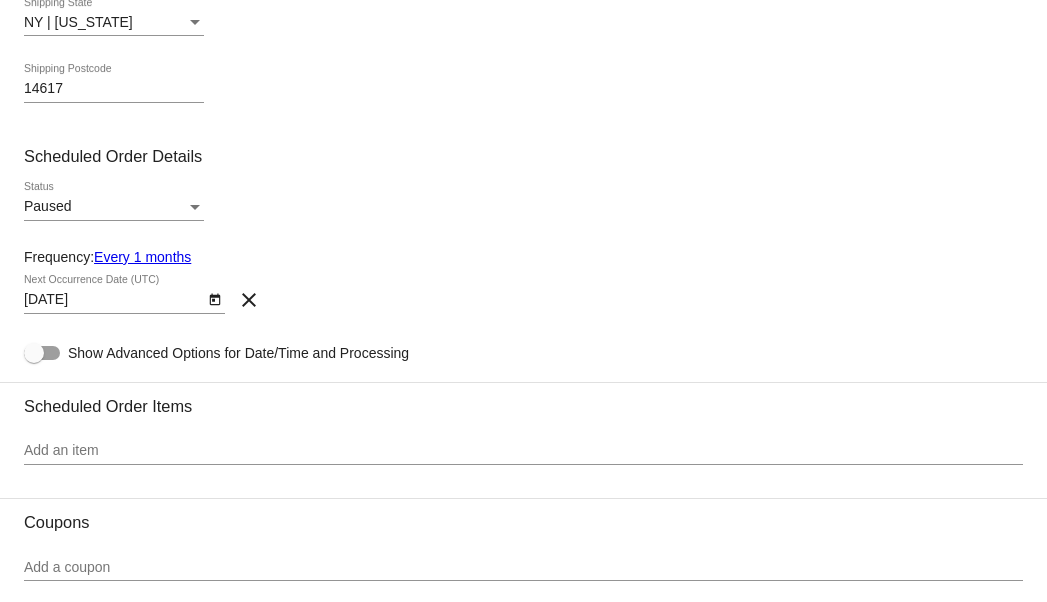 scroll, scrollTop: 702, scrollLeft: 0, axis: vertical 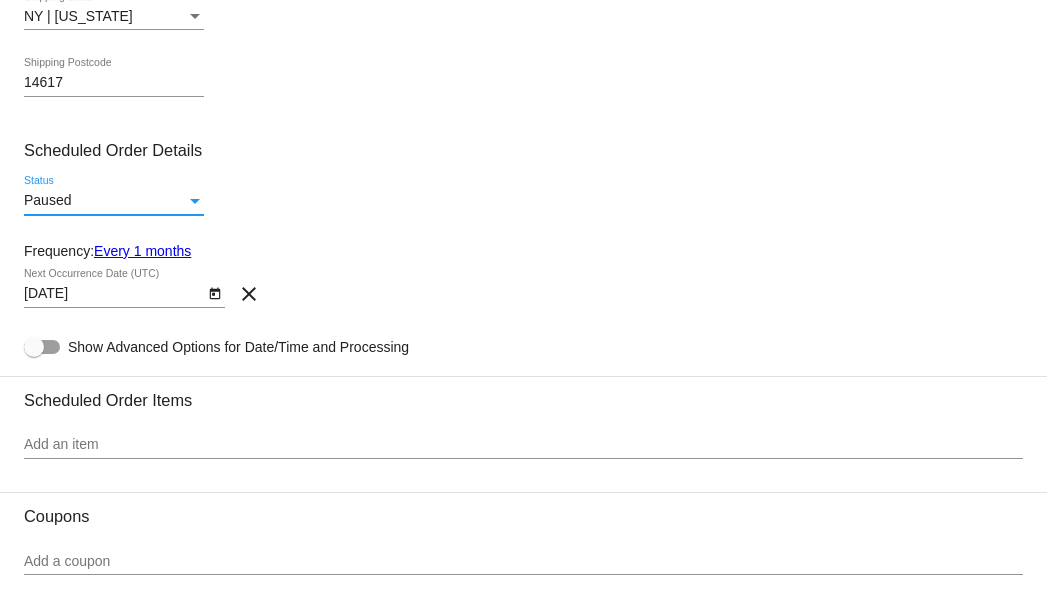 click on "Paused" at bounding box center [105, 201] 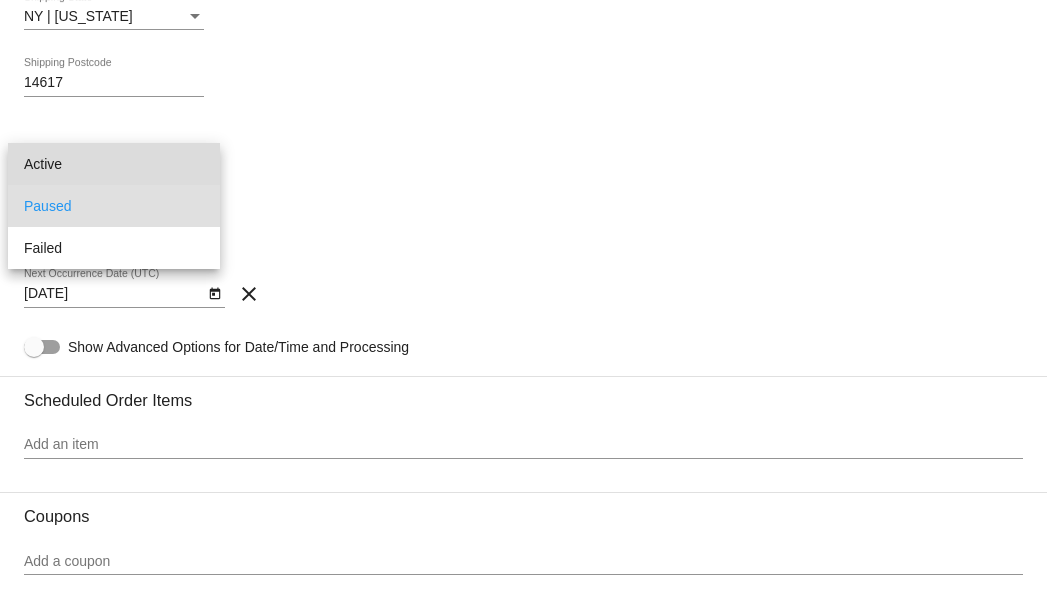 click on "Active" at bounding box center [114, 164] 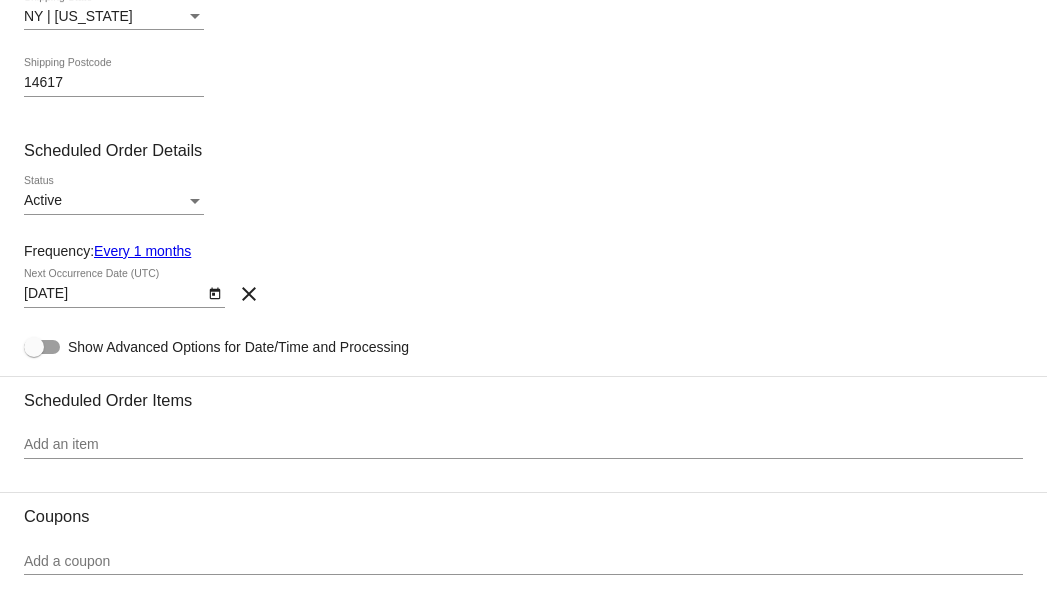drag, startPoint x: 217, startPoint y: 295, endPoint x: 218, endPoint y: 311, distance: 16.03122 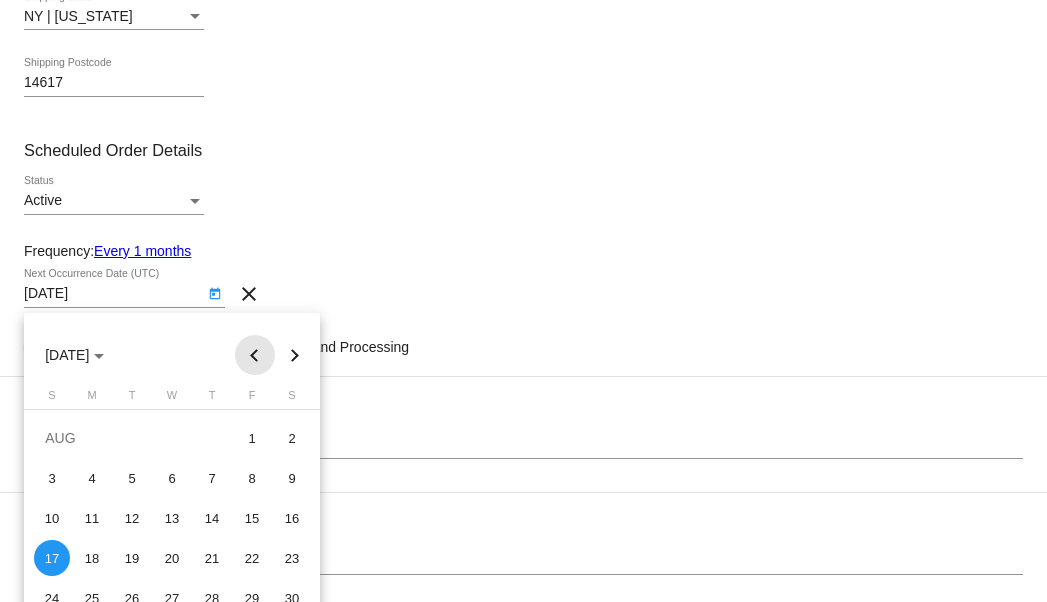 click at bounding box center [255, 355] 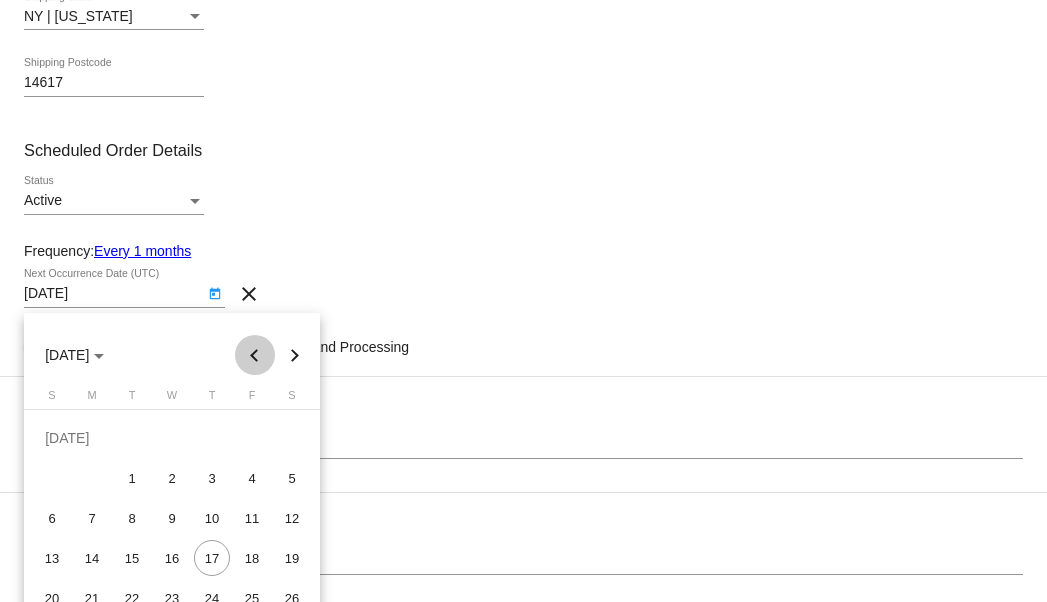 click at bounding box center [255, 355] 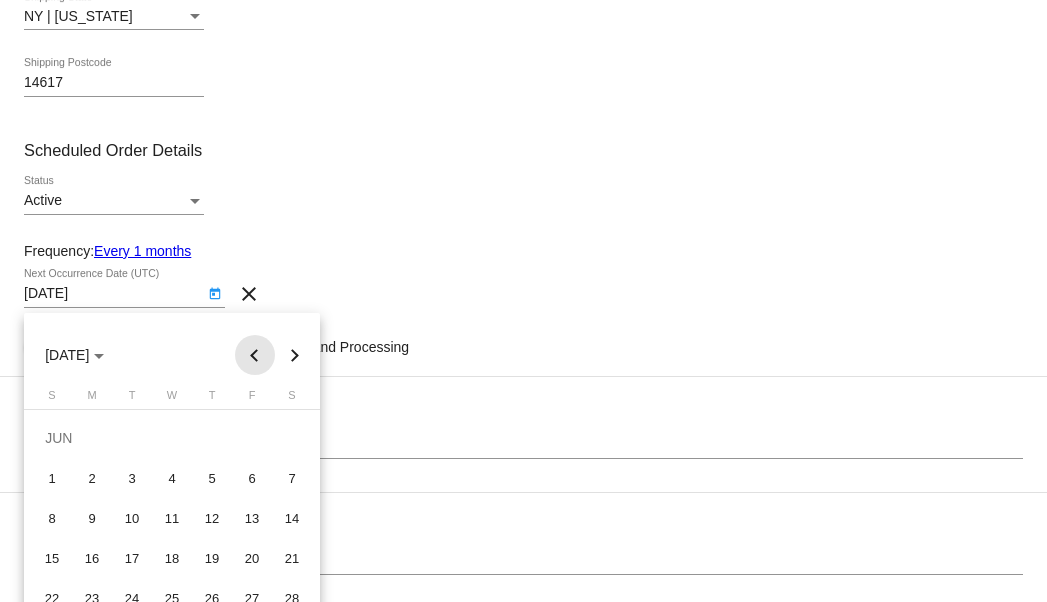click at bounding box center (255, 355) 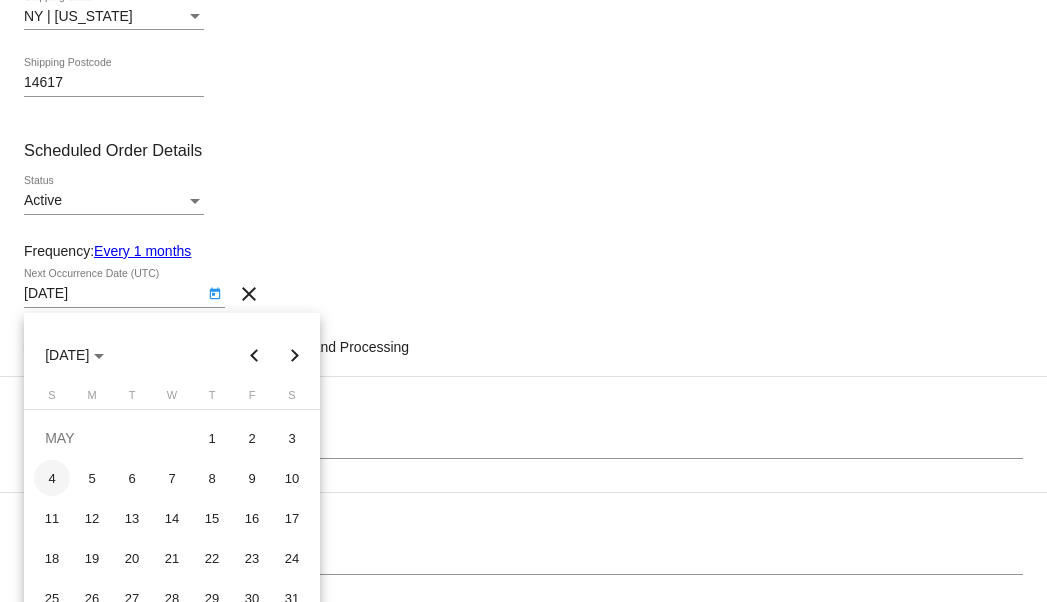 click on "4" at bounding box center [52, 478] 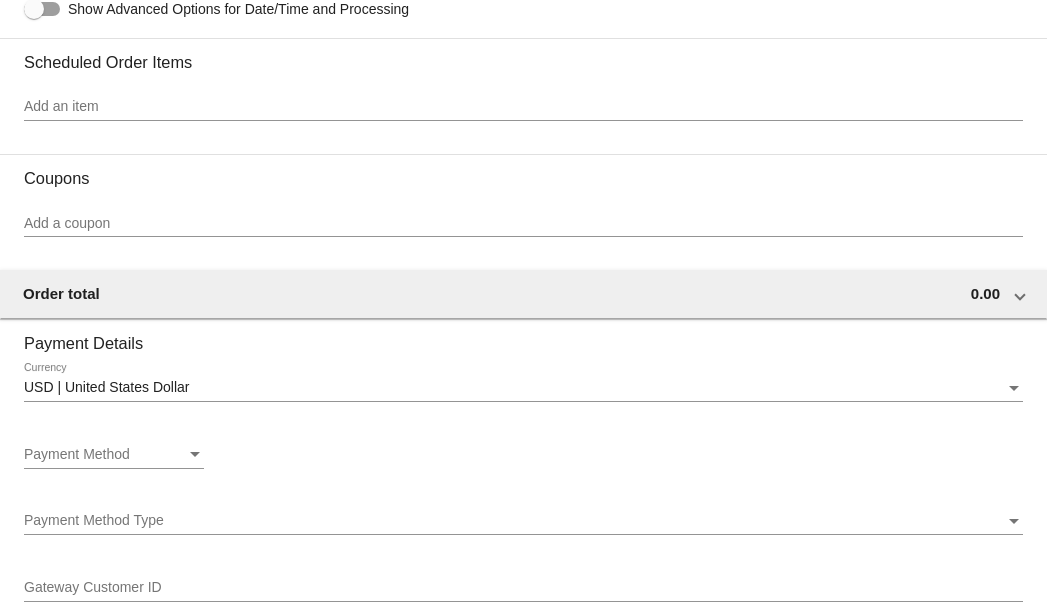 scroll, scrollTop: 1046, scrollLeft: 0, axis: vertical 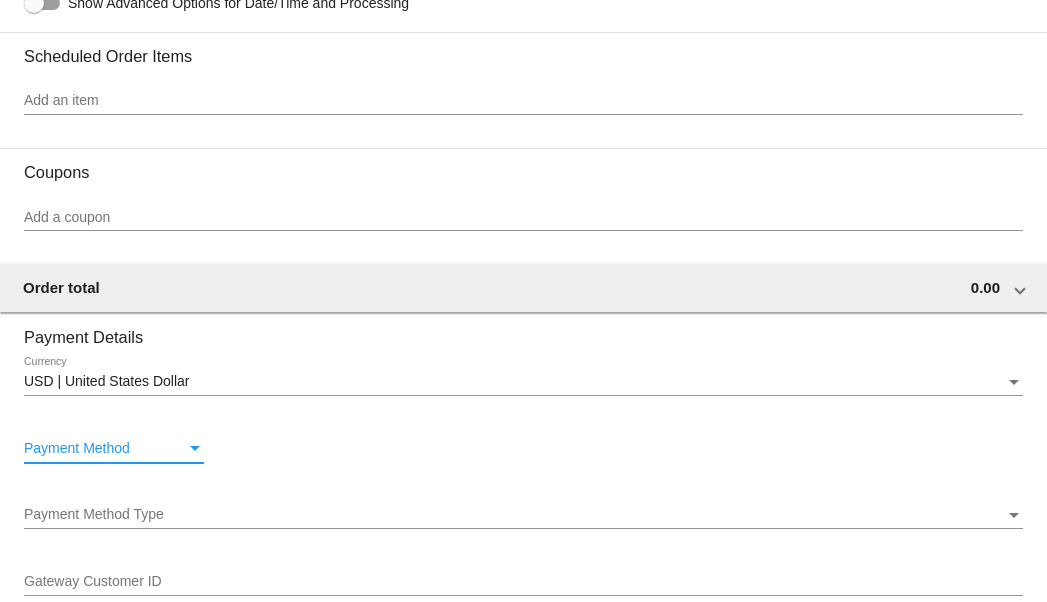 click on "Payment Method" at bounding box center (105, 449) 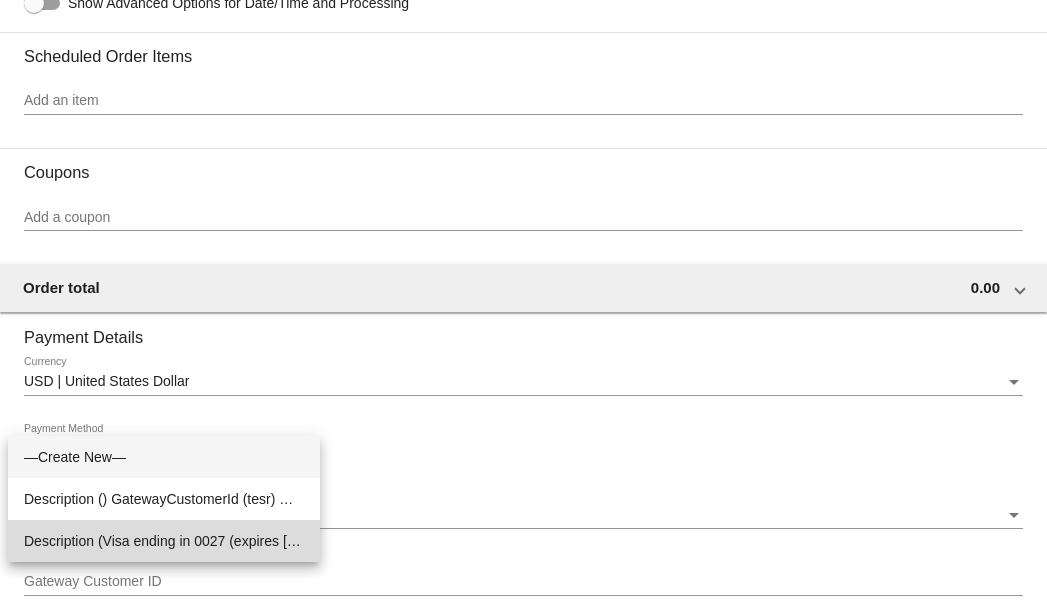 click on "Description (Visa ending in 0027 (expires 01/26)) GatewayCustomerId (523619655)
GatewayPaymentId (535754907)" at bounding box center (164, 541) 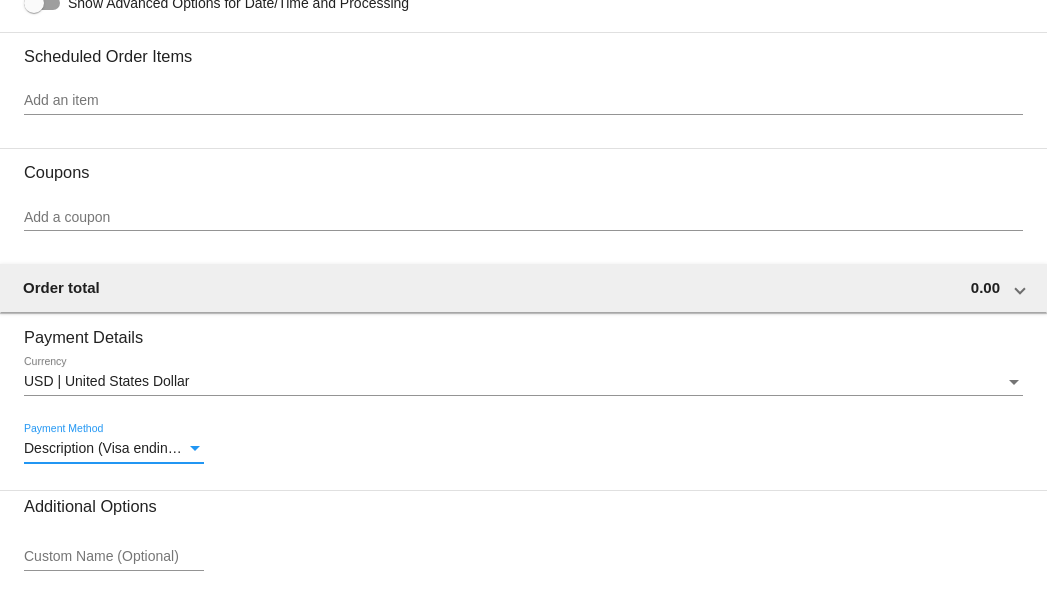 scroll, scrollTop: 1192, scrollLeft: 0, axis: vertical 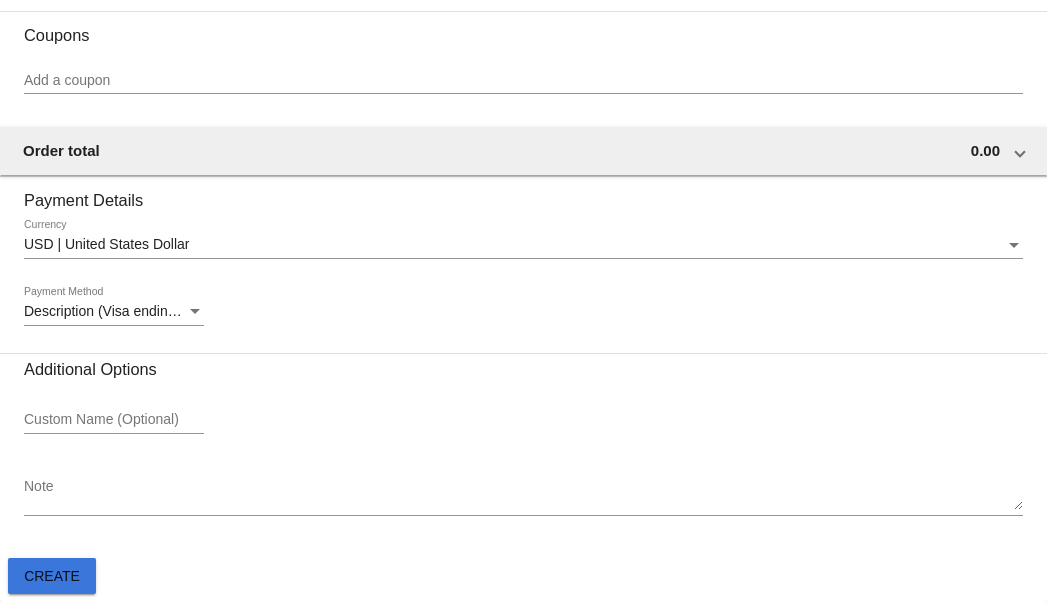 click on "Create" 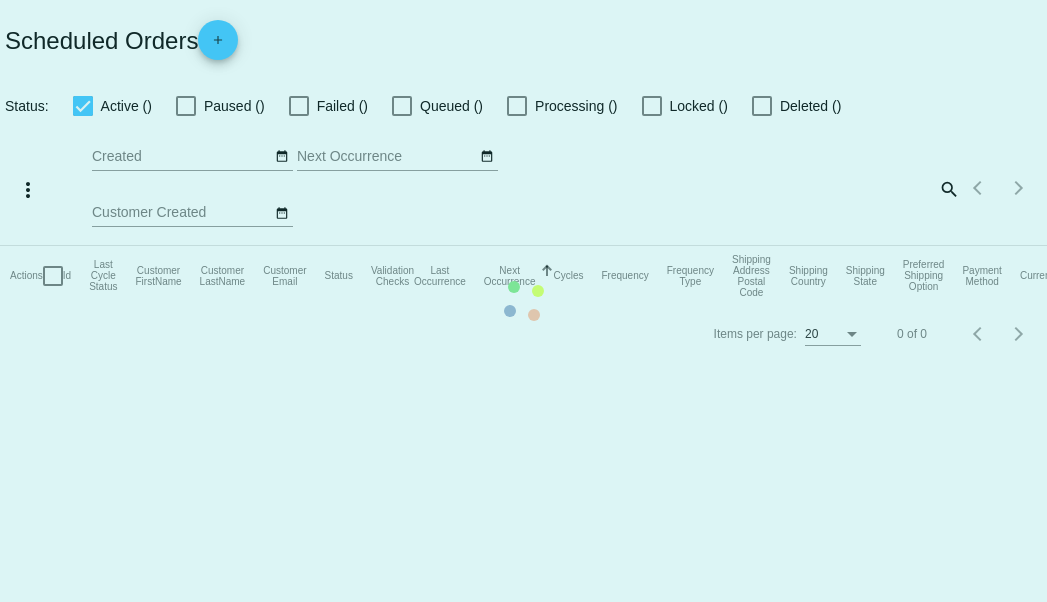 scroll, scrollTop: 0, scrollLeft: 0, axis: both 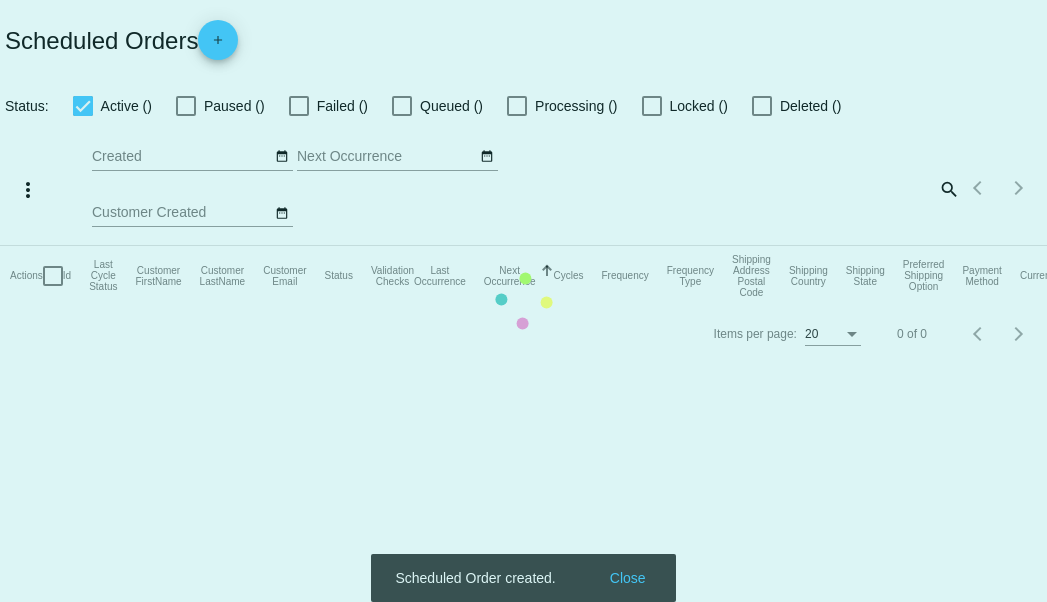 checkbox on "false" 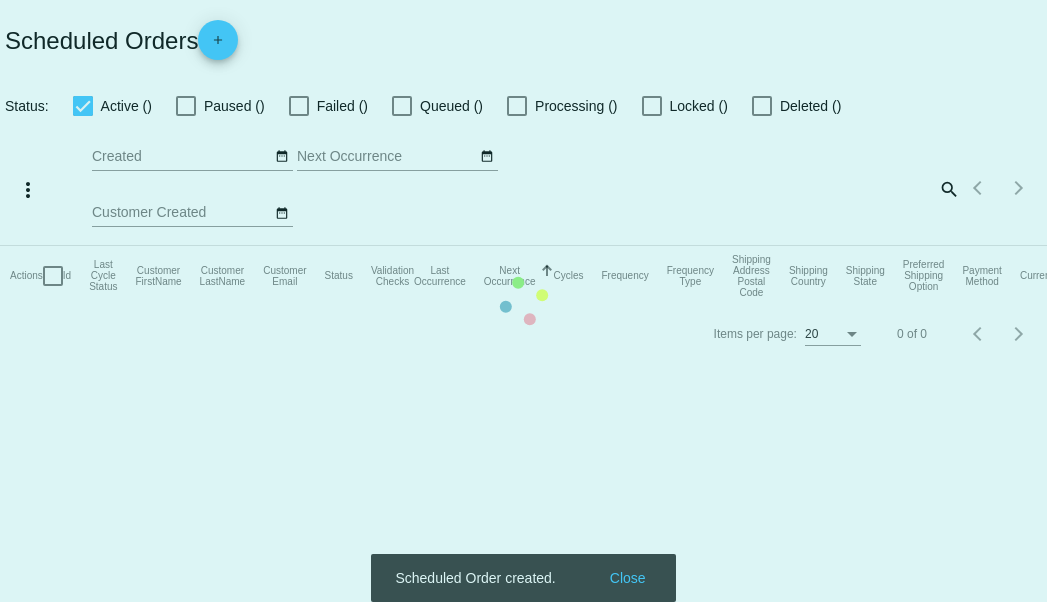 type on "07/17/2025 - 07/18/2025" 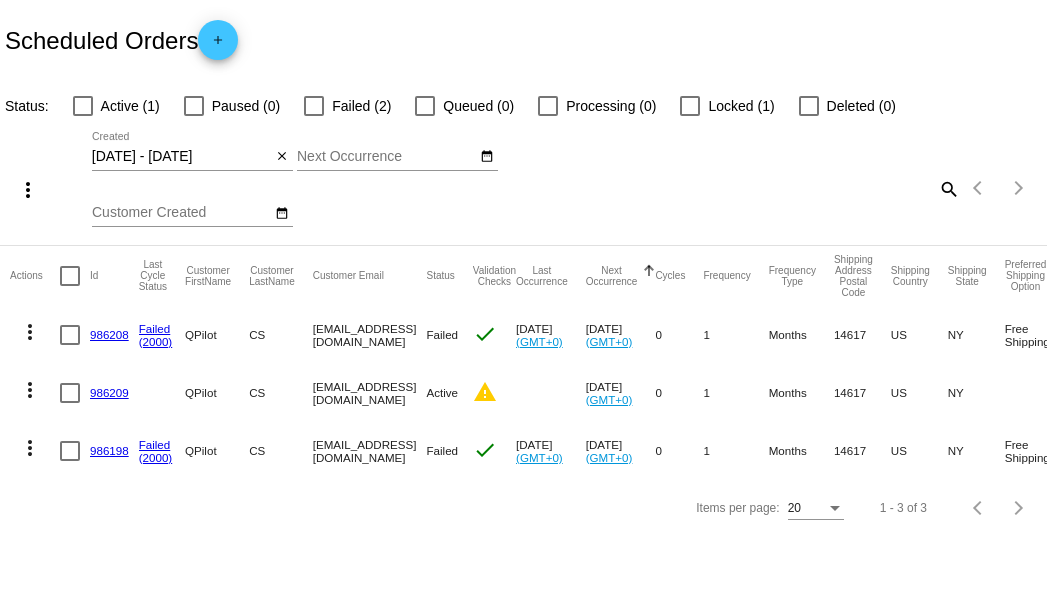 drag, startPoint x: 205, startPoint y: 390, endPoint x: 445, endPoint y: 383, distance: 240.10207 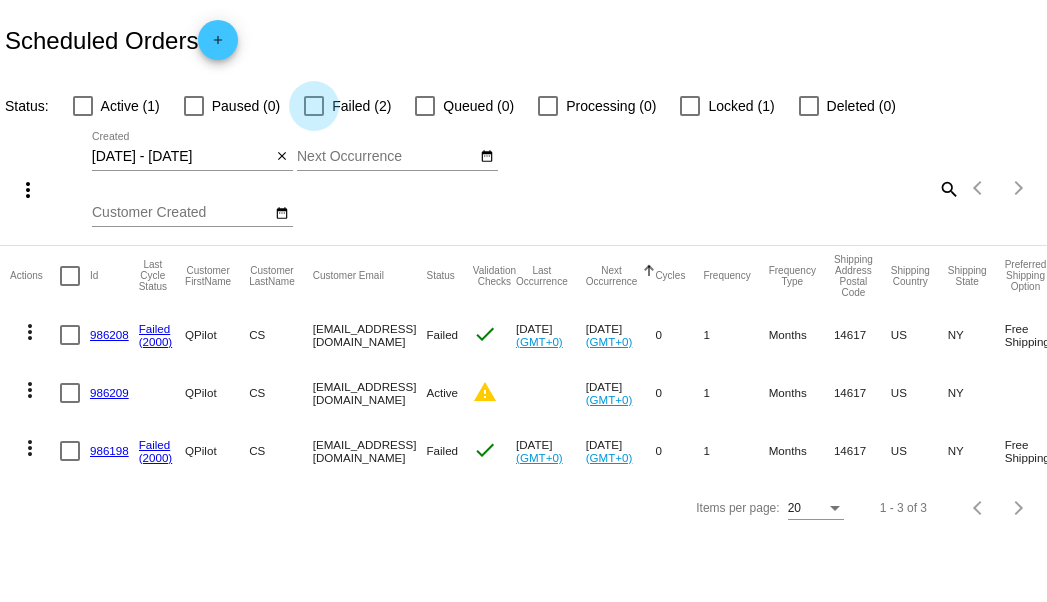 click on "Failed (2)" at bounding box center (361, 106) 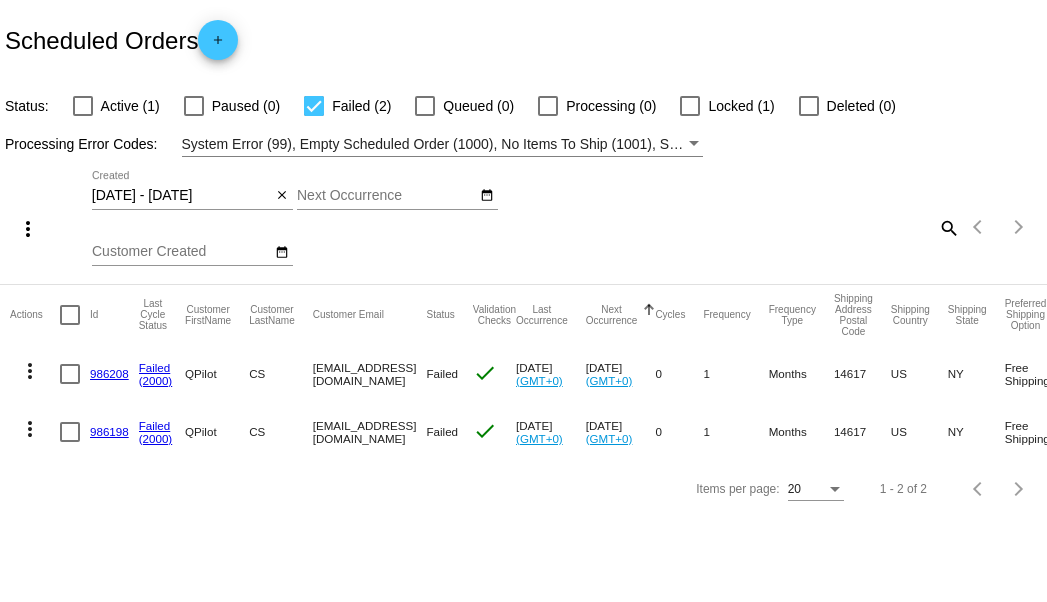 click on "07/17/2025 - 07/18/2025
Jul
Jan
Feb
Mar
Apr
Su Mo Tu We Th 1" 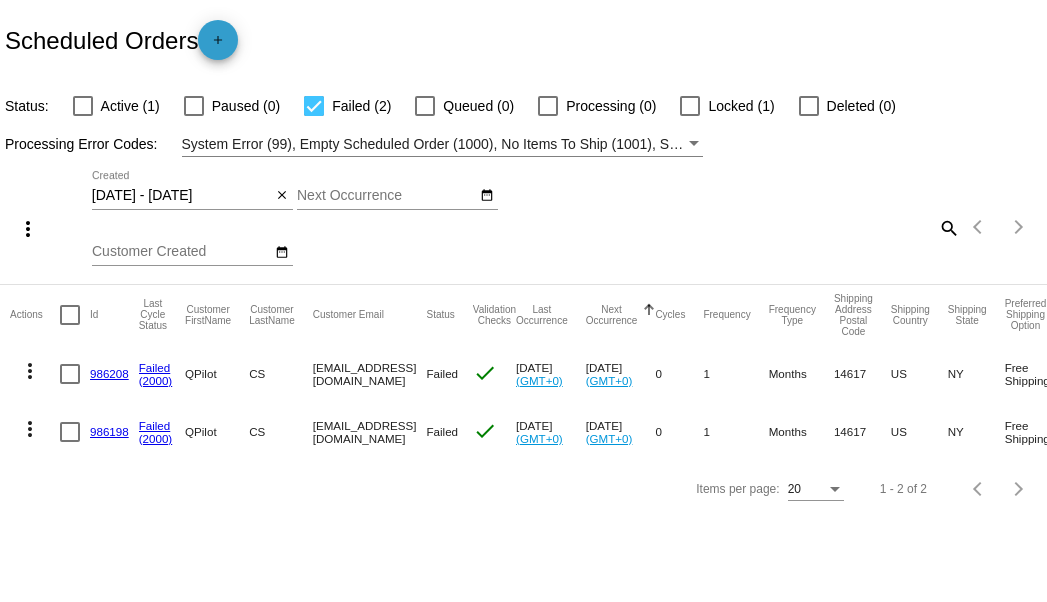 click on "add" 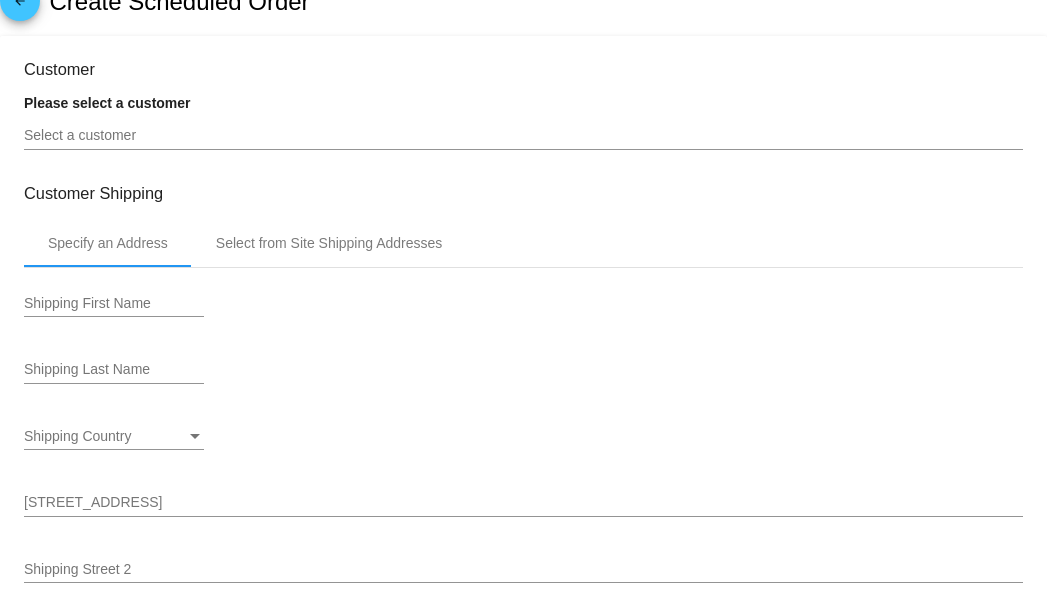 scroll, scrollTop: 0, scrollLeft: 0, axis: both 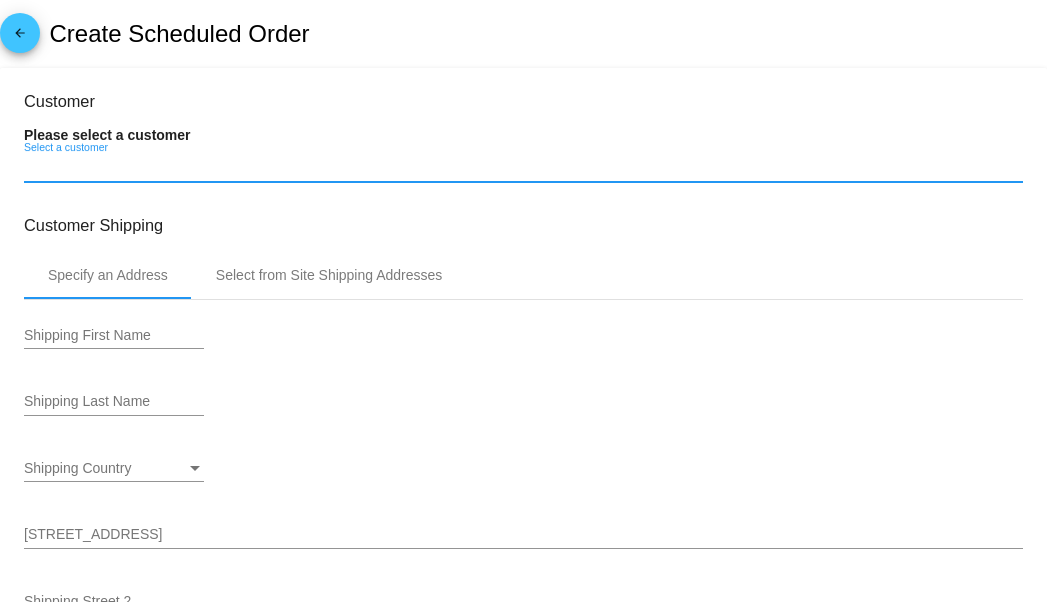 click on "Select a customer" at bounding box center (523, 168) 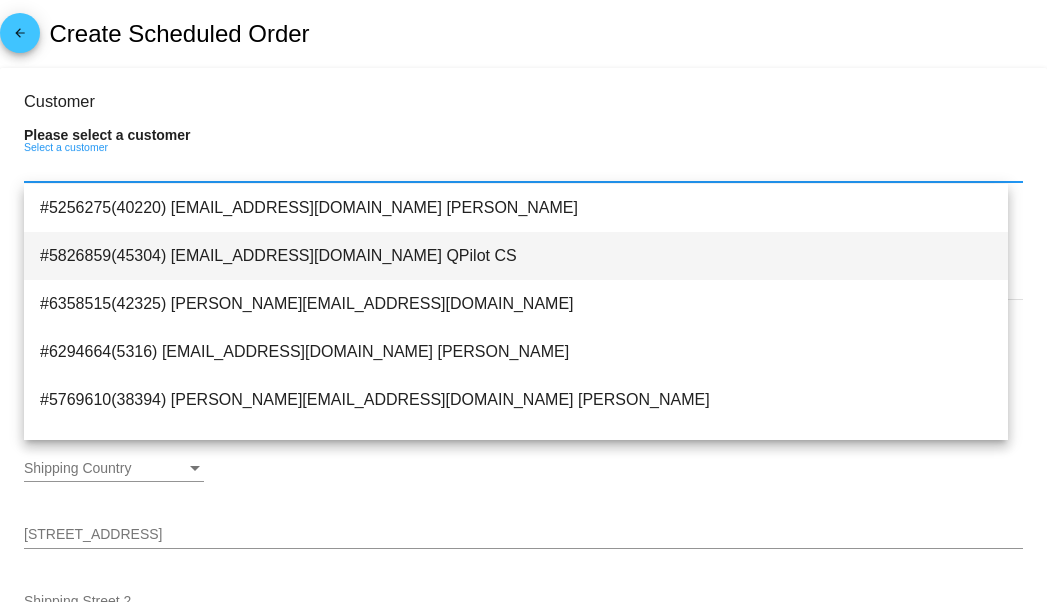 click on "#5826859(45304)
customers@qpilot.cloud
QPilot CS" at bounding box center (516, 256) 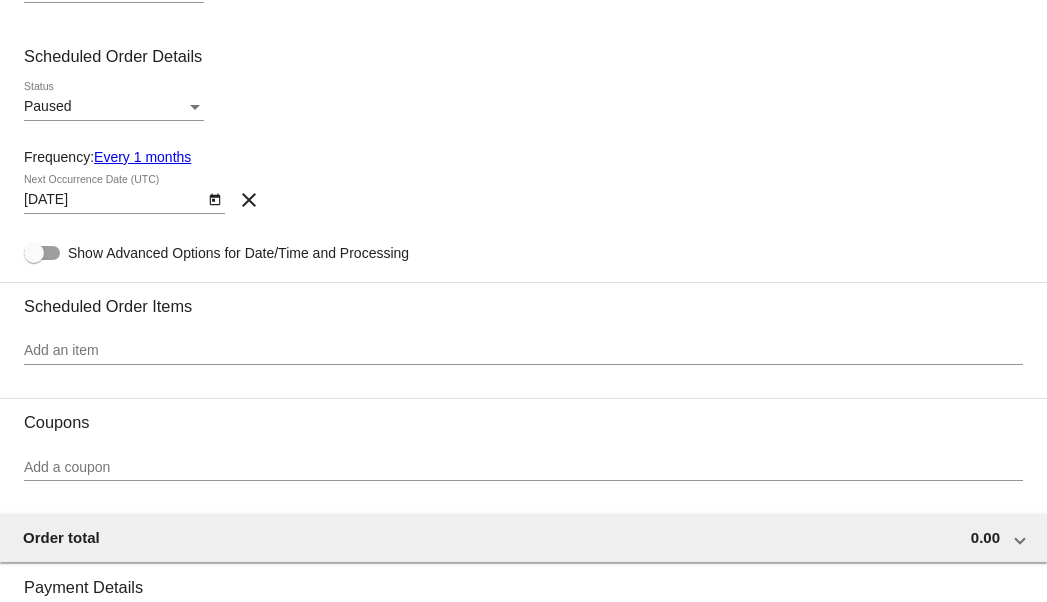 scroll, scrollTop: 792, scrollLeft: 0, axis: vertical 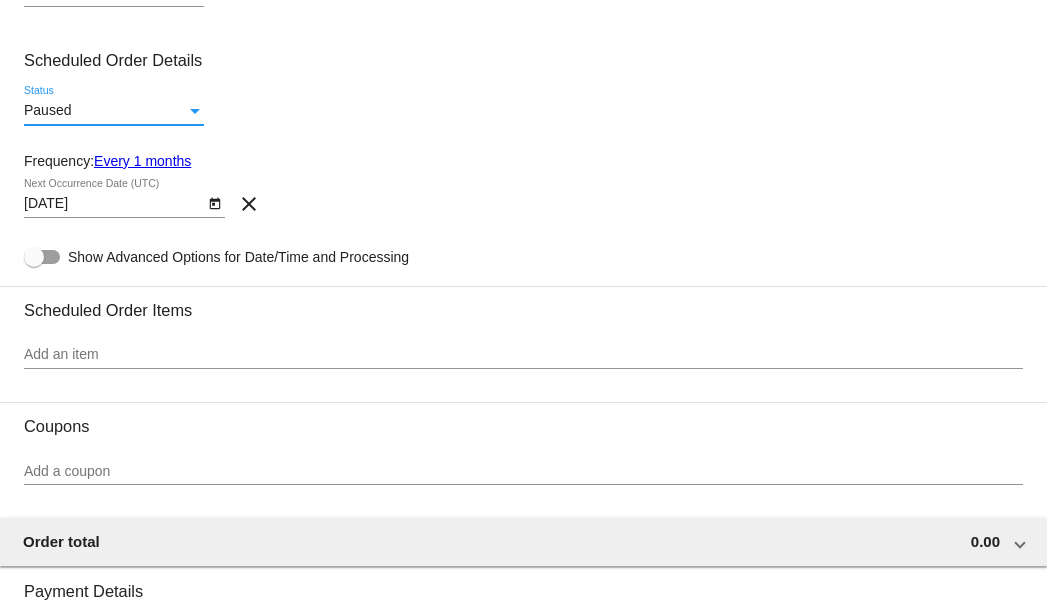 click on "Paused" at bounding box center (105, 111) 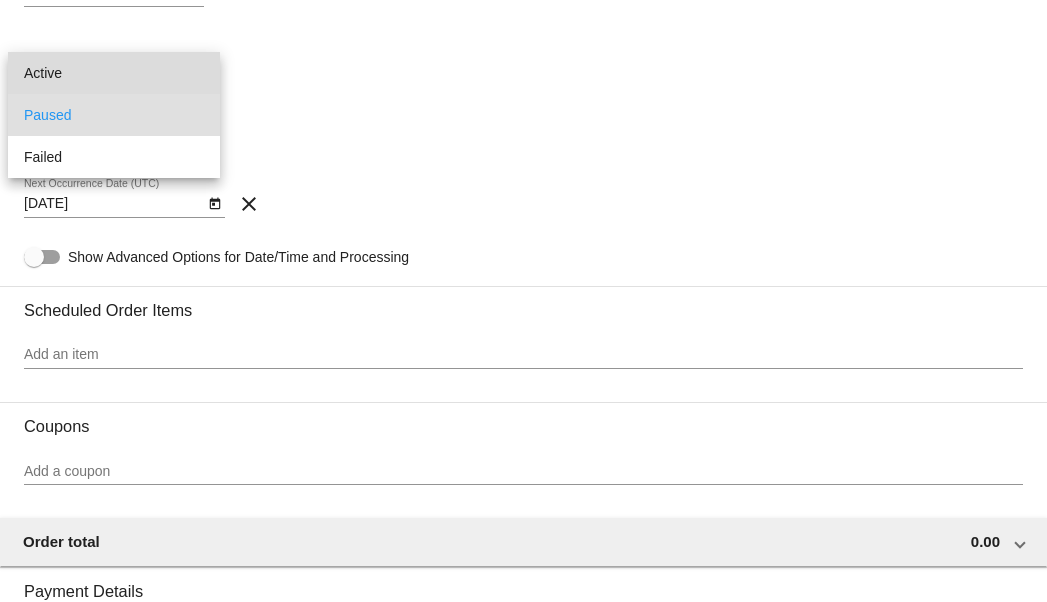 click on "Active" at bounding box center [114, 73] 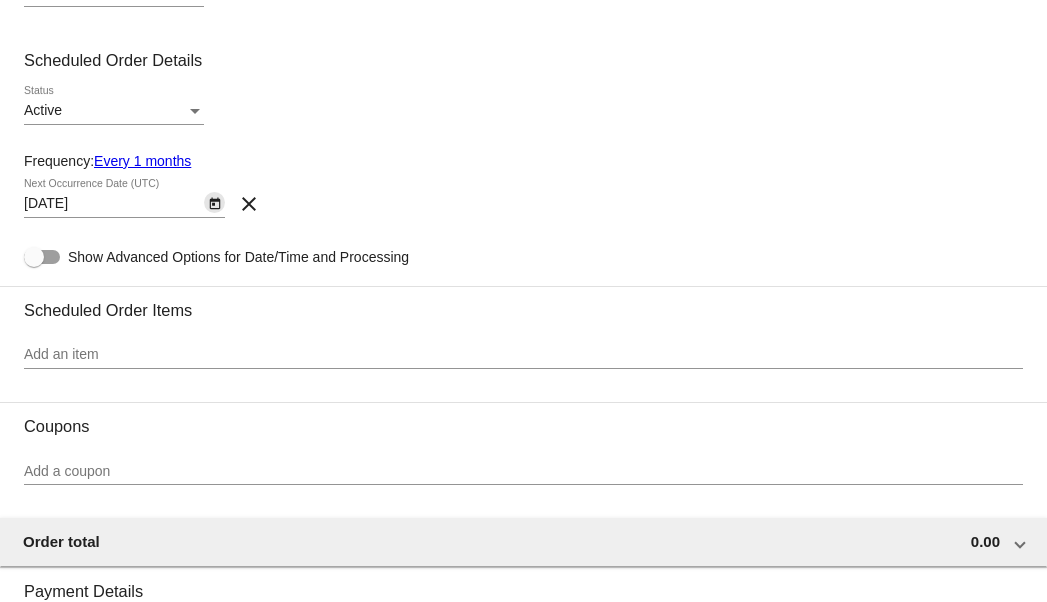 click 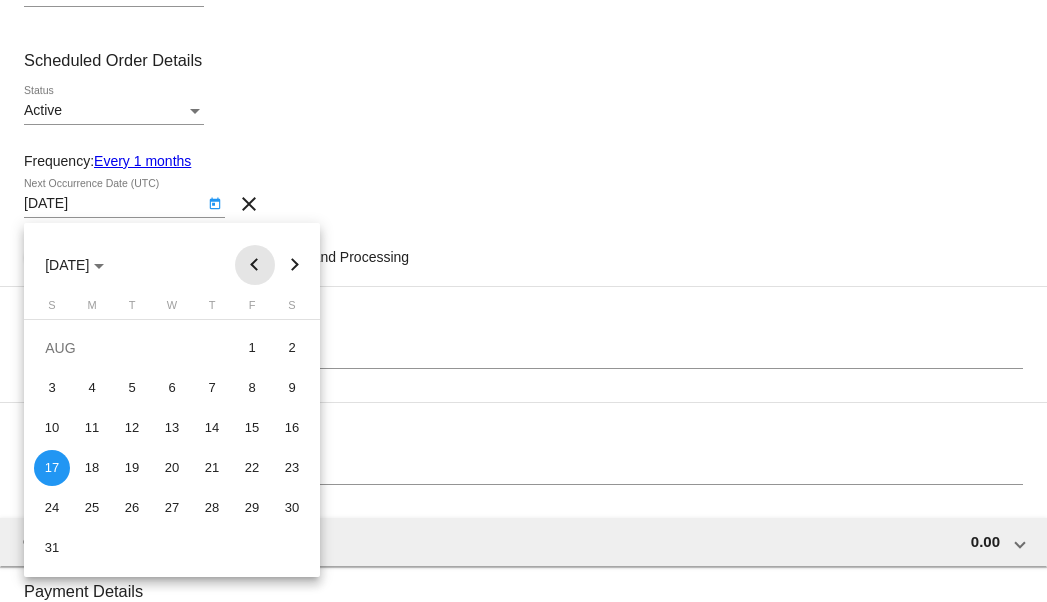 click at bounding box center [255, 265] 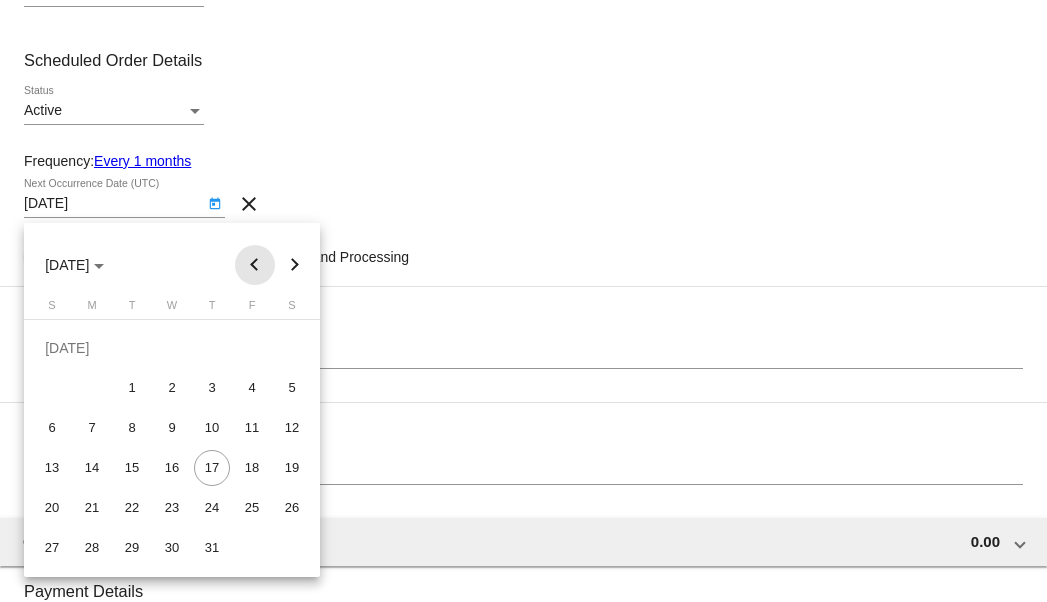 click at bounding box center [255, 265] 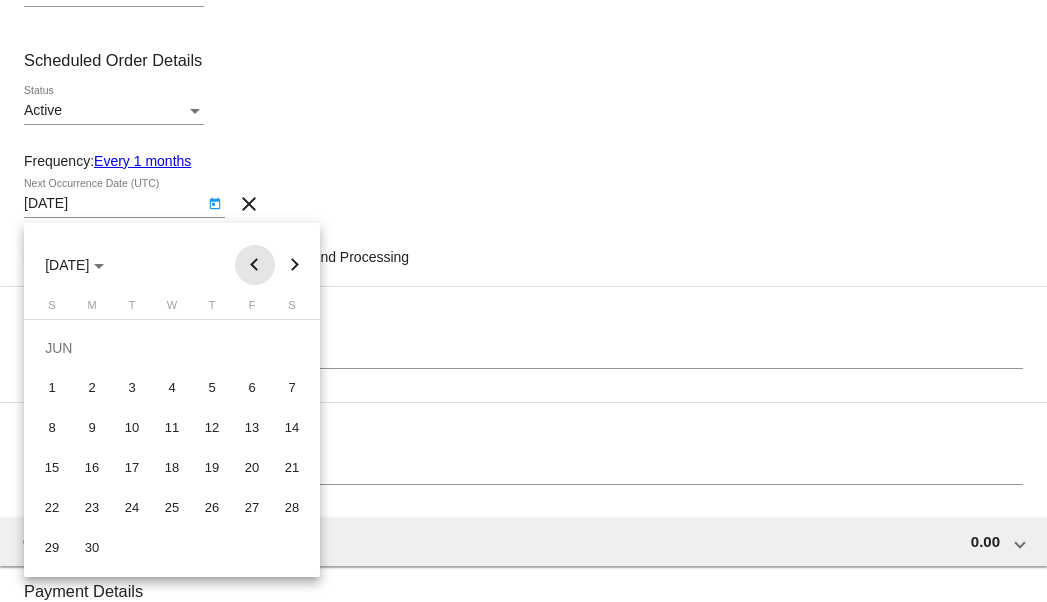 click at bounding box center (255, 265) 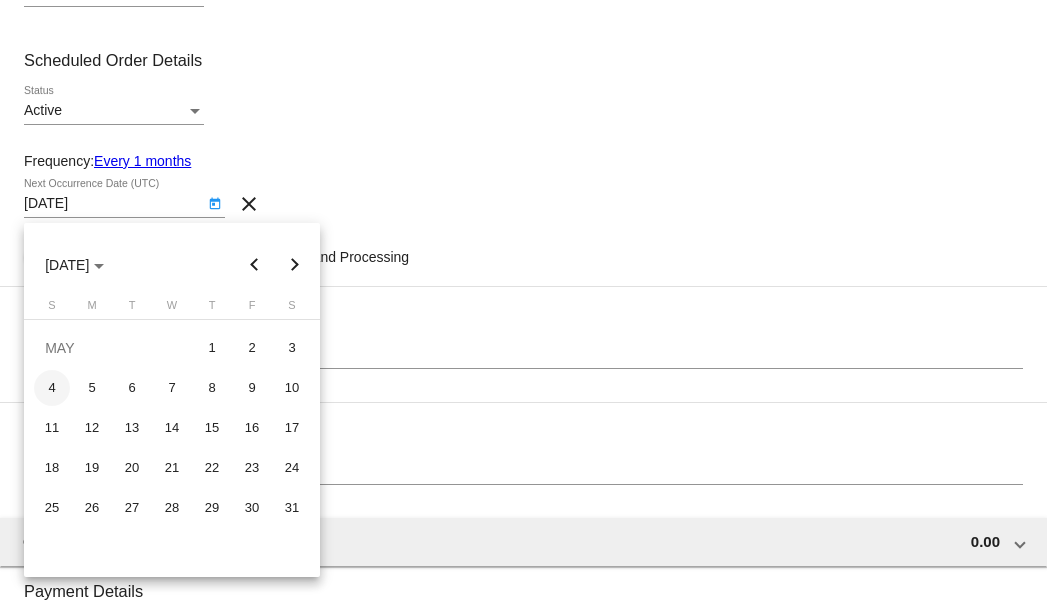 click on "4" at bounding box center [52, 388] 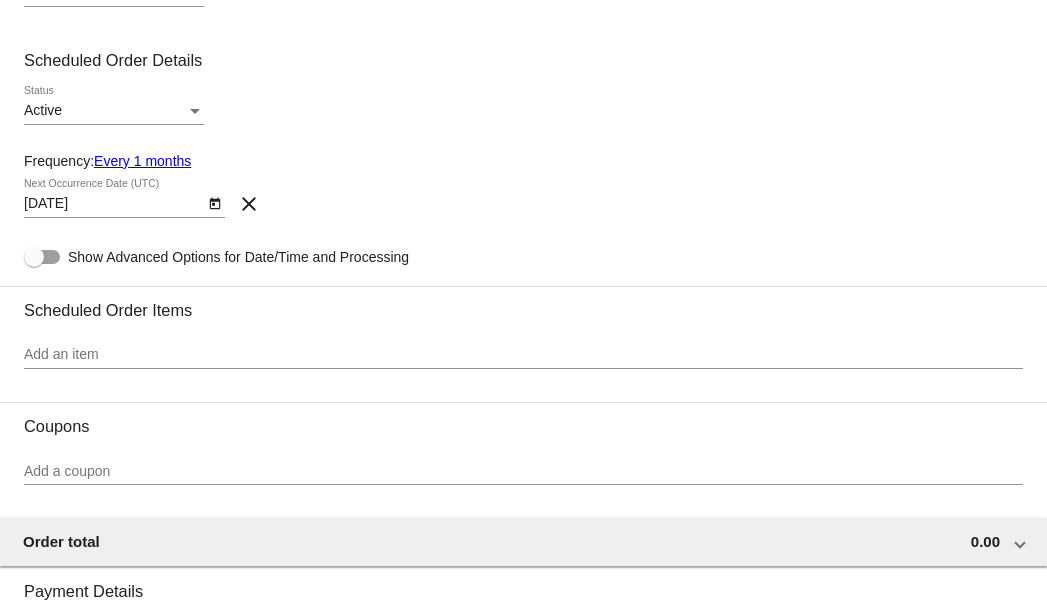 click on "Add an item" 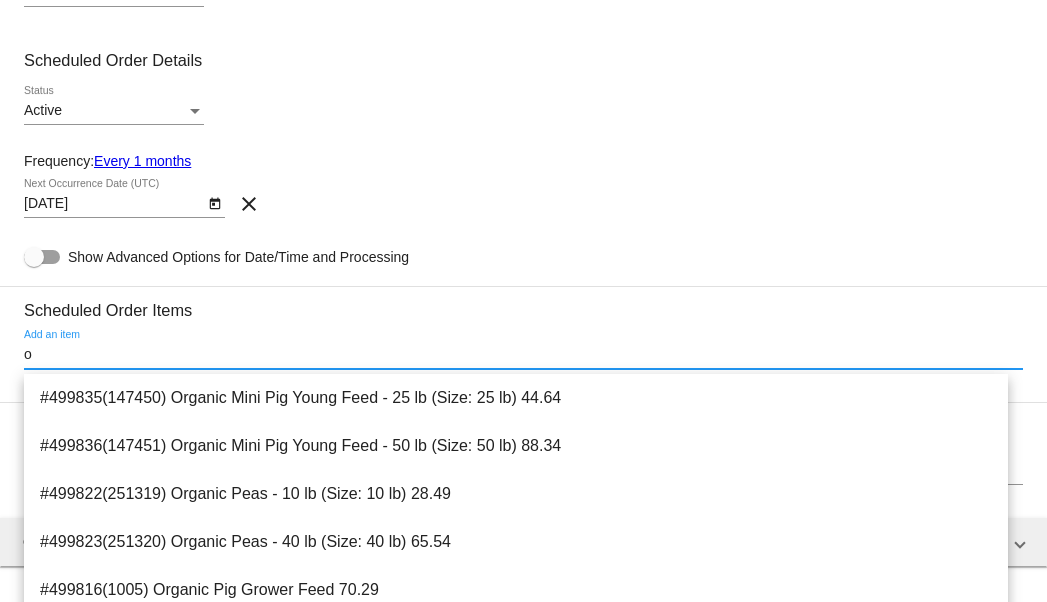 scroll, scrollTop: 1770, scrollLeft: 0, axis: vertical 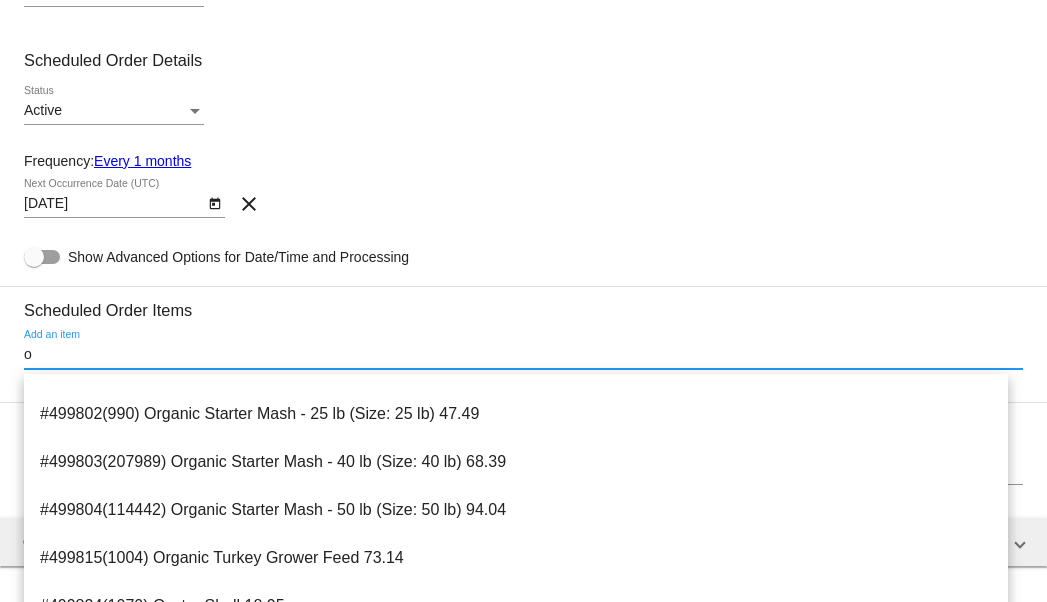type on "o" 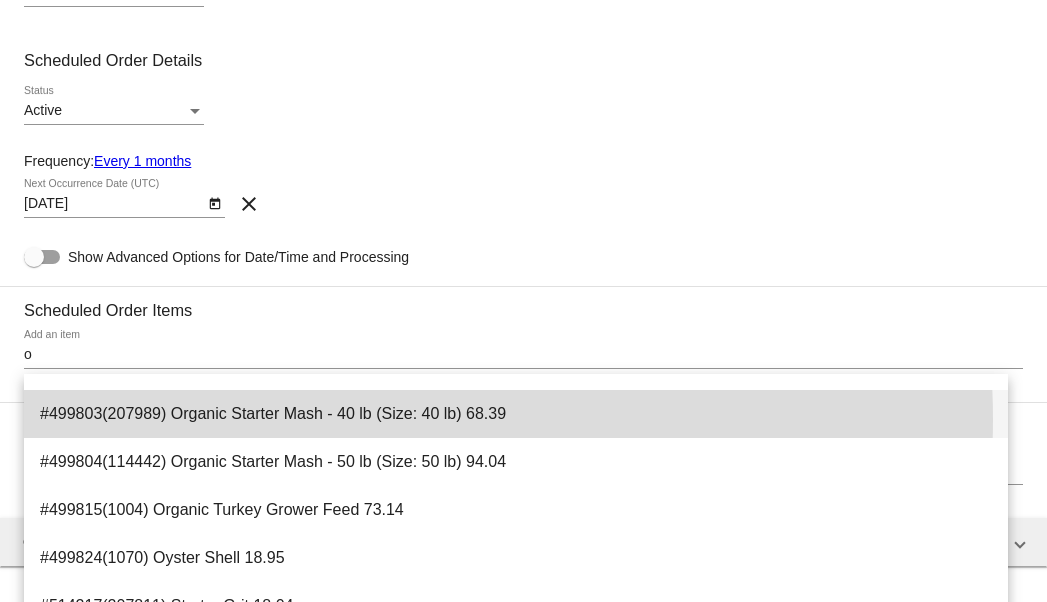 click on "#499803(207989)
Organic Starter Mash - 40 lb (Size: 40 lb)
68.39" at bounding box center [516, 414] 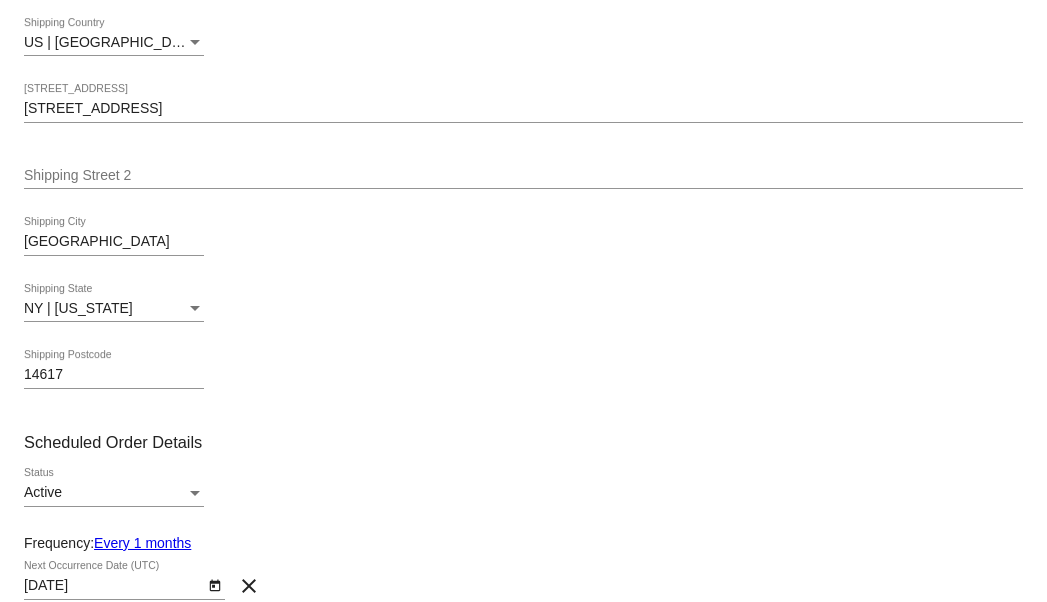 scroll, scrollTop: 400, scrollLeft: 0, axis: vertical 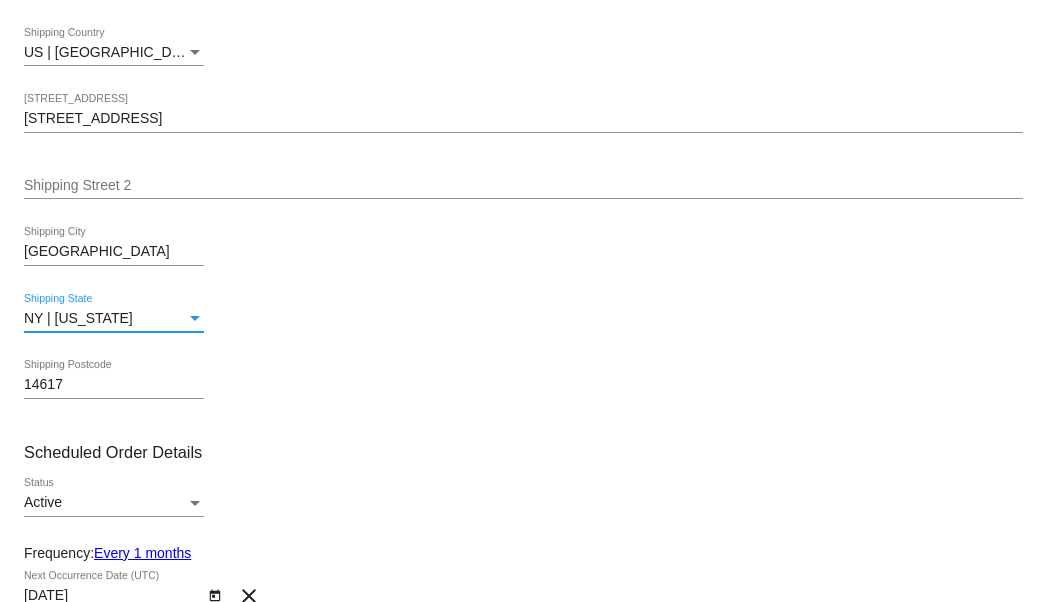 click on "NY | New York" at bounding box center (105, 319) 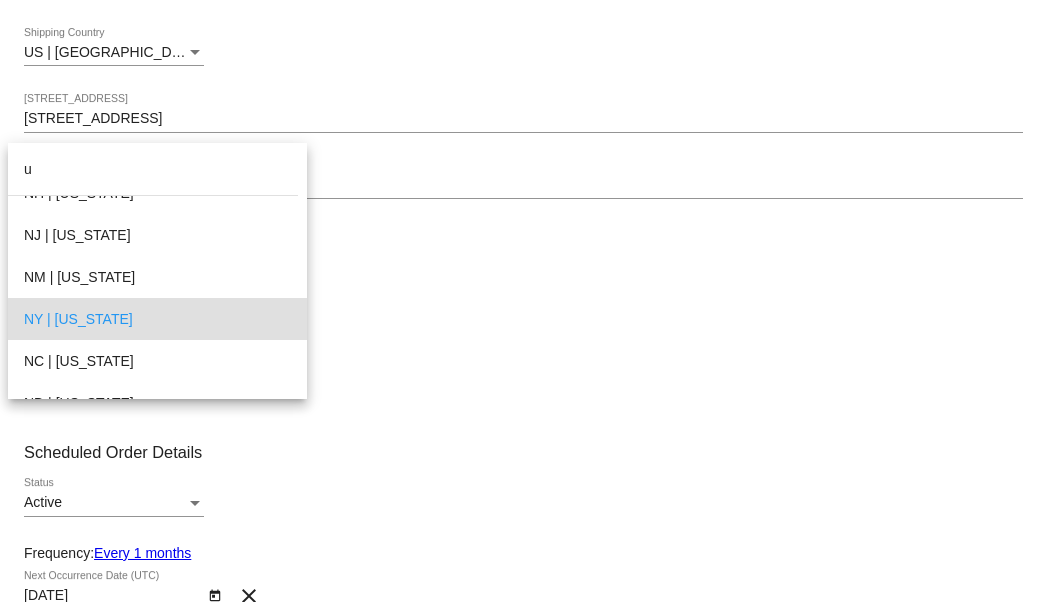 scroll, scrollTop: 0, scrollLeft: 0, axis: both 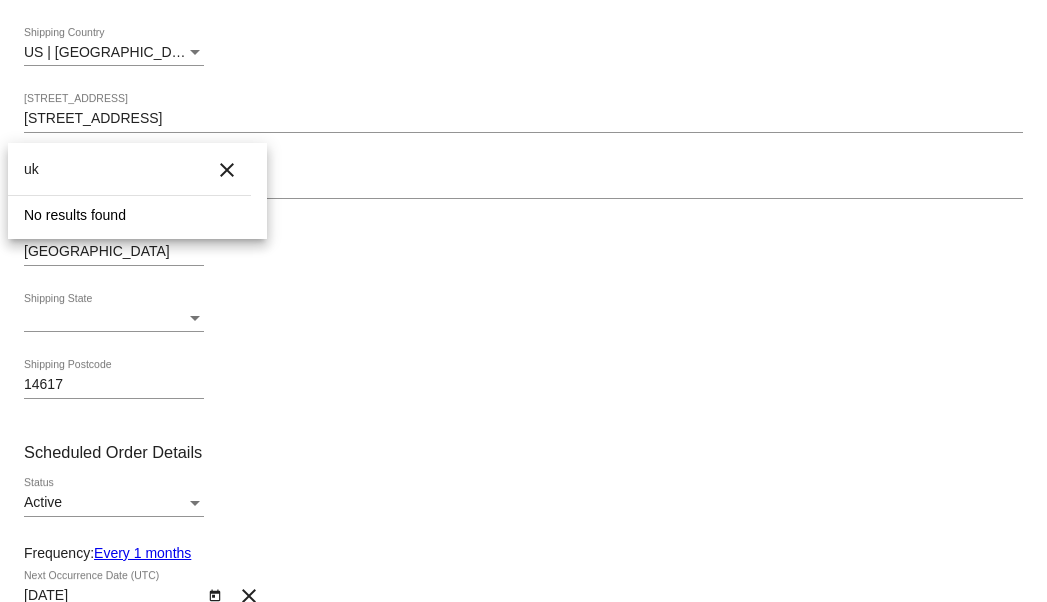 type on "u" 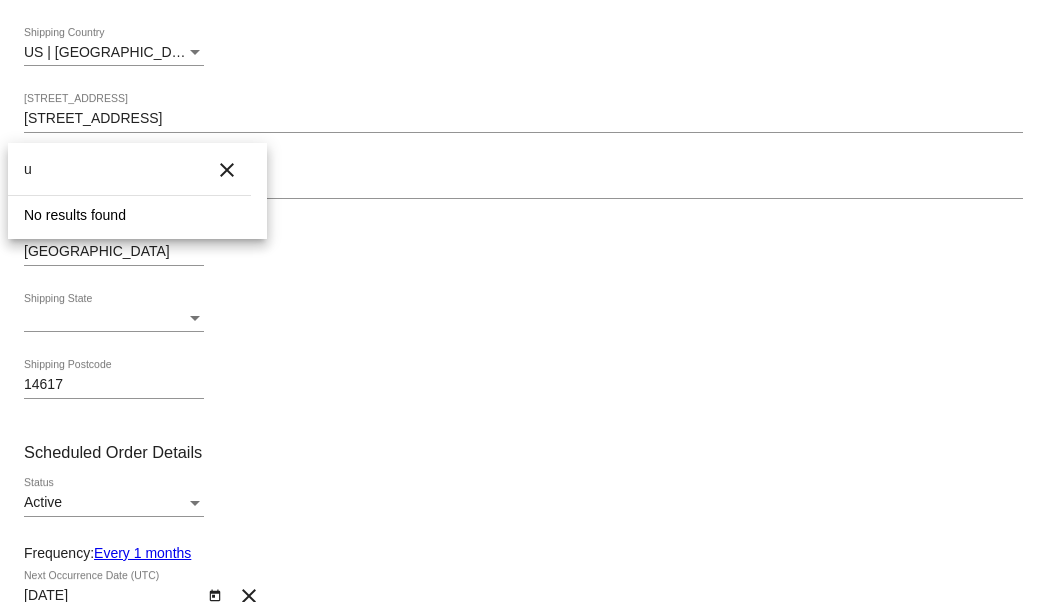type 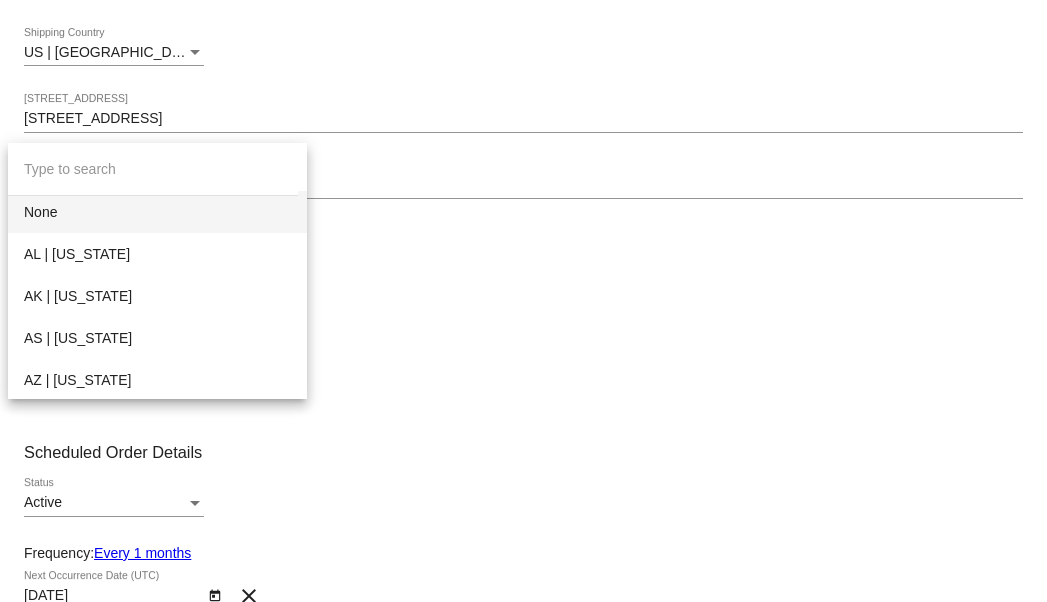 scroll, scrollTop: 0, scrollLeft: 0, axis: both 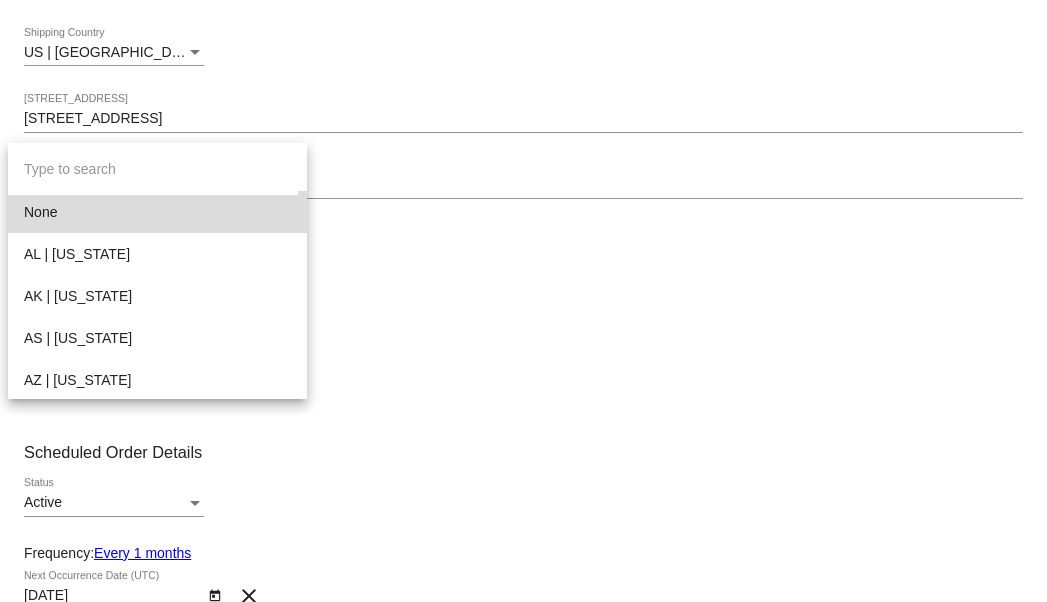 click on "None" at bounding box center [157, 212] 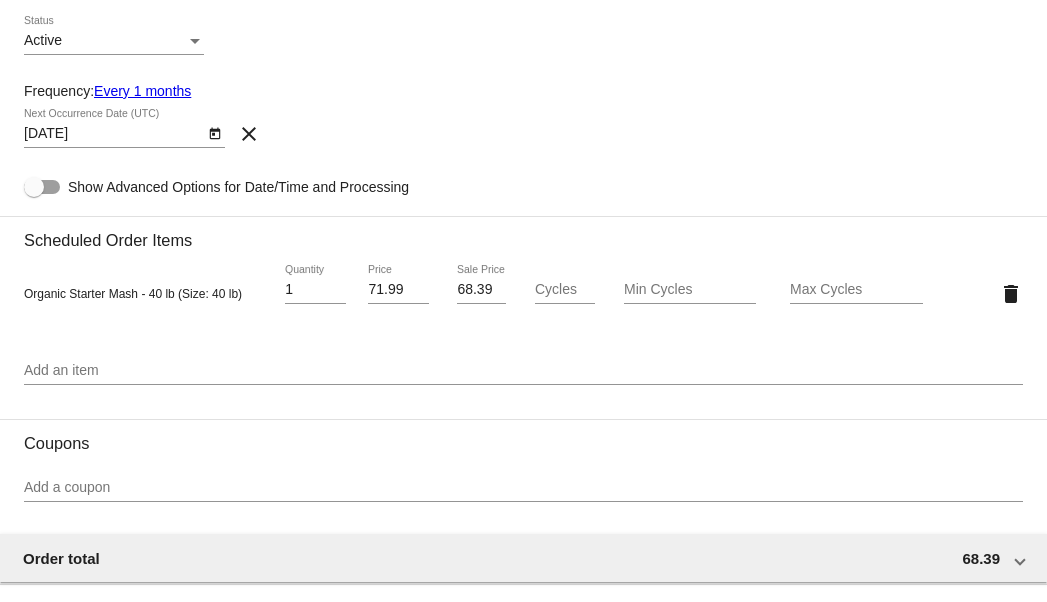 scroll, scrollTop: 859, scrollLeft: 0, axis: vertical 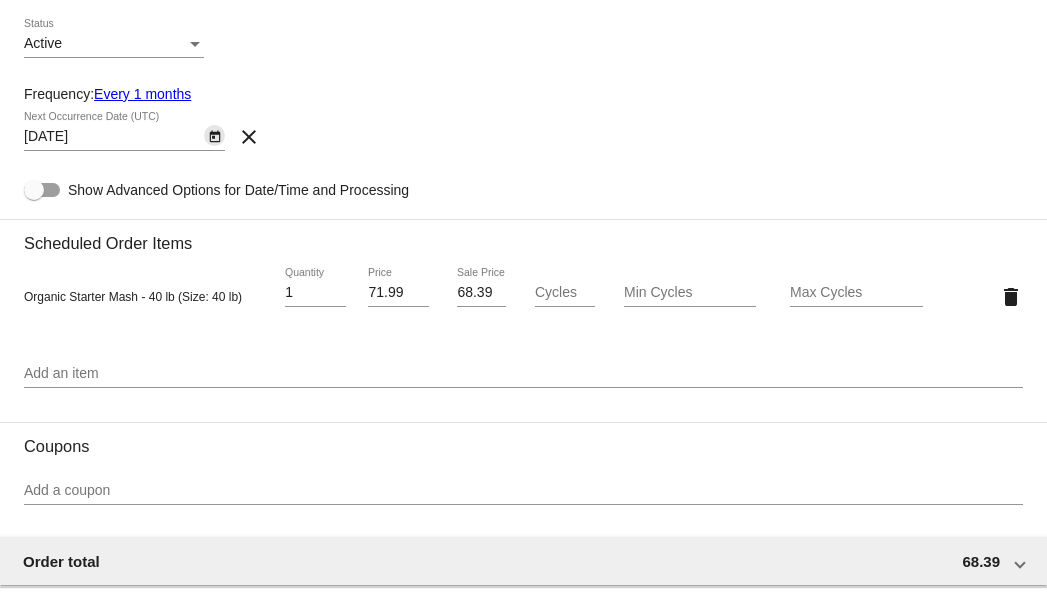 click 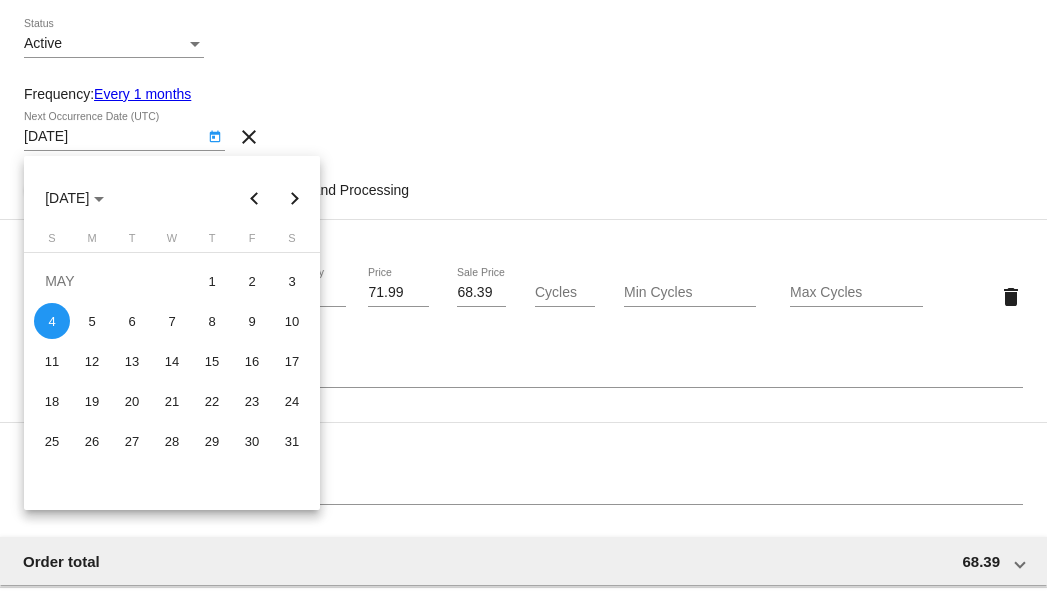 click at bounding box center (523, 301) 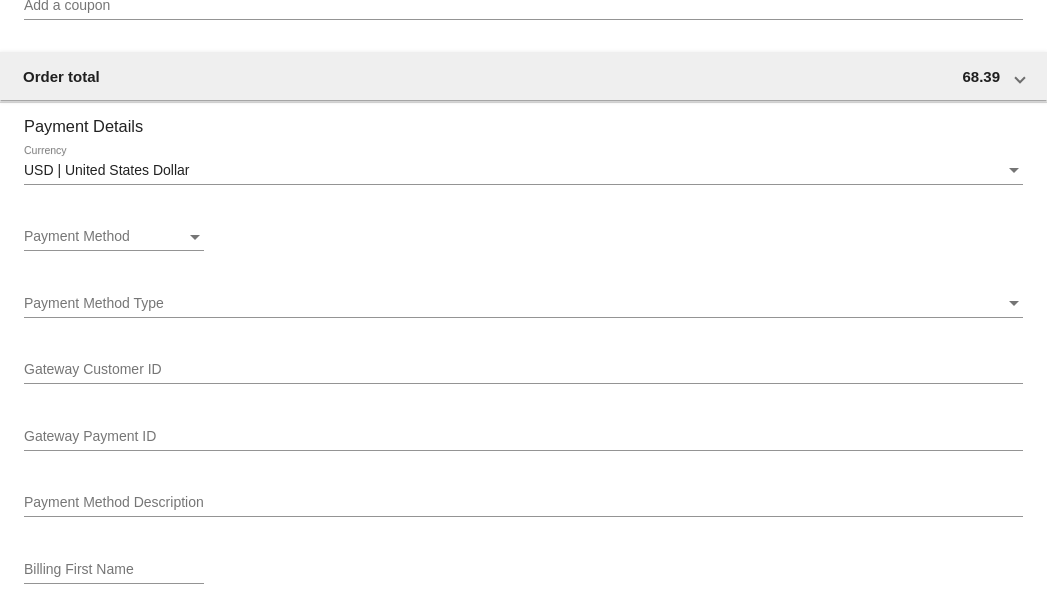 scroll, scrollTop: 1347, scrollLeft: 0, axis: vertical 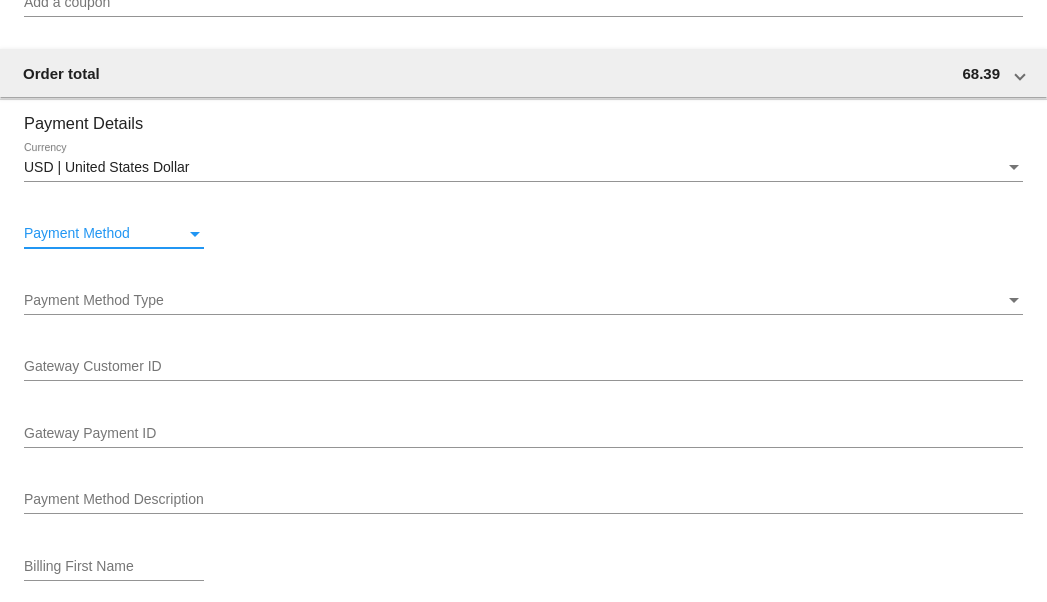 click on "Payment Method" at bounding box center [77, 233] 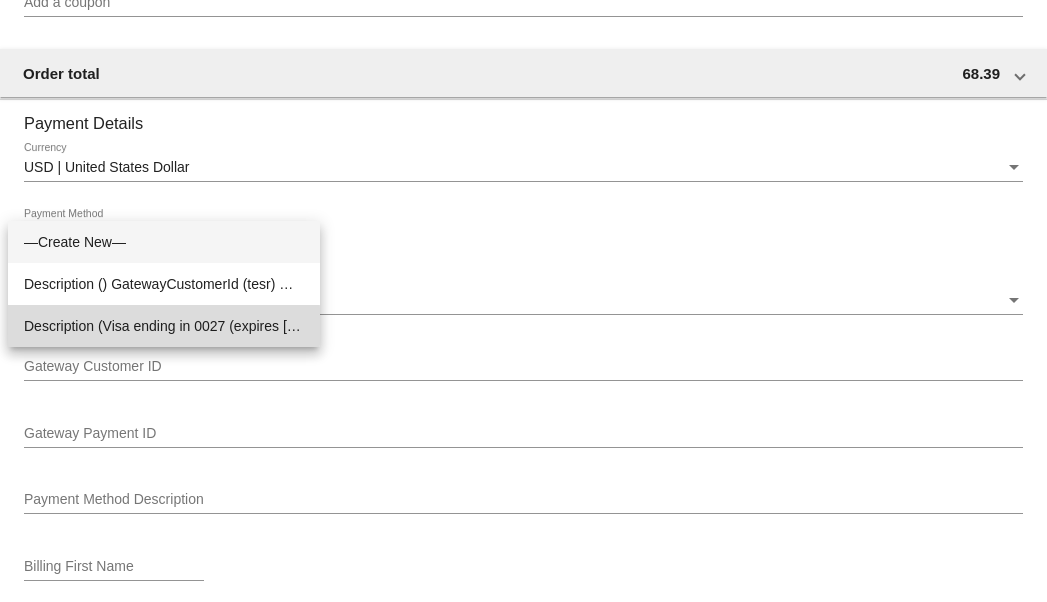 click on "Description (Visa ending in 0027 (expires 01/26)) GatewayCustomerId (523619655)
GatewayPaymentId (535754907)" at bounding box center [164, 326] 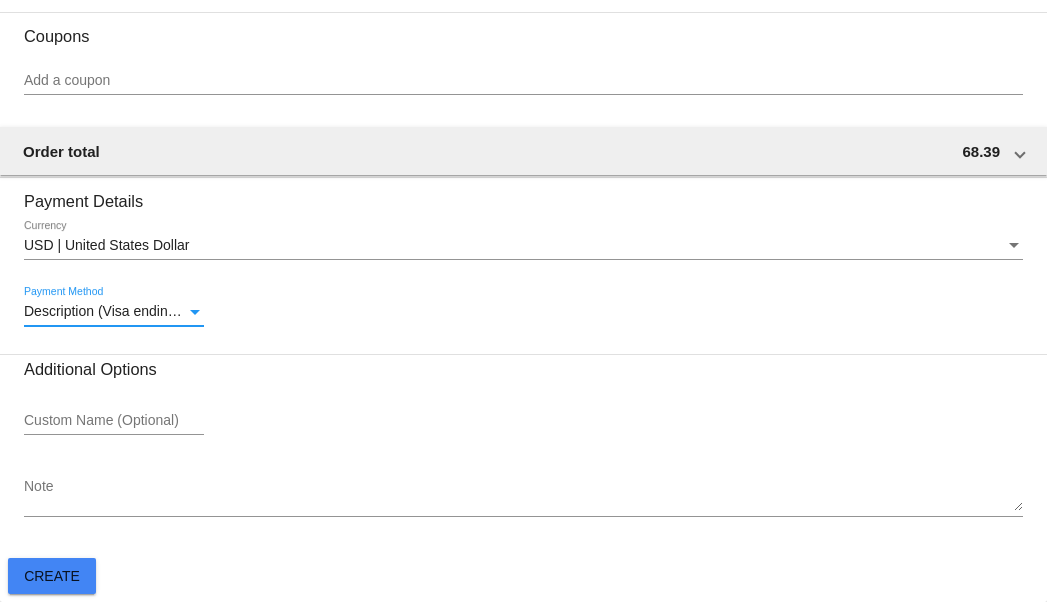 click on "Create" 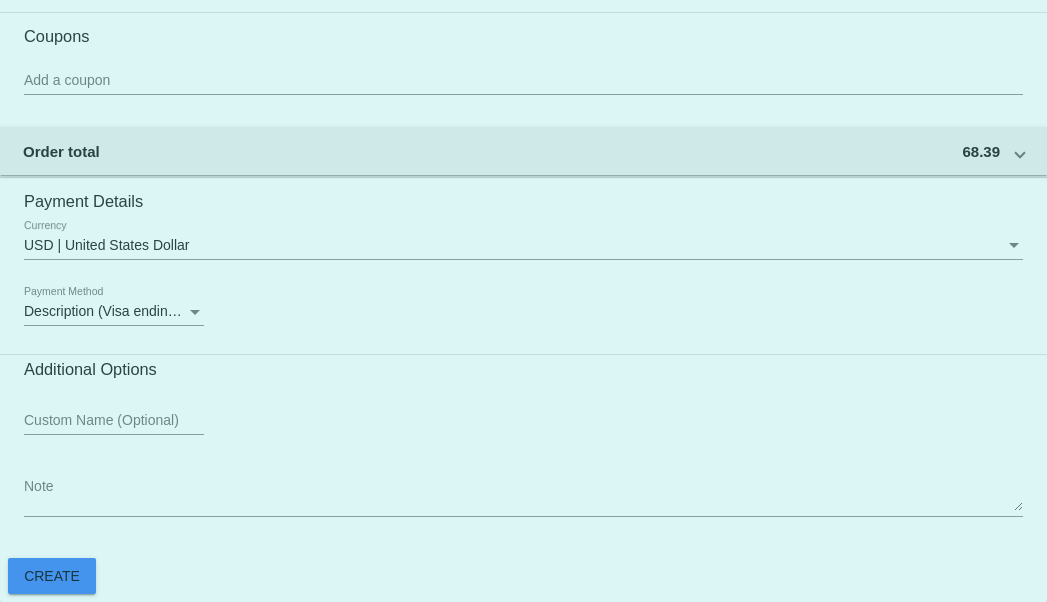 click on "Customer
5826859(45304):
QPilot
CS
customers@qpilot.cloud
Select a customer
Customer Shipping
Specify an Address Select from Site Shipping Addresses
QPilot
Shipping First Name
CS
Shipping Last Name
US | USA
Shipping Country
5 Main Street
Shipping Street 1
Shipping Street 2
Townsville
Shipping City
Shipping State
Shipping State
14617
Shipping Postcode
Scheduled Order Details
Active 1" 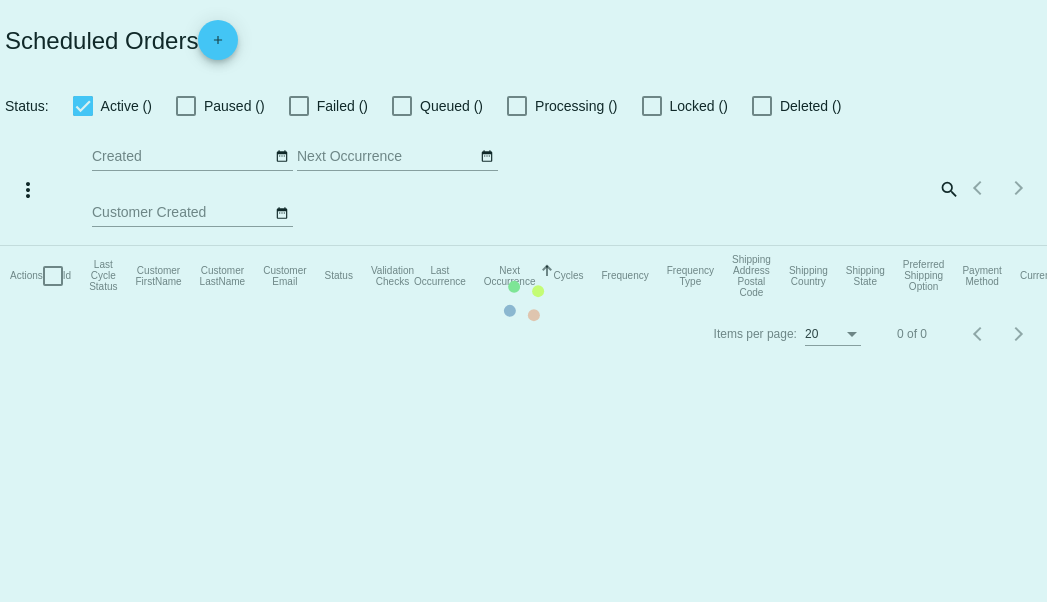scroll, scrollTop: 0, scrollLeft: 0, axis: both 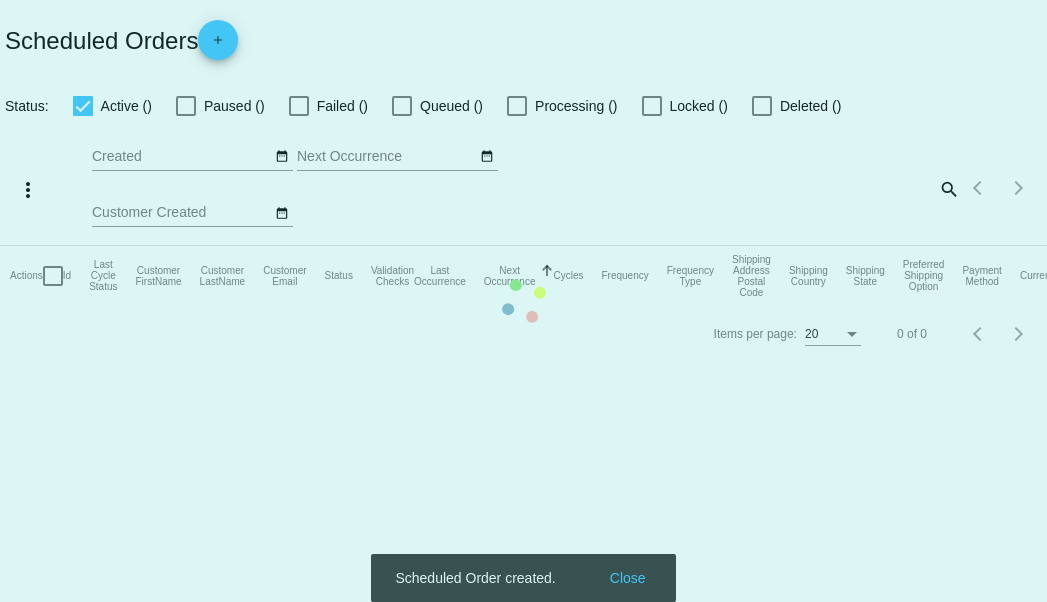 checkbox on "false" 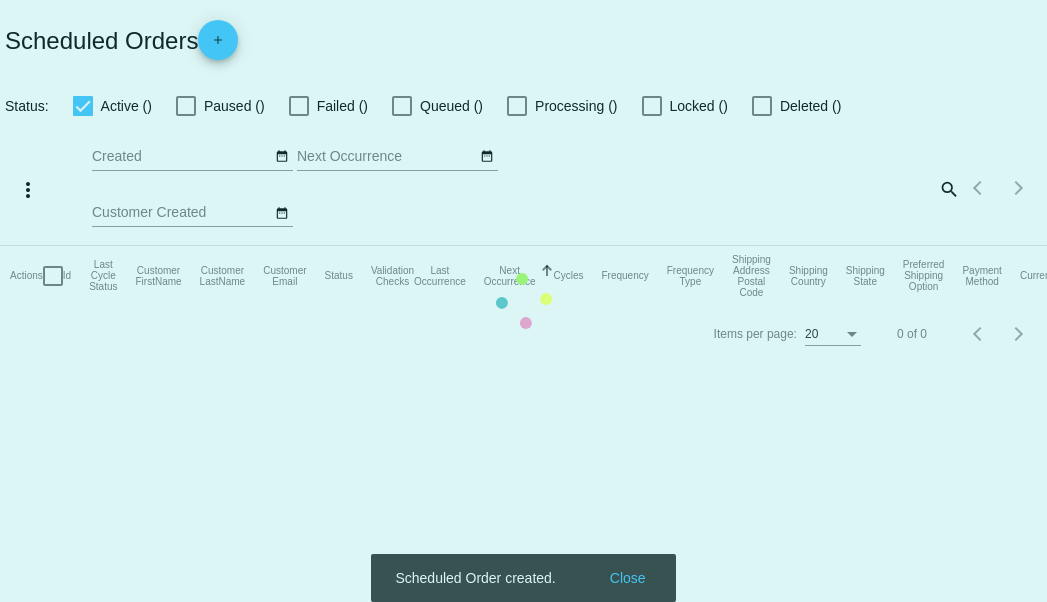 checkbox on "true" 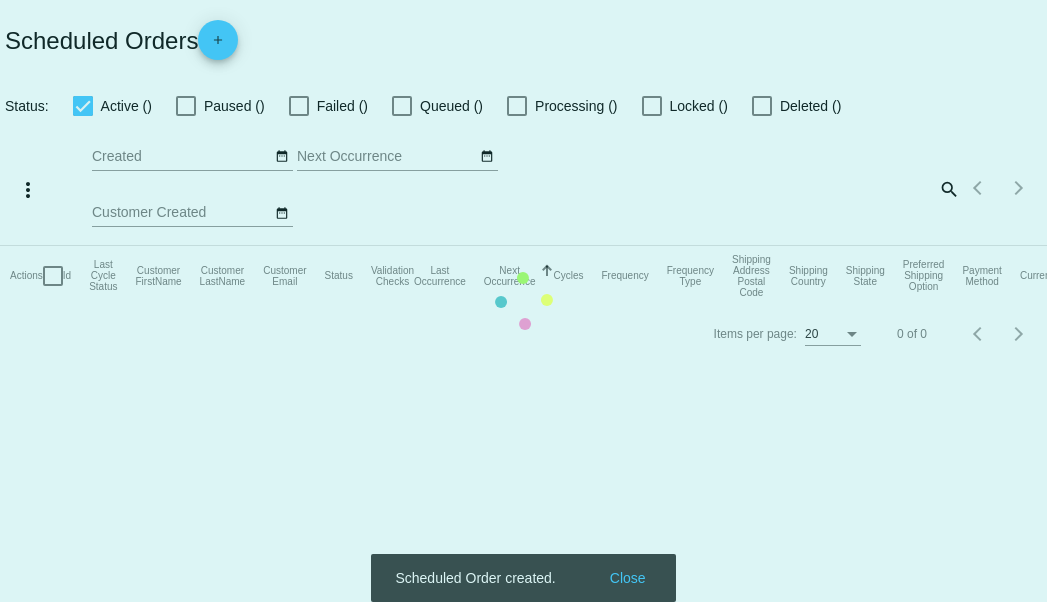 type on "07/17/2025 - 07/18/2025" 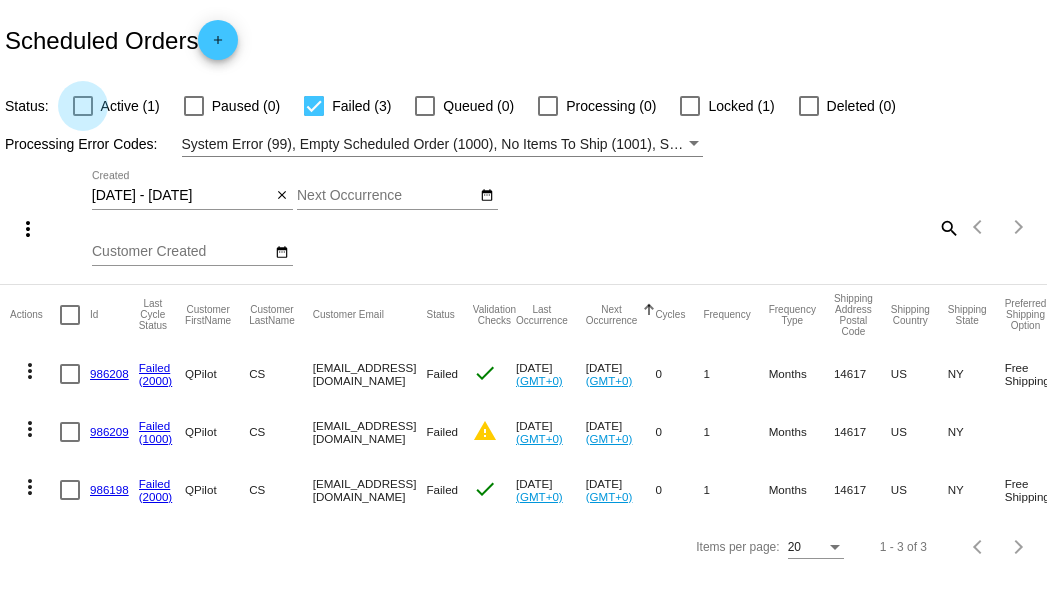 click on "Active (1)" at bounding box center [130, 106] 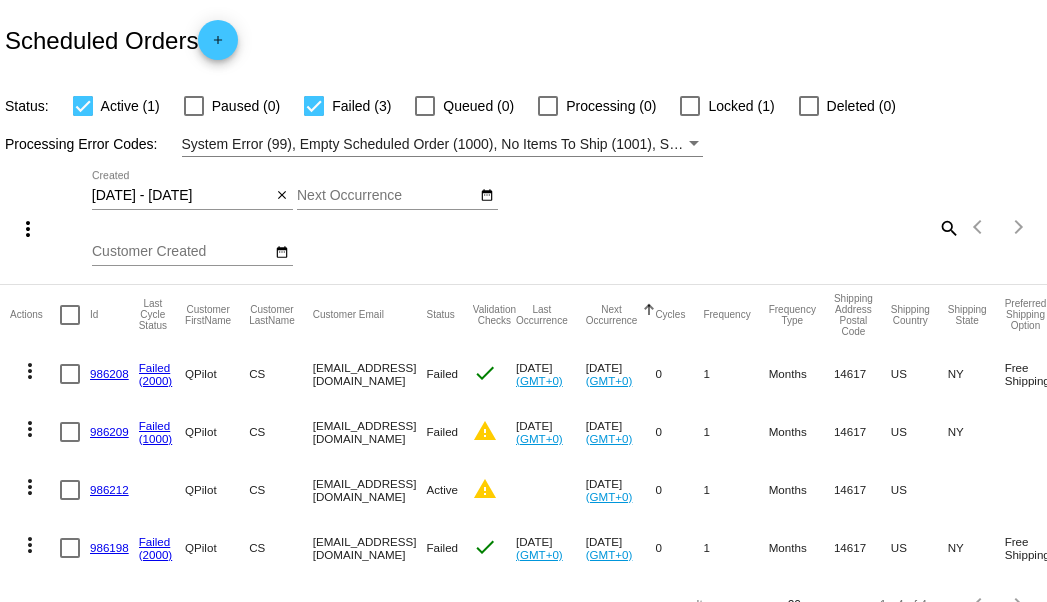 click on "986212" 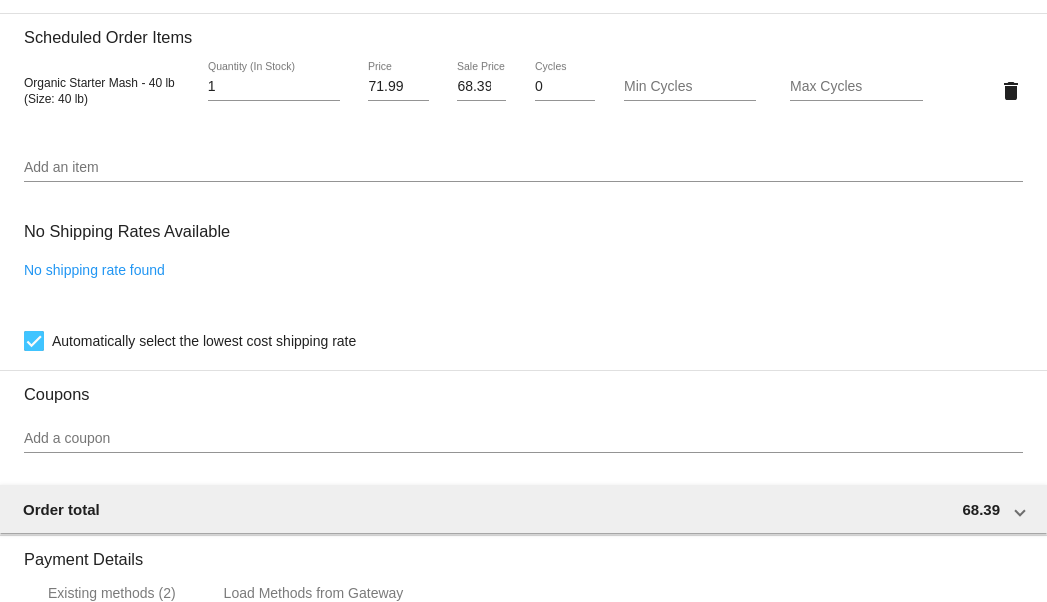 scroll, scrollTop: 1251, scrollLeft: 0, axis: vertical 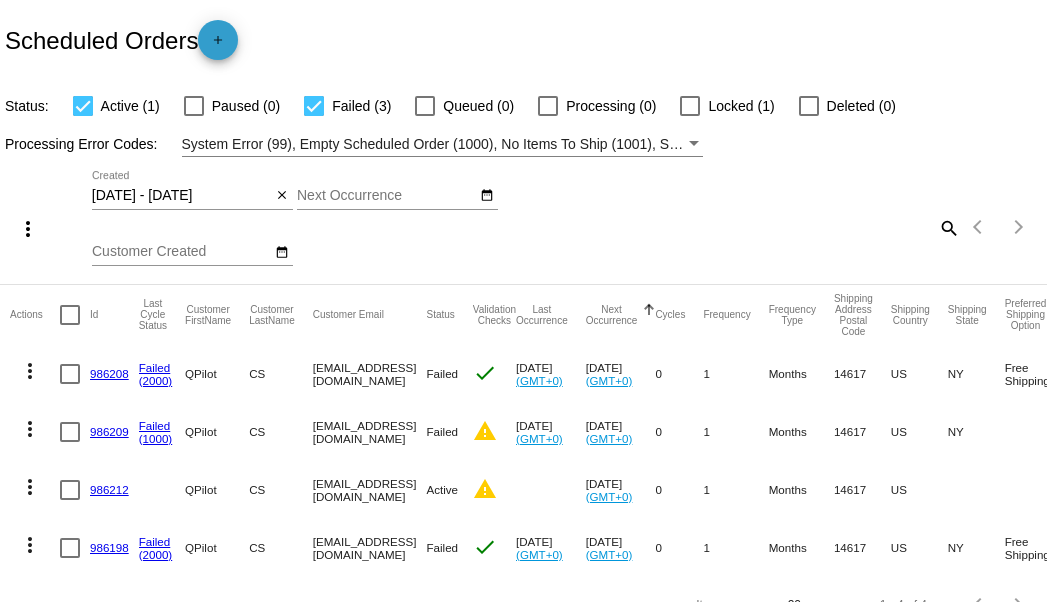 click on "add" 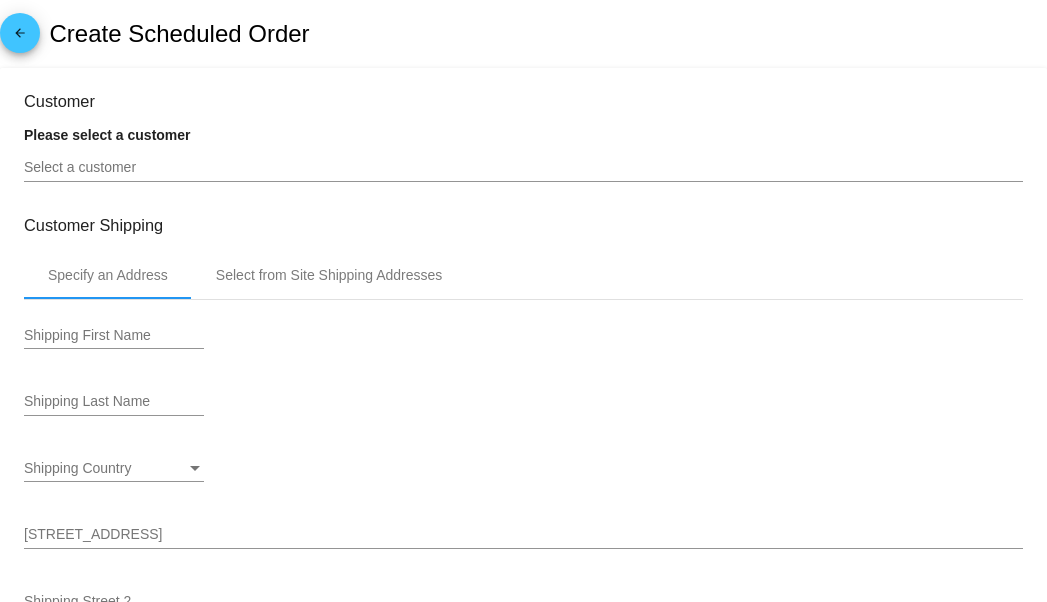 type on "[DATE]" 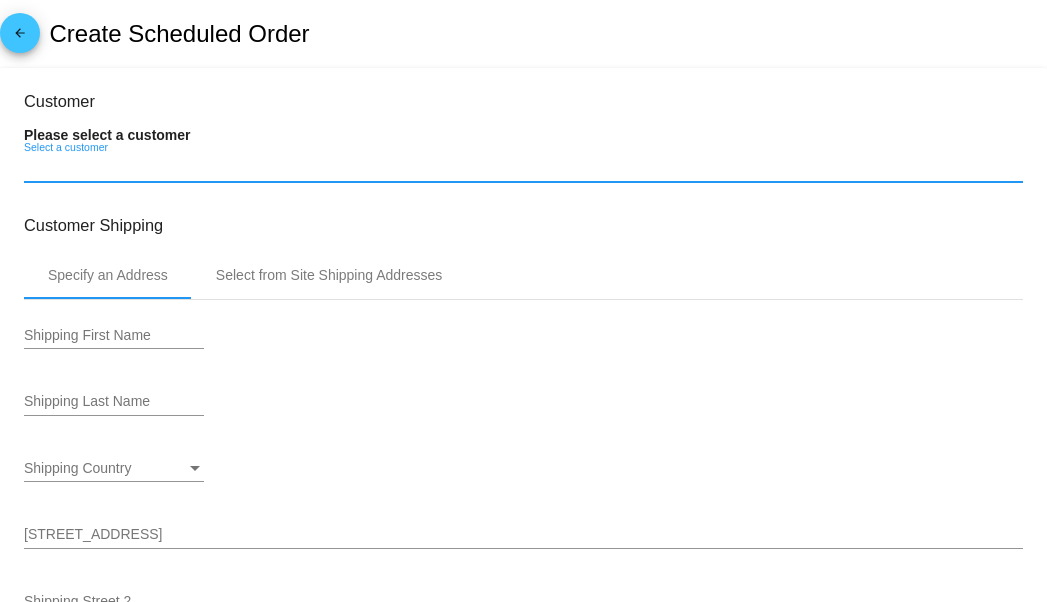 click on "Select a customer" at bounding box center (523, 168) 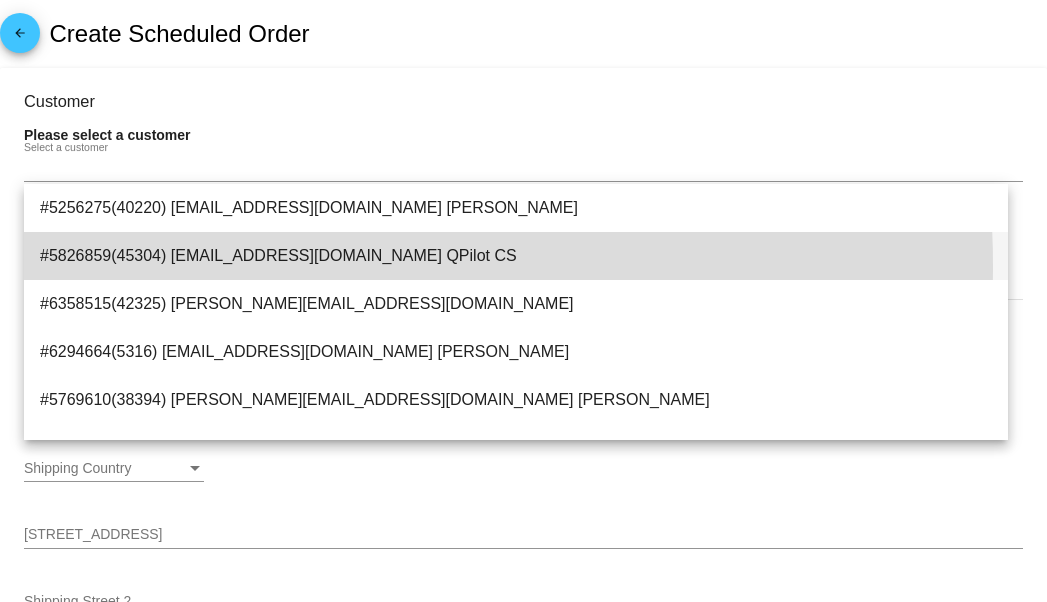 click on "#5826859(45304)
customers@qpilot.cloud
QPilot CS" at bounding box center (516, 256) 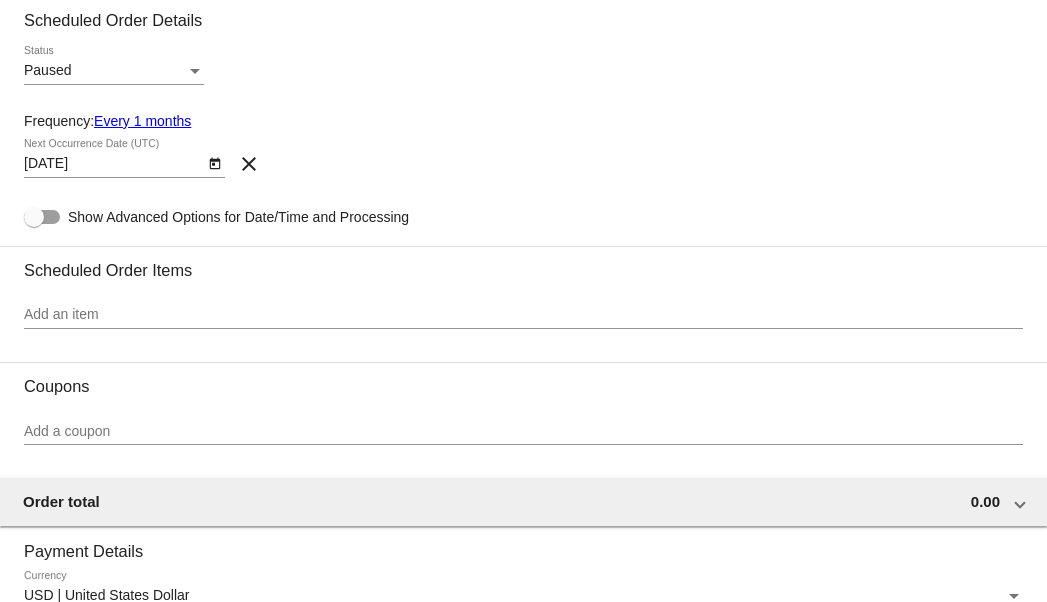 scroll, scrollTop: 847, scrollLeft: 0, axis: vertical 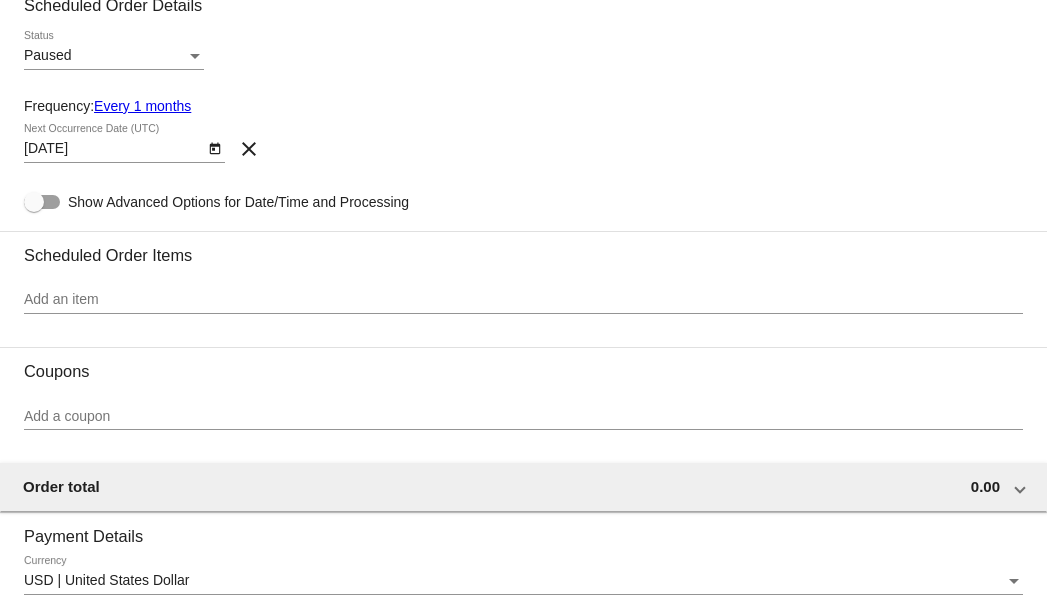 click on "Paused
Status" 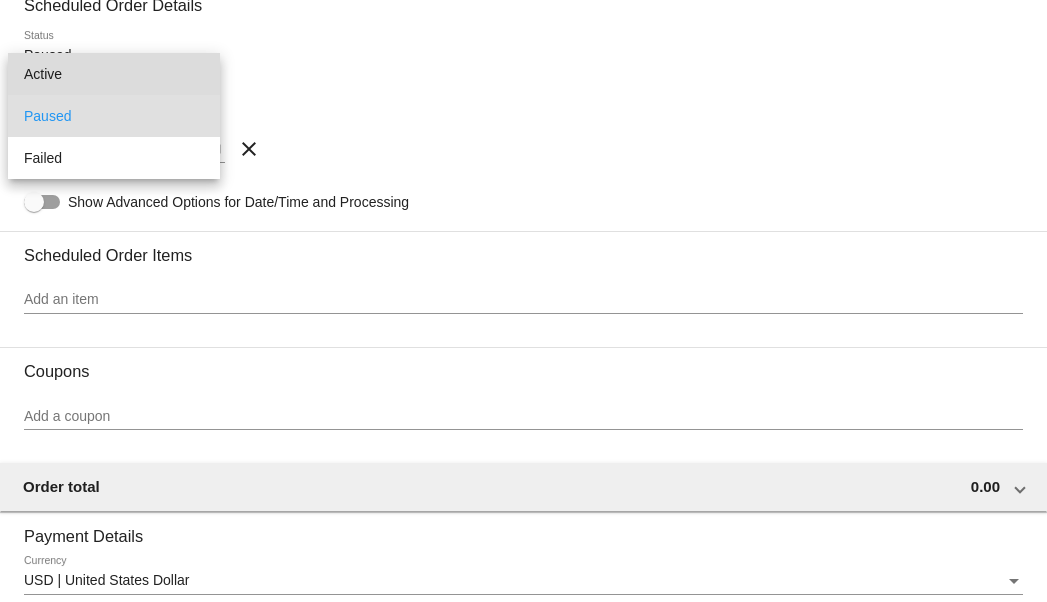 click on "Active" at bounding box center (114, 74) 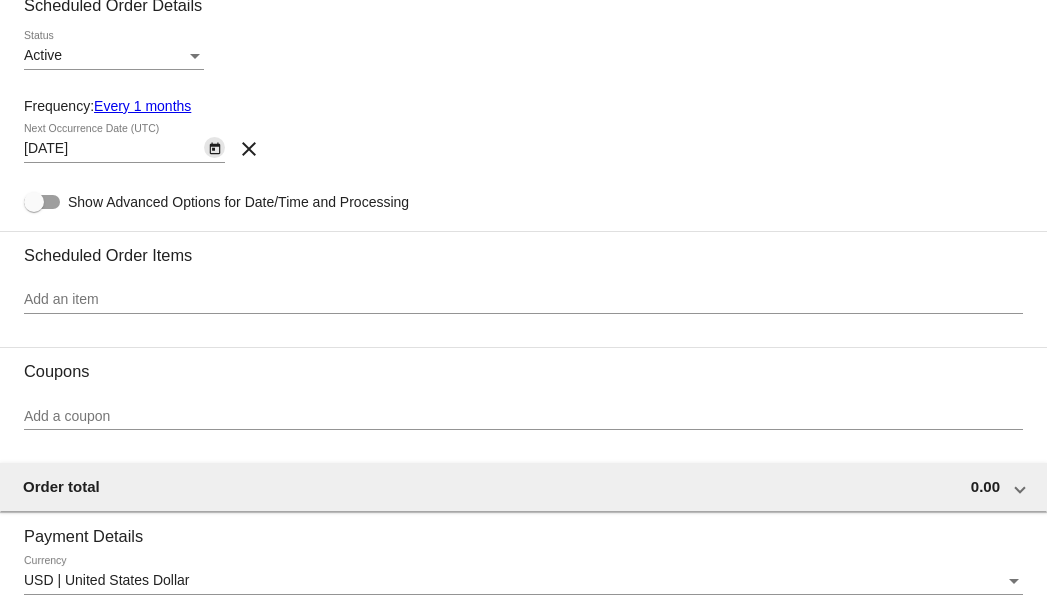 click 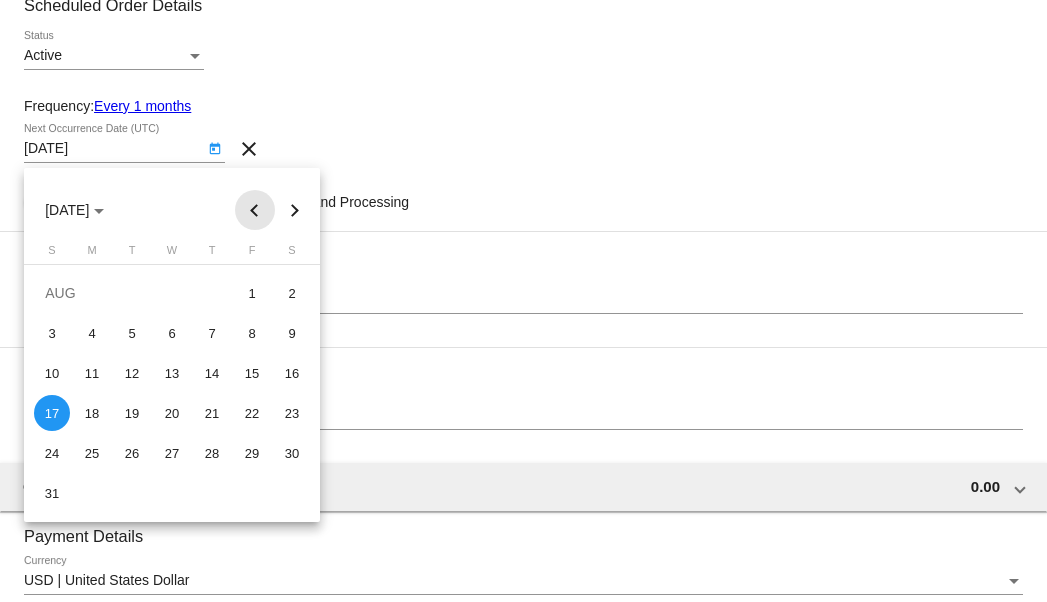 click at bounding box center [255, 210] 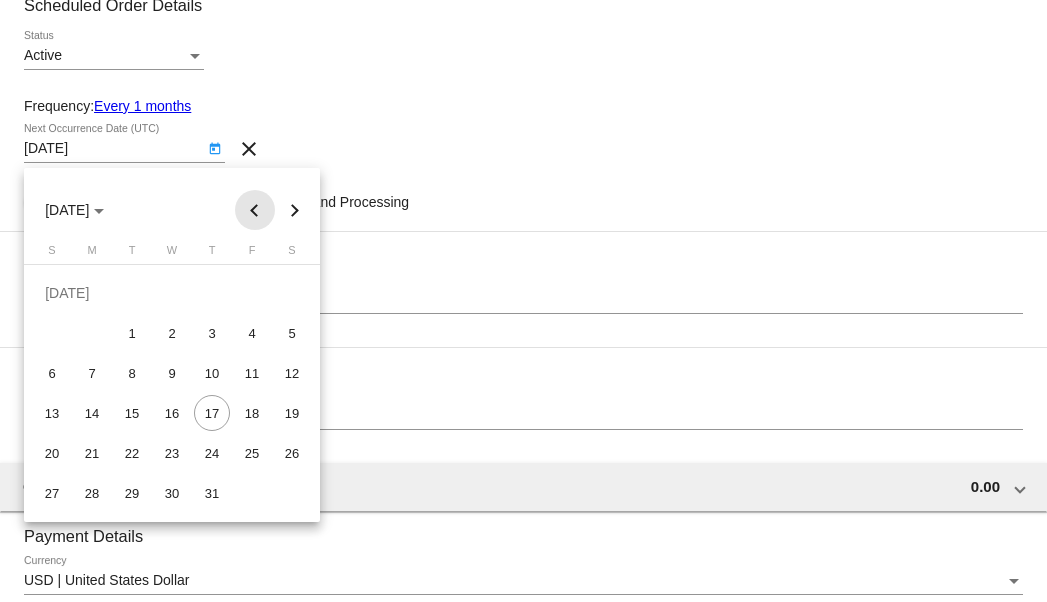 click at bounding box center [255, 210] 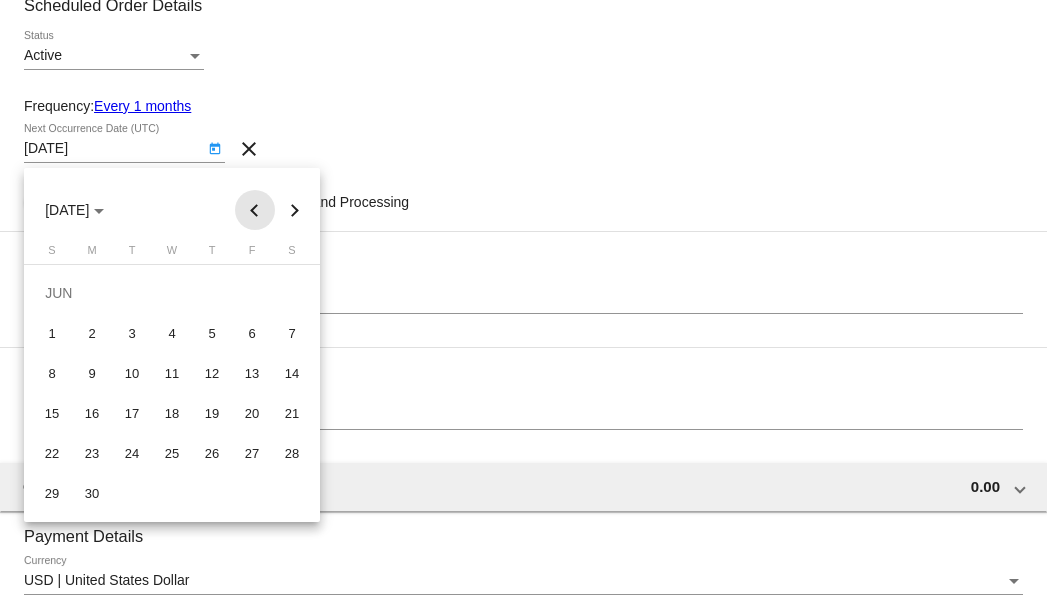 click at bounding box center [255, 210] 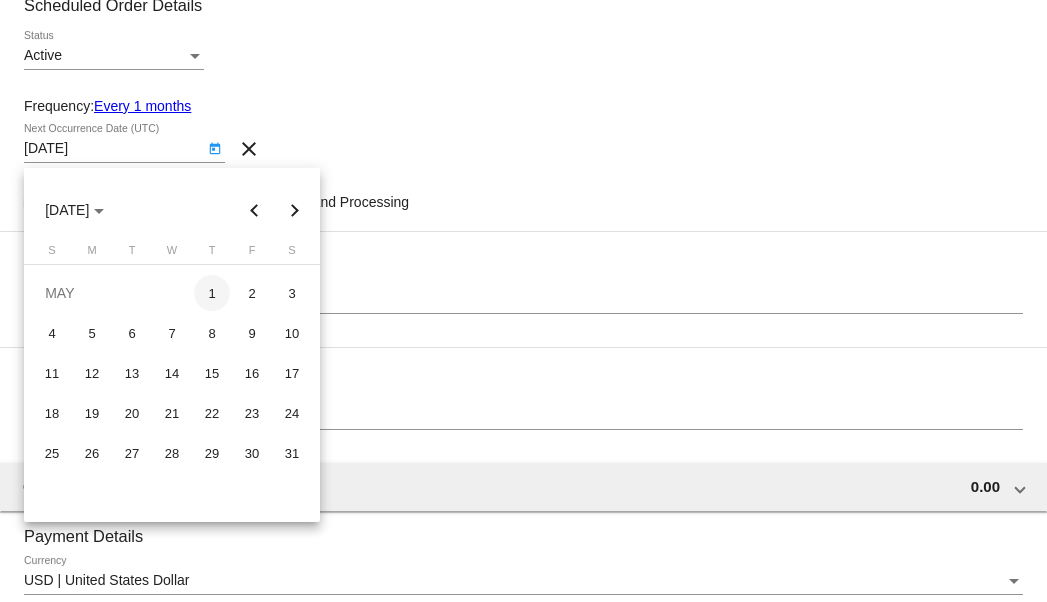 click on "1" at bounding box center [212, 293] 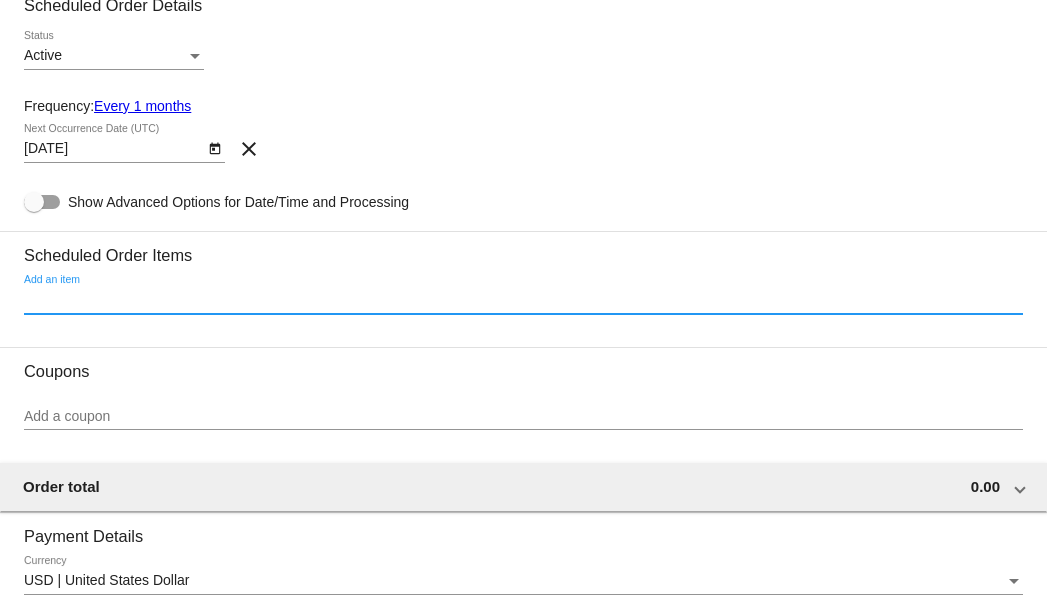 click on "Add an item" at bounding box center [523, 300] 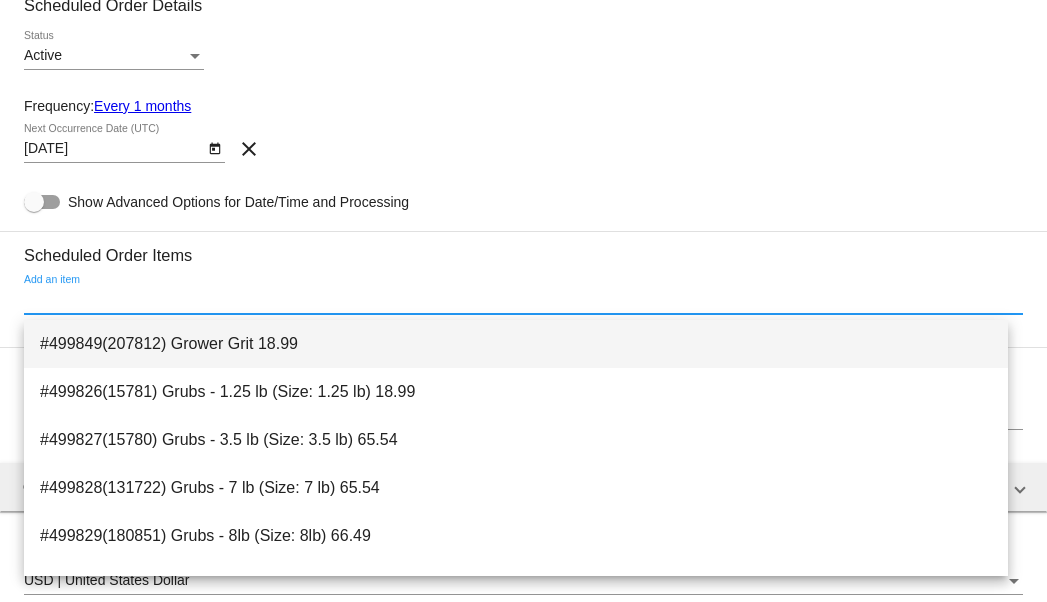 click on "#499849(207812)
Grower Grit
18.99" at bounding box center [516, 344] 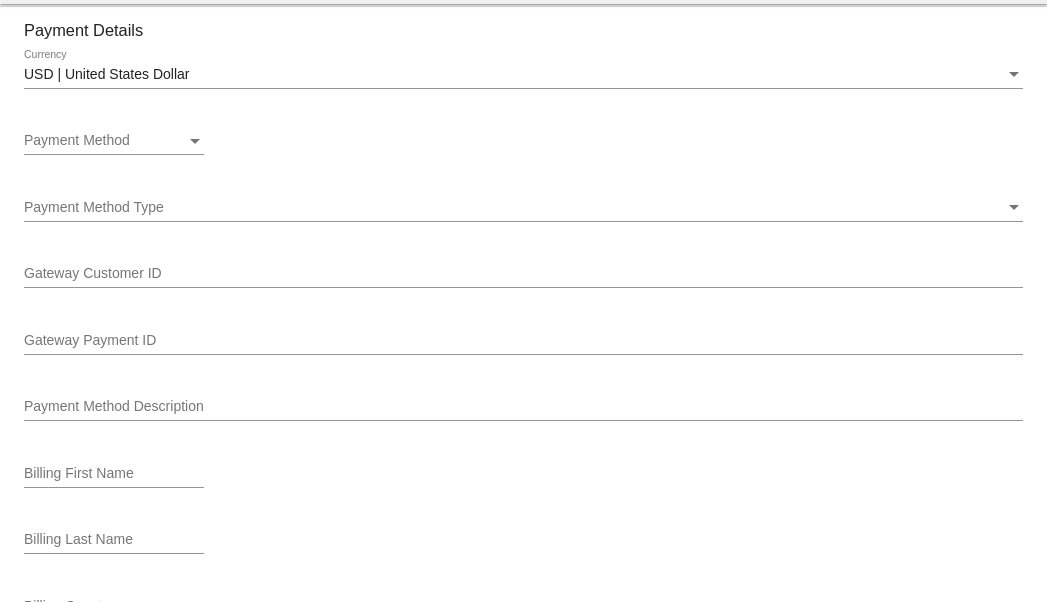 scroll, scrollTop: 1411, scrollLeft: 0, axis: vertical 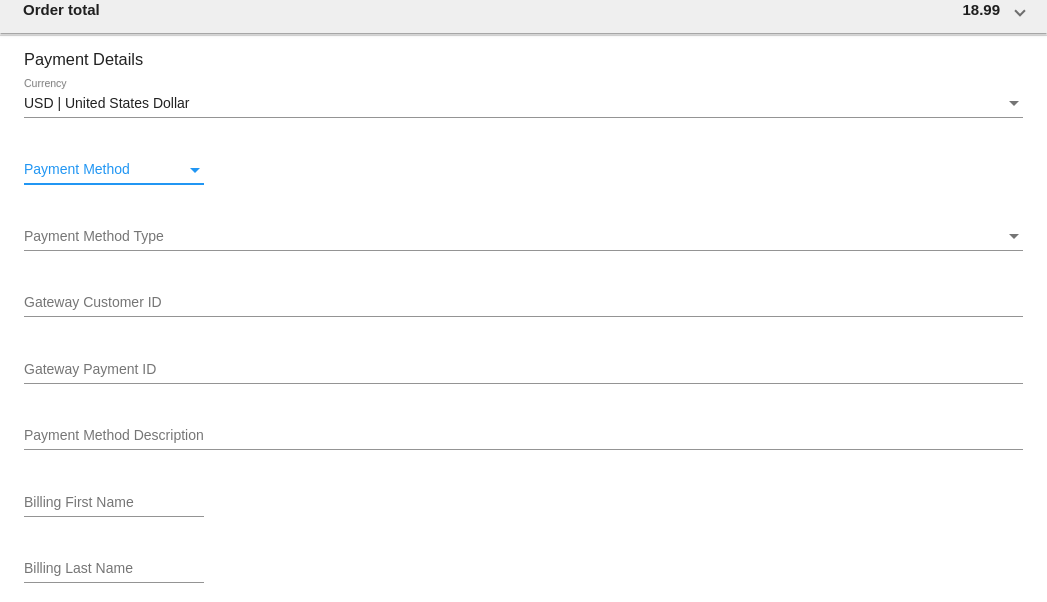 click on "Payment Method" at bounding box center [105, 170] 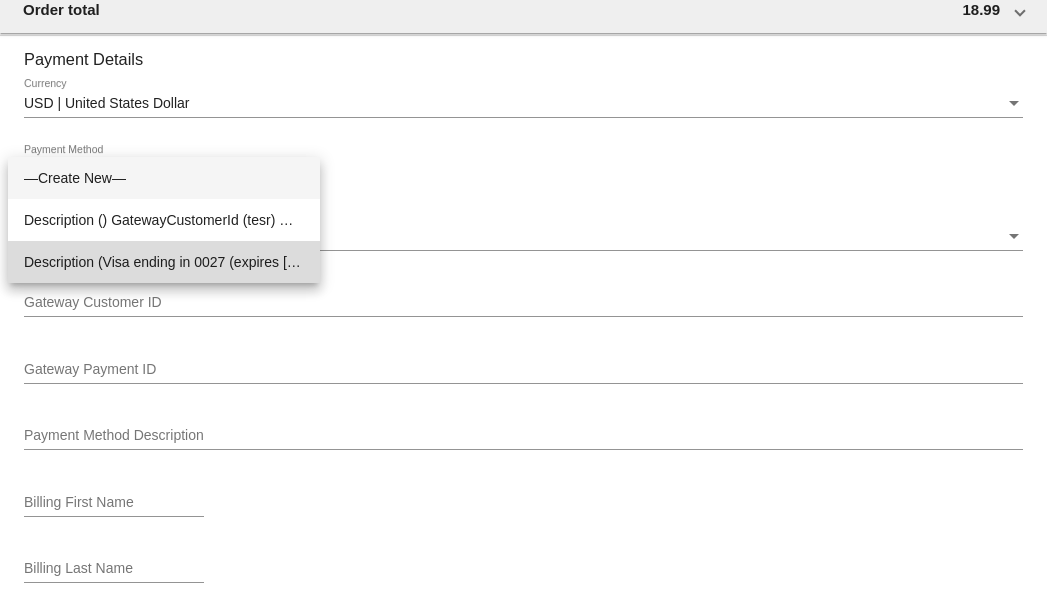click on "Description (Visa ending in 0027 (expires 01/26)) GatewayCustomerId (523619655)
GatewayPaymentId (535754907)" at bounding box center (164, 262) 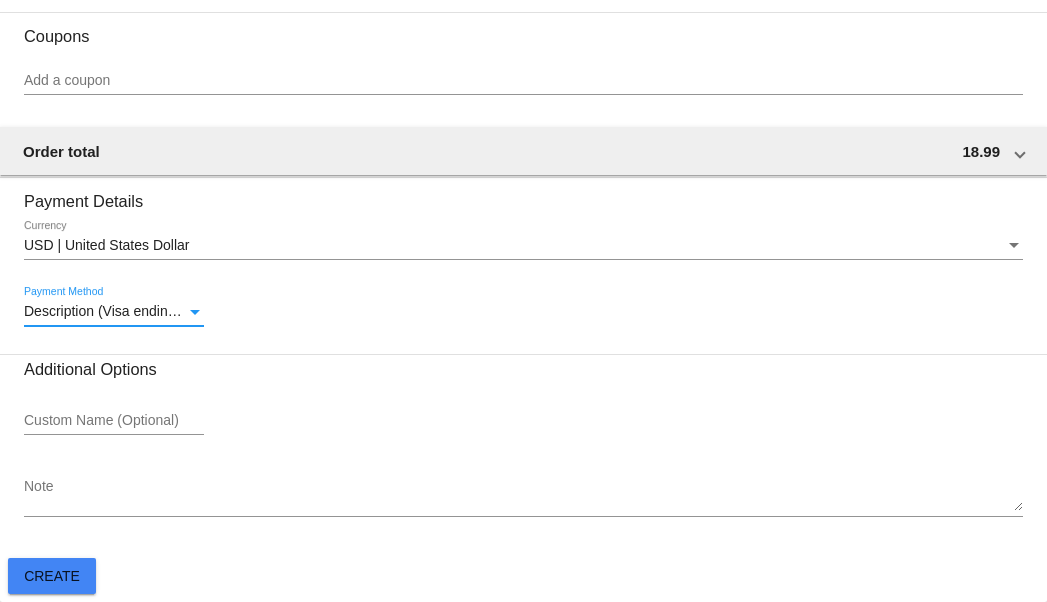 scroll, scrollTop: 1278, scrollLeft: 0, axis: vertical 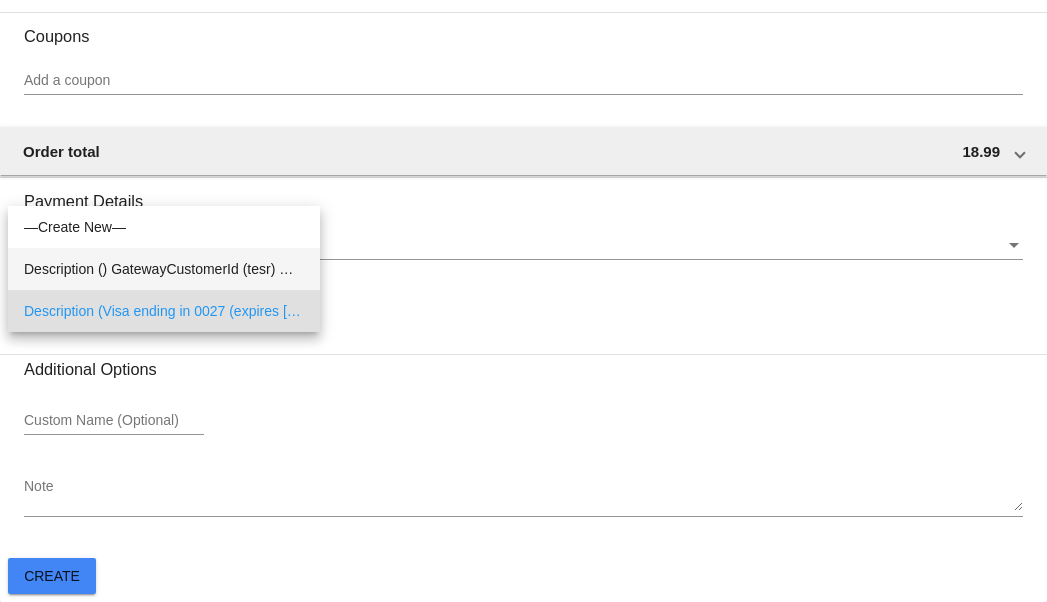 click on "Description () GatewayCustomerId (tesr)
GatewayPaymentId ()" at bounding box center (164, 269) 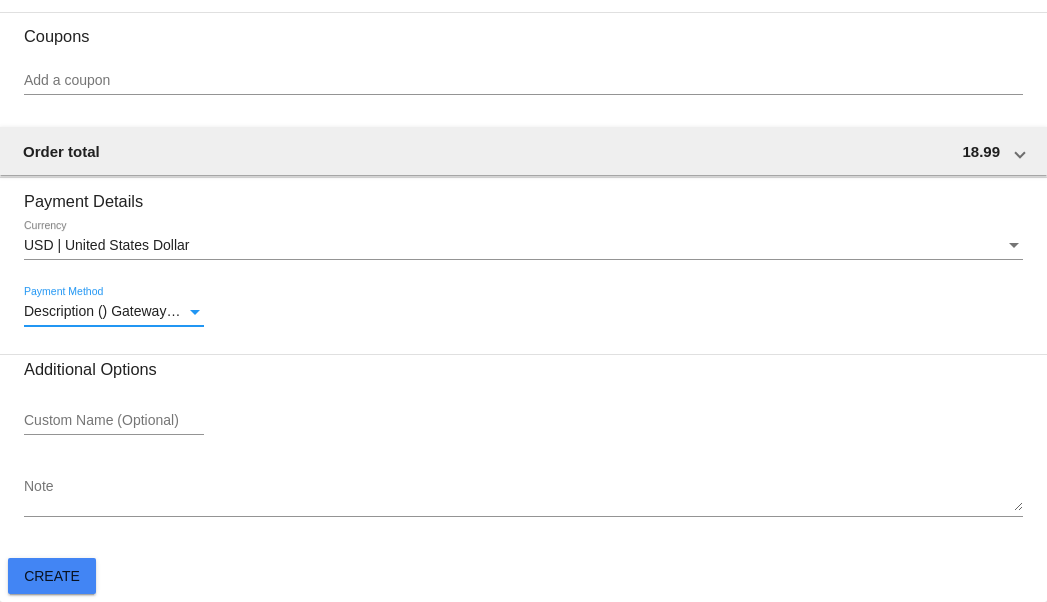 click on "Create" 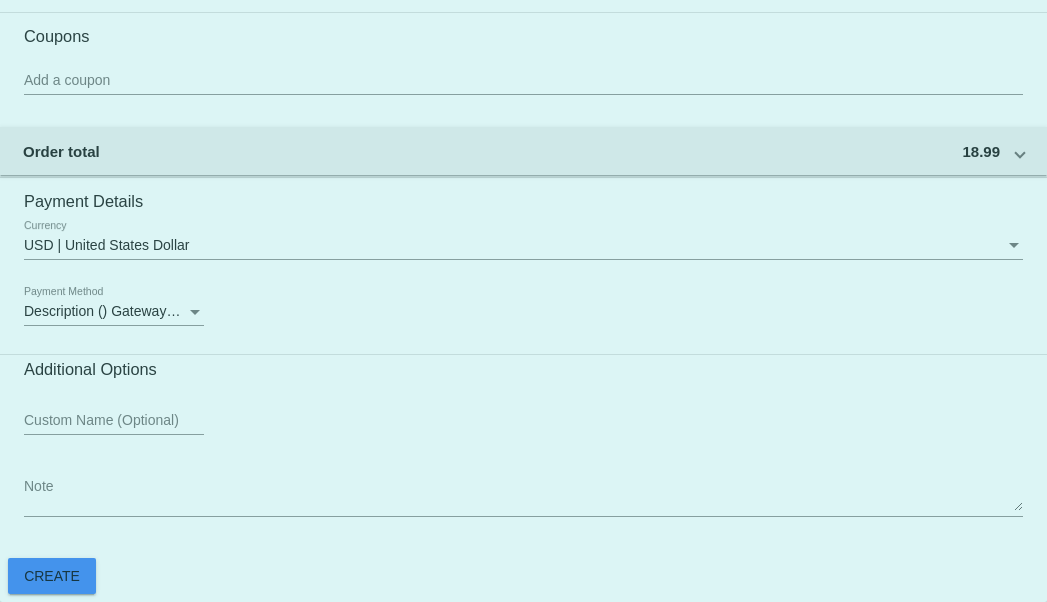 scroll, scrollTop: 0, scrollLeft: 0, axis: both 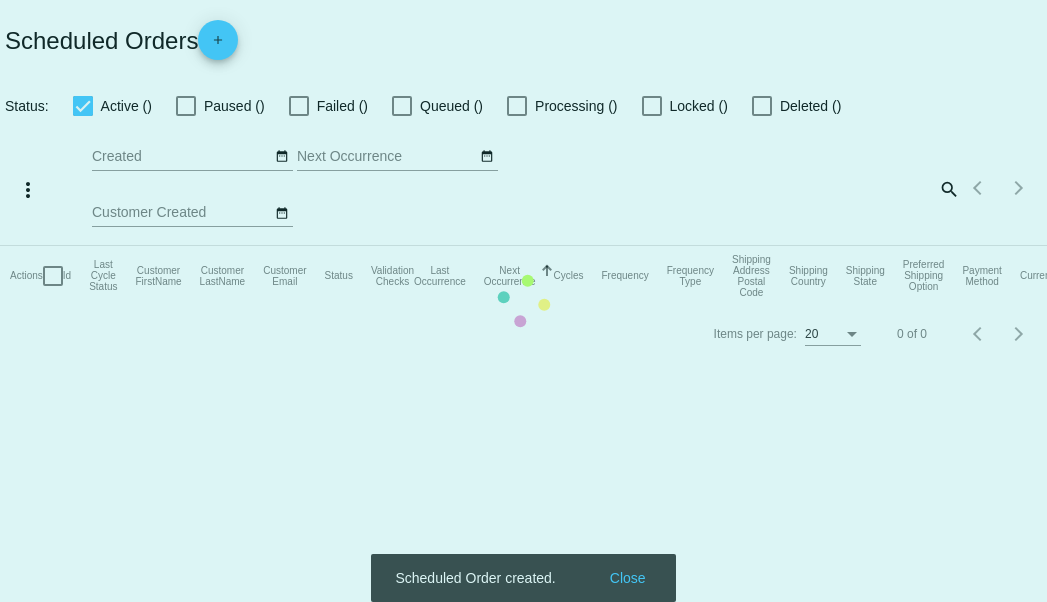 checkbox on "true" 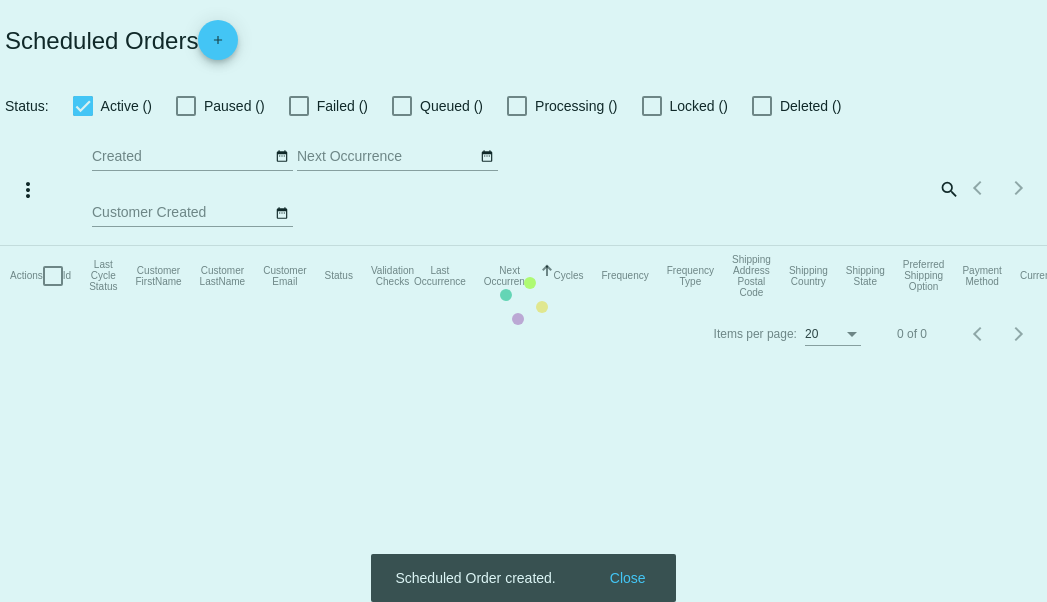 type on "[DATE] - [DATE]" 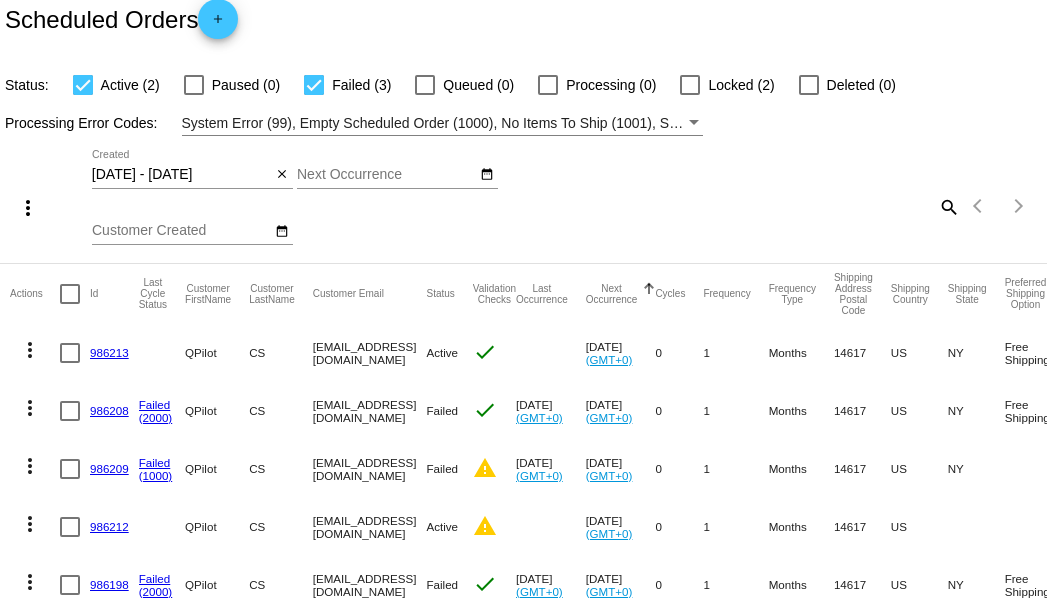 scroll, scrollTop: 0, scrollLeft: 0, axis: both 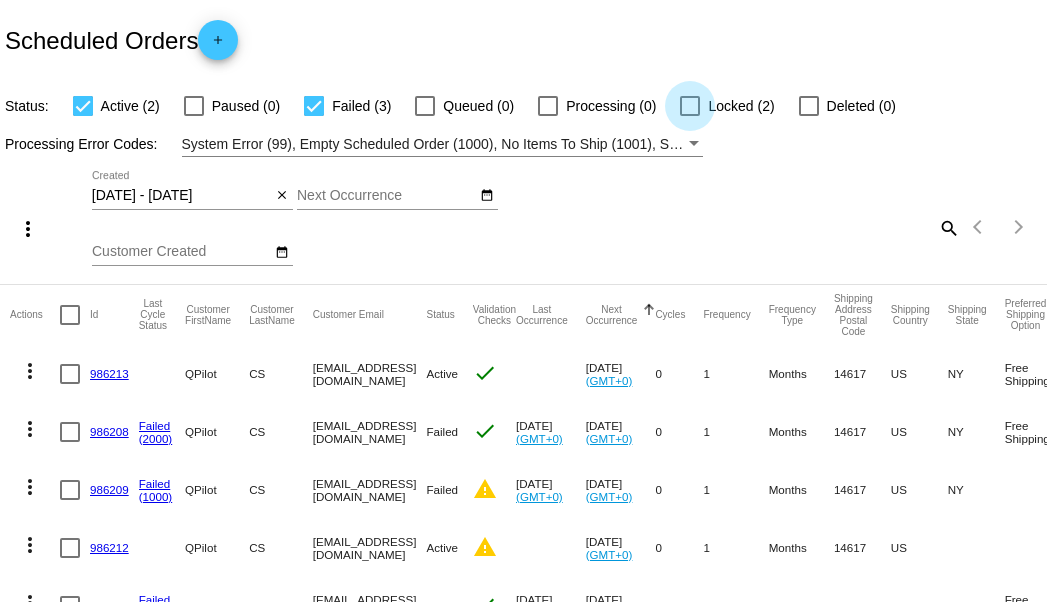 click at bounding box center [690, 106] 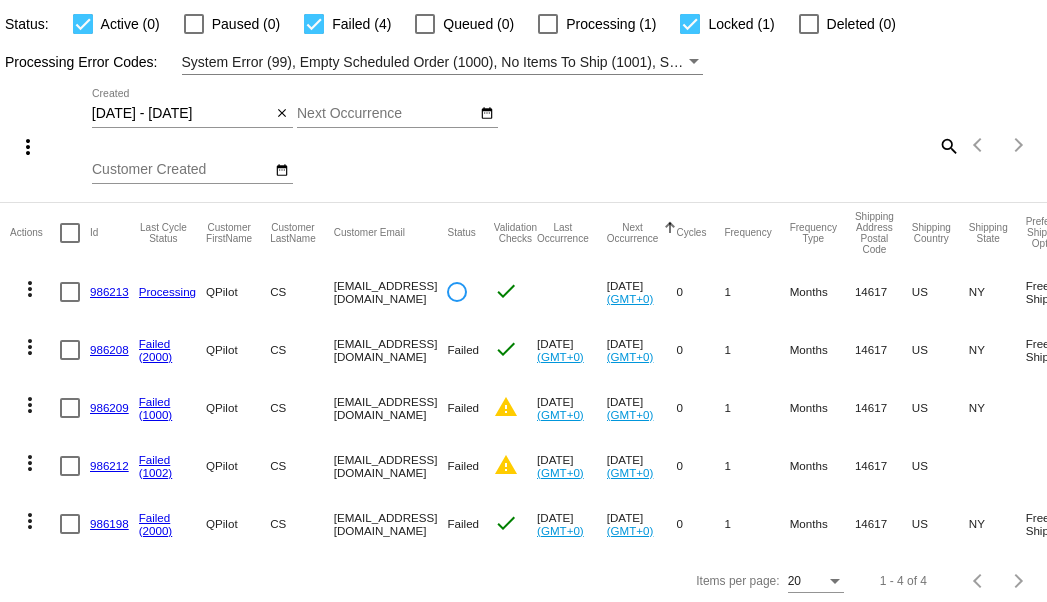 scroll, scrollTop: 104, scrollLeft: 0, axis: vertical 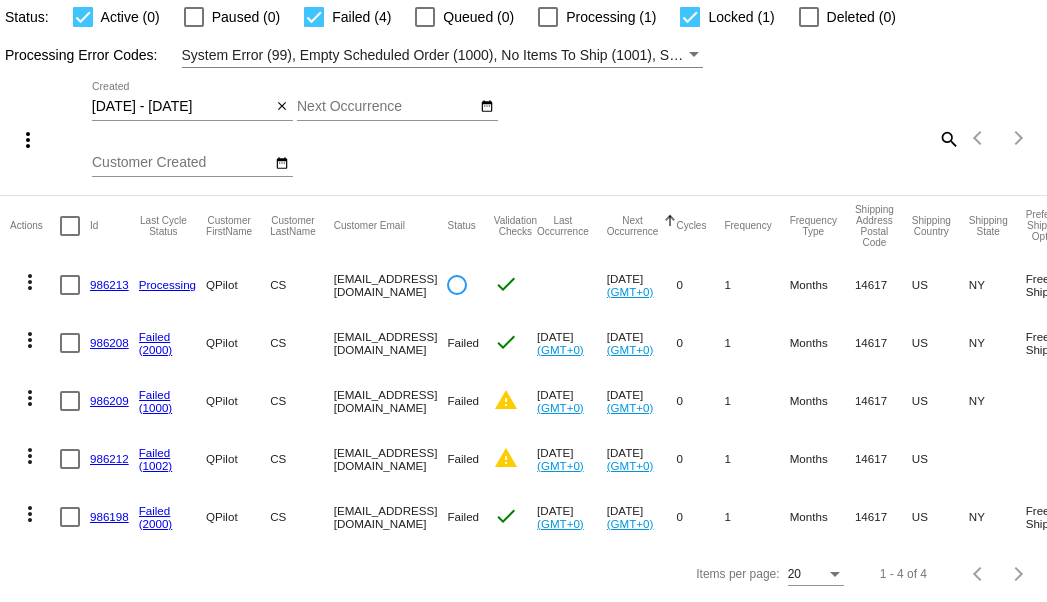 click on "986208" 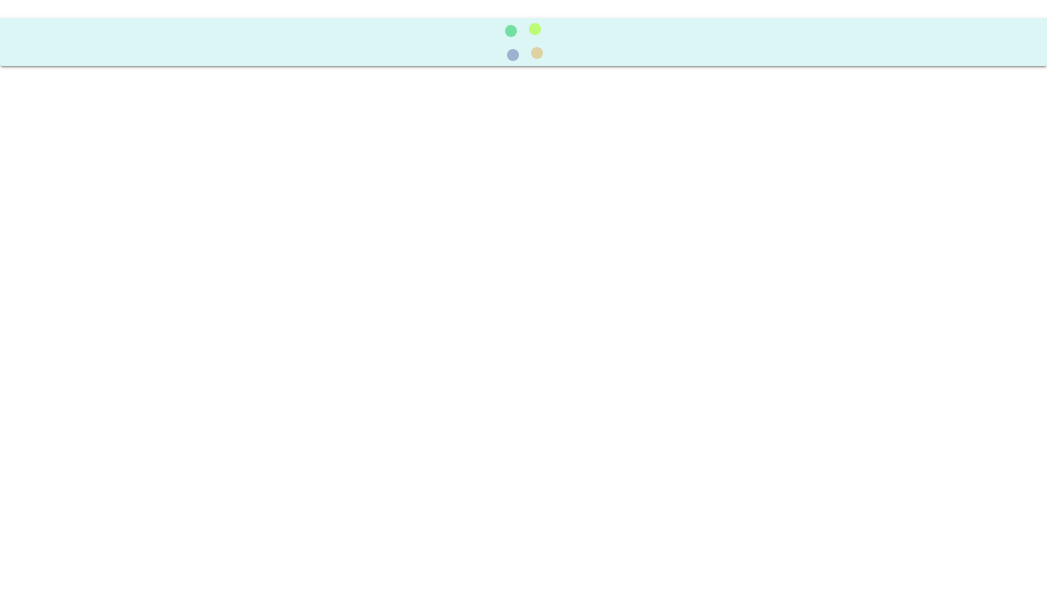 scroll, scrollTop: 0, scrollLeft: 0, axis: both 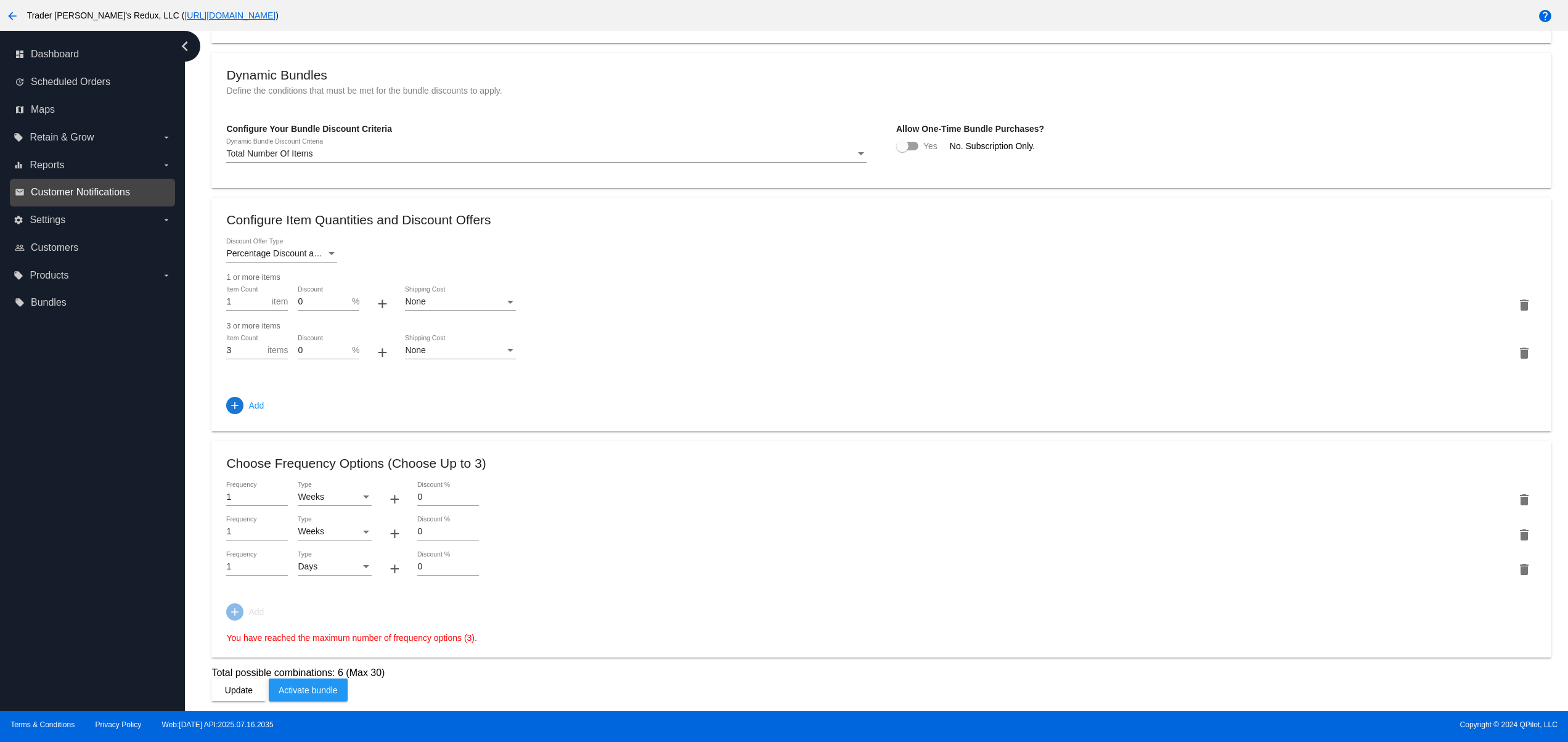 click on "Customer Notifications" at bounding box center [80, 192] 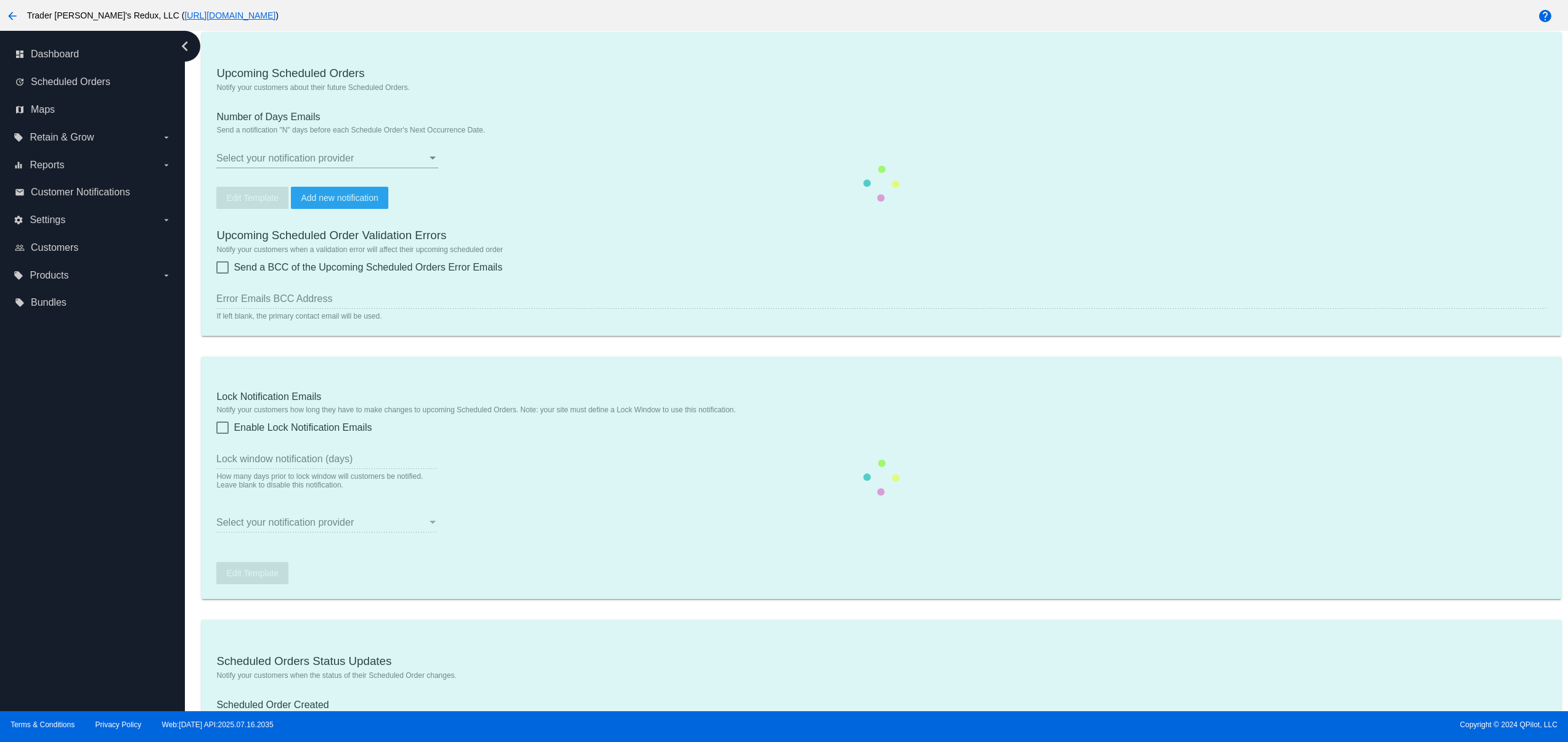 checkbox on "true" 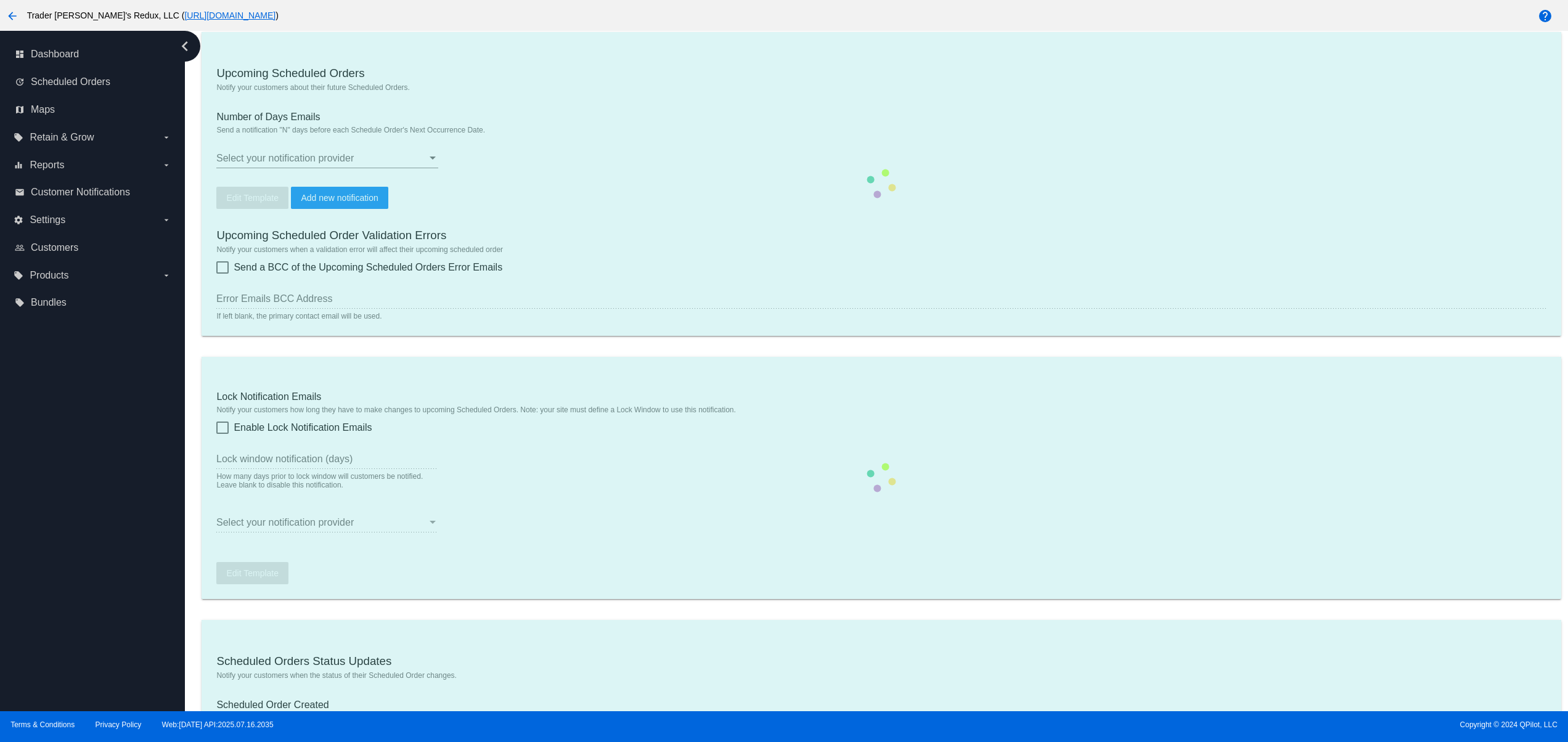 checkbox on "true" 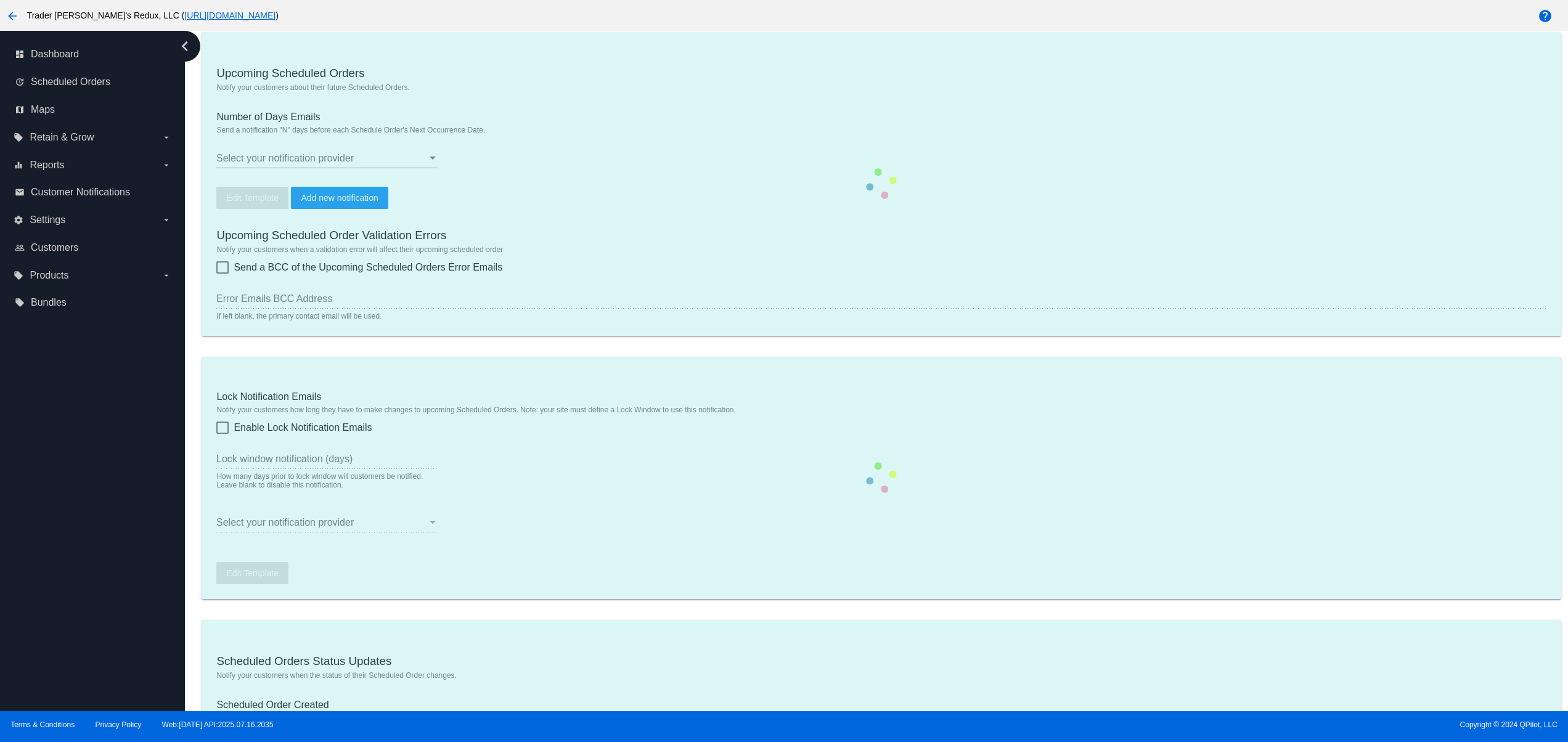 type on "1" 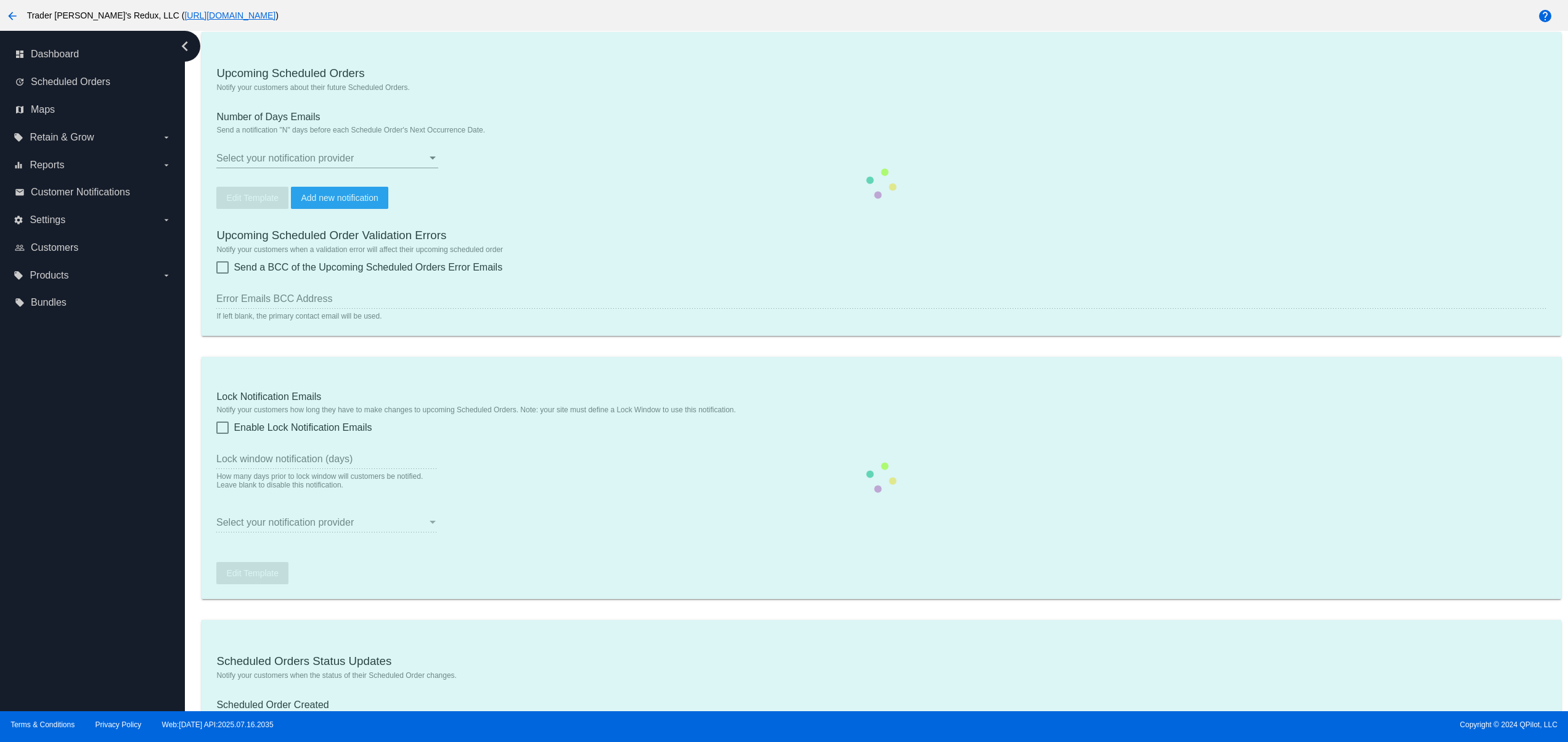 checkbox on "true" 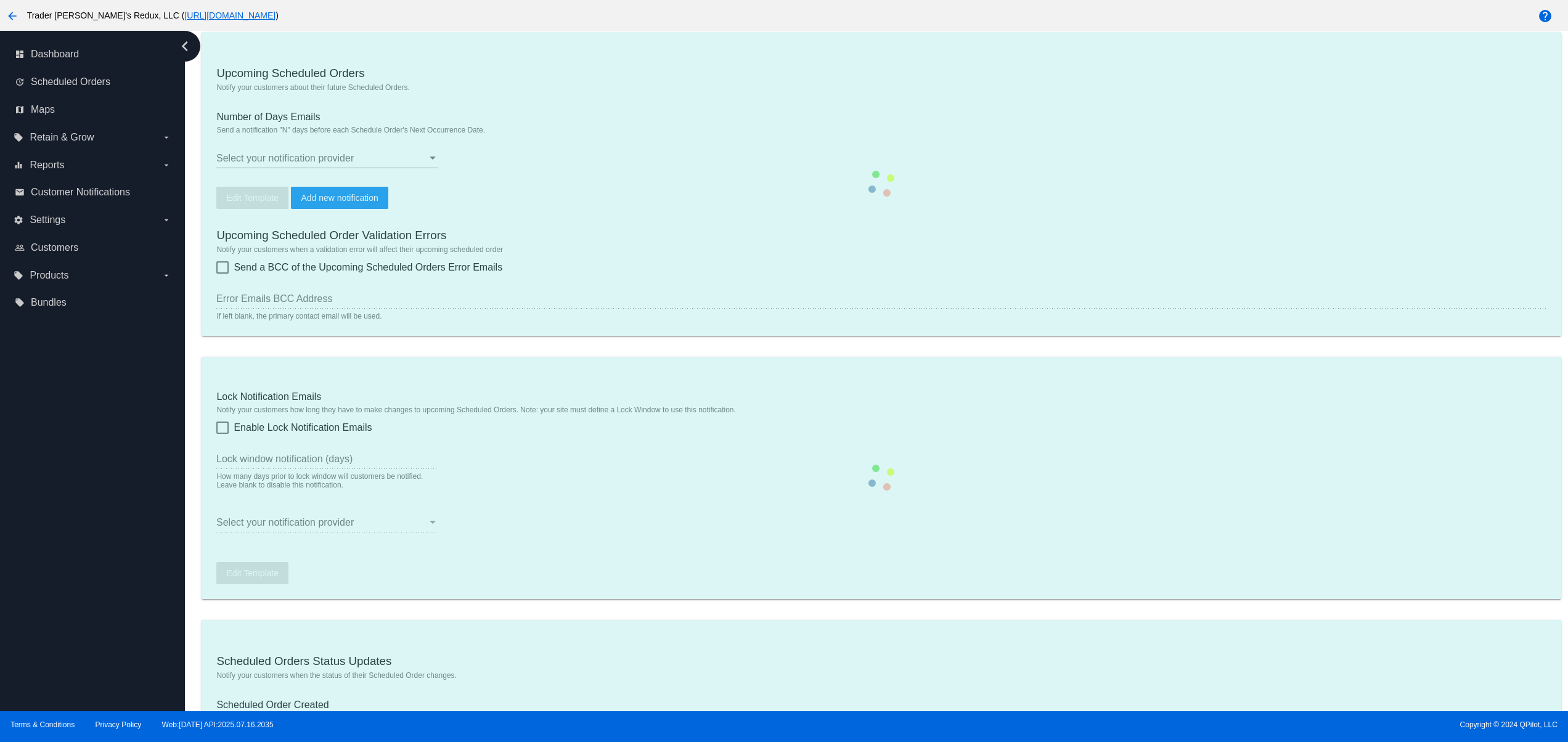 checkbox on "true" 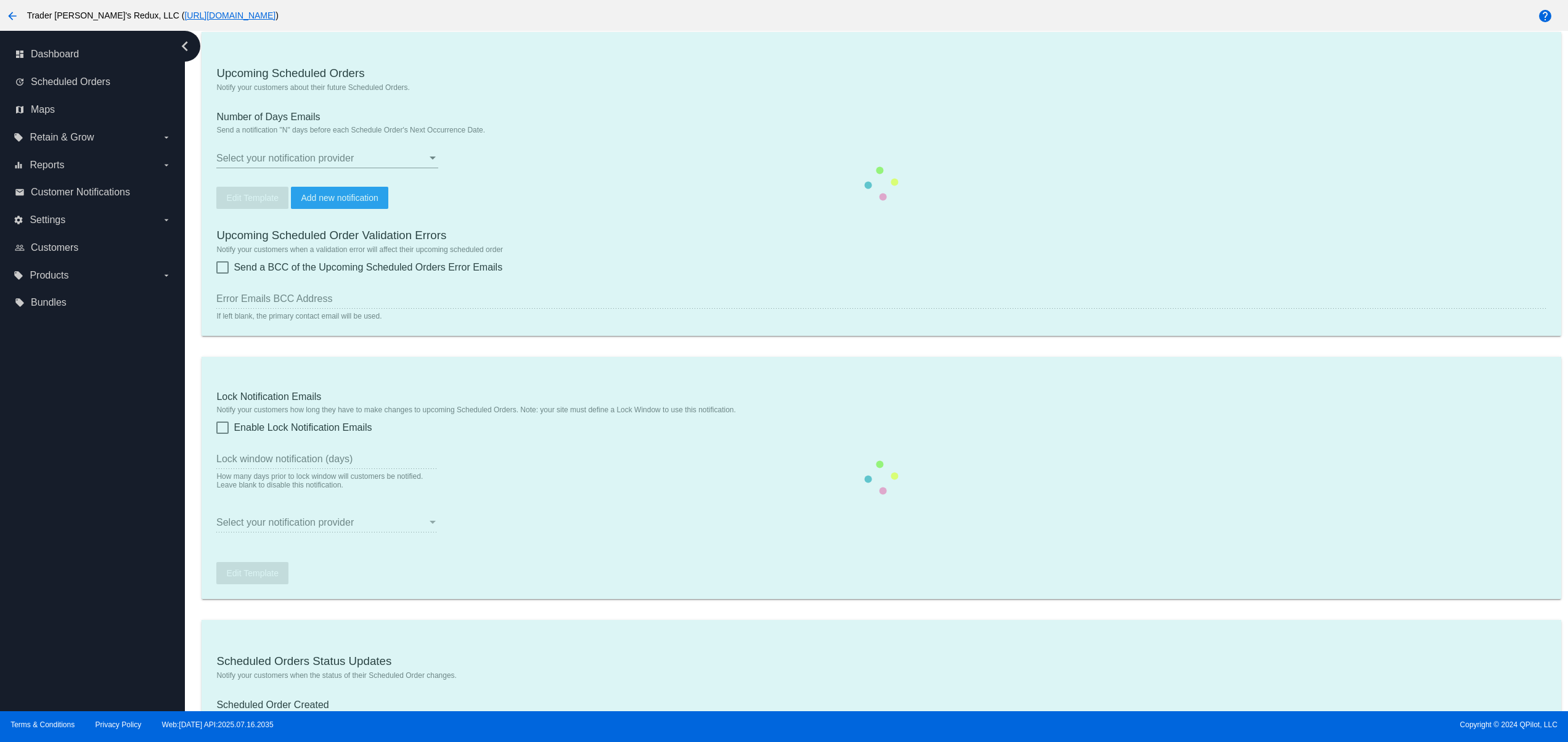 checkbox on "true" 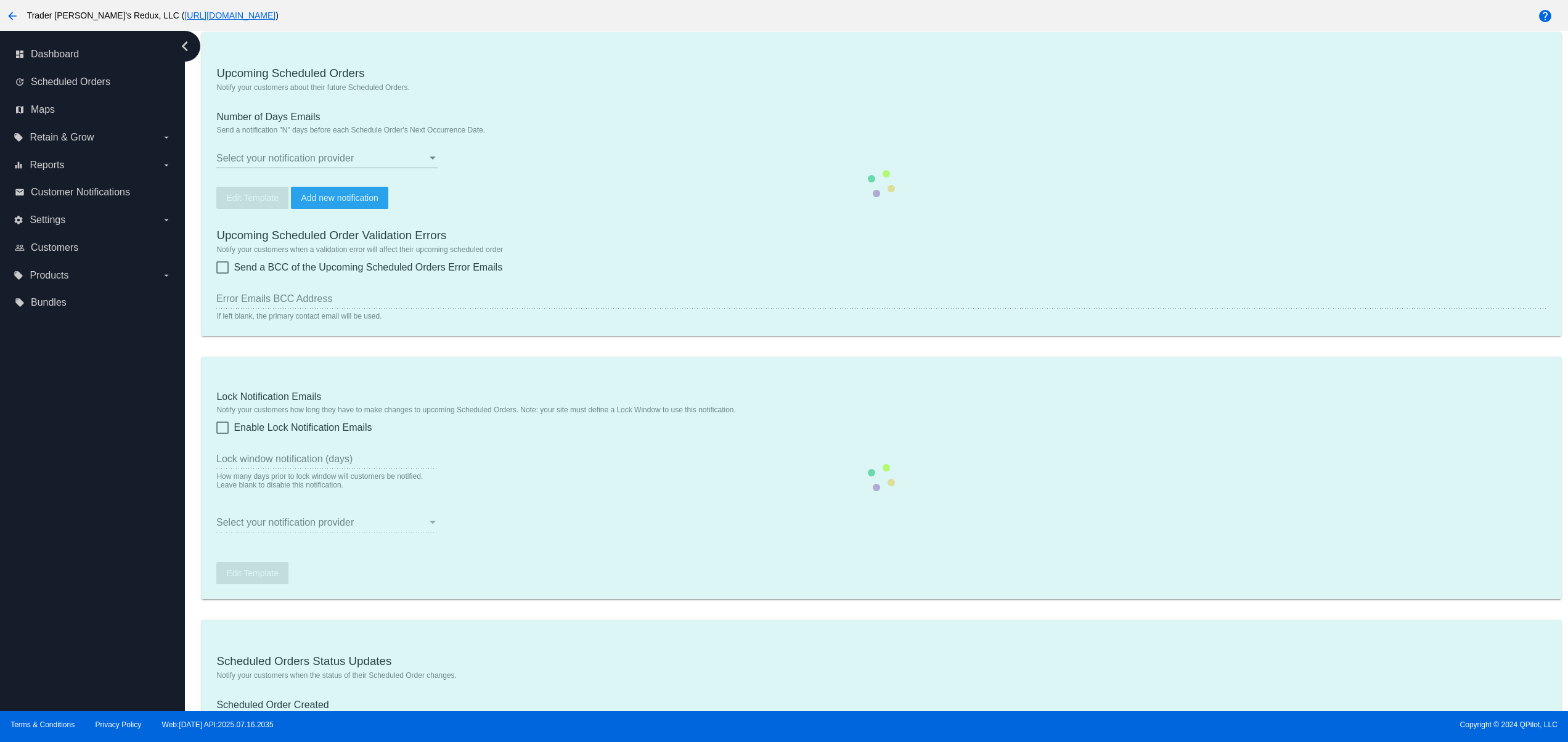 checkbox on "true" 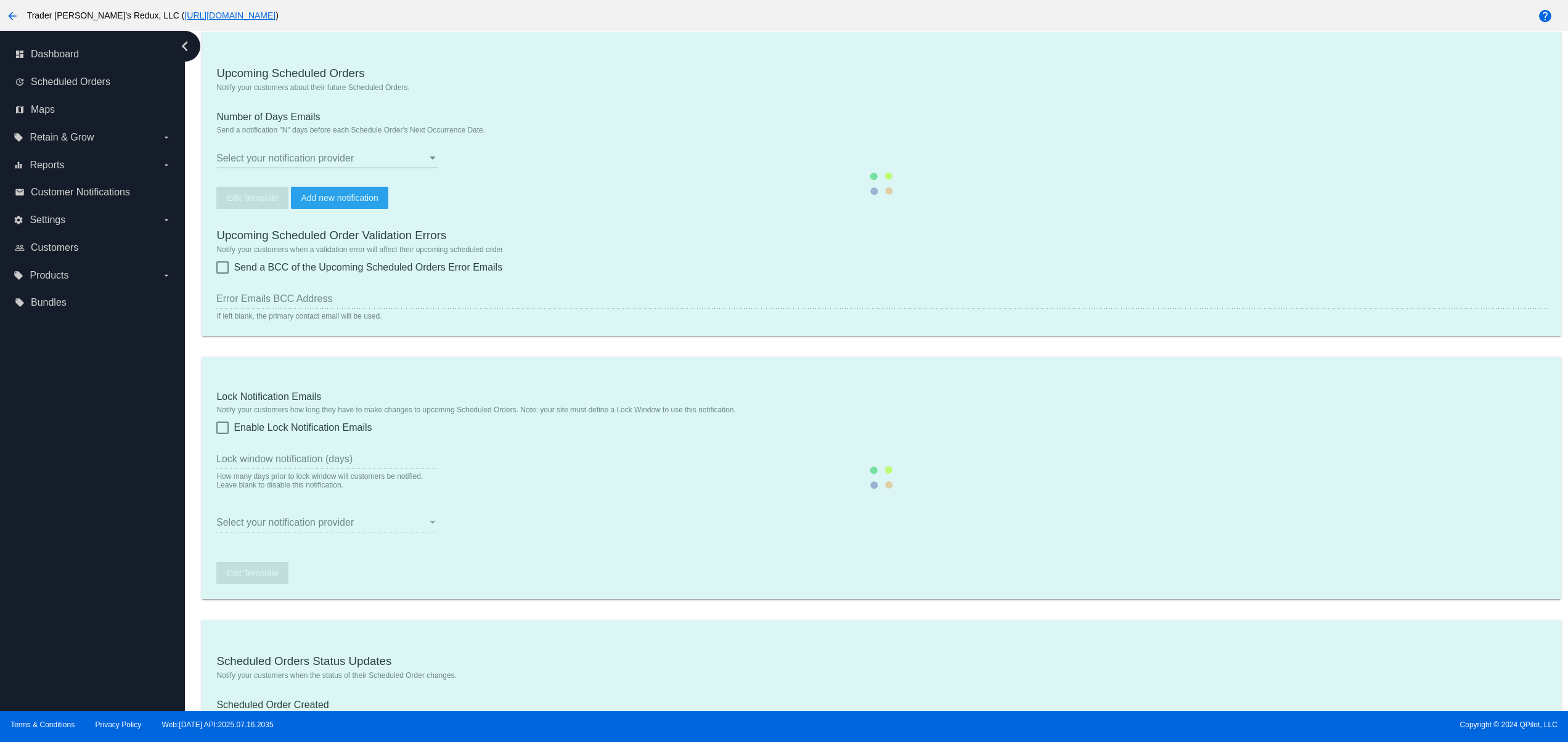 type on "[EMAIL_ADDRESS][DOMAIN_NAME]" 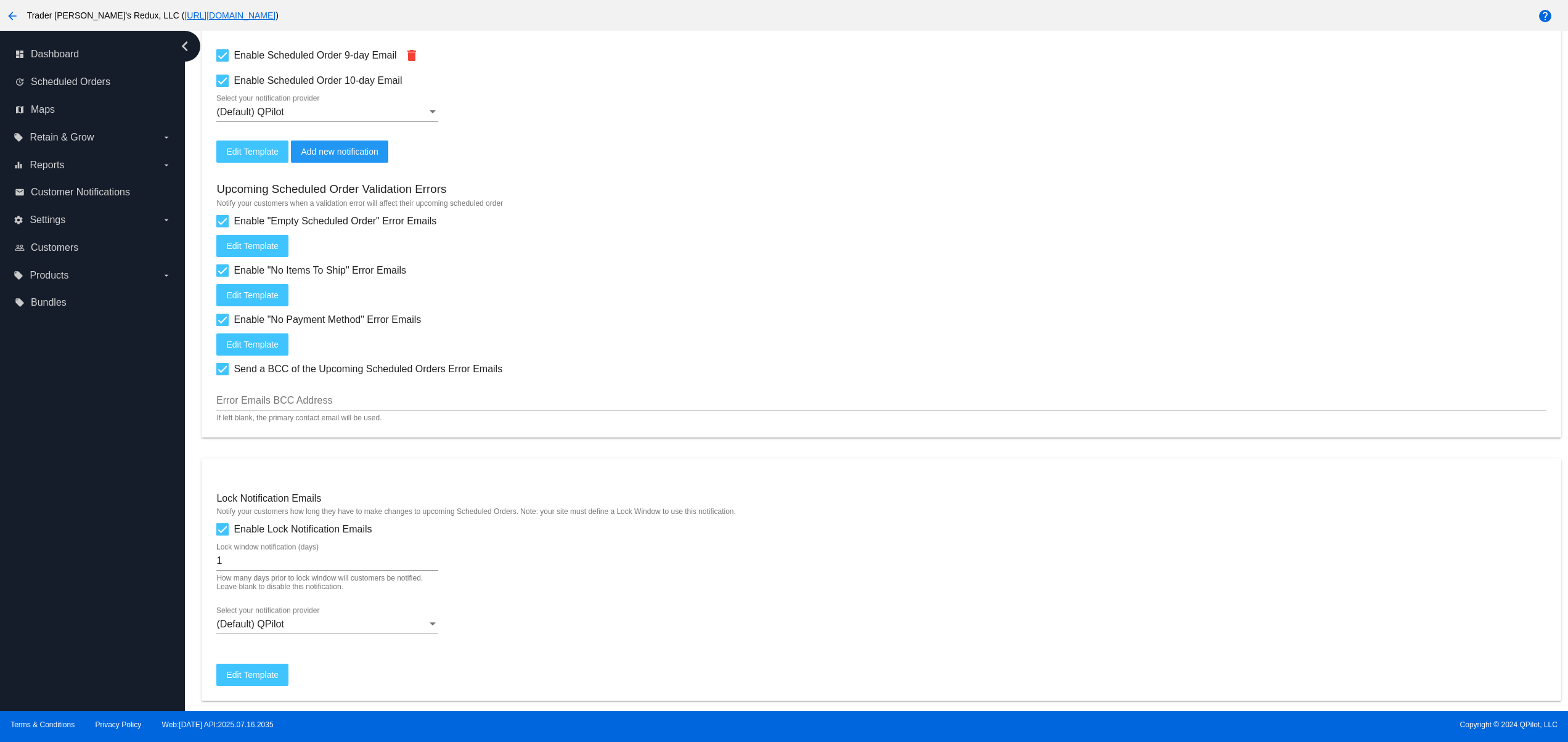 scroll, scrollTop: 642, scrollLeft: 0, axis: vertical 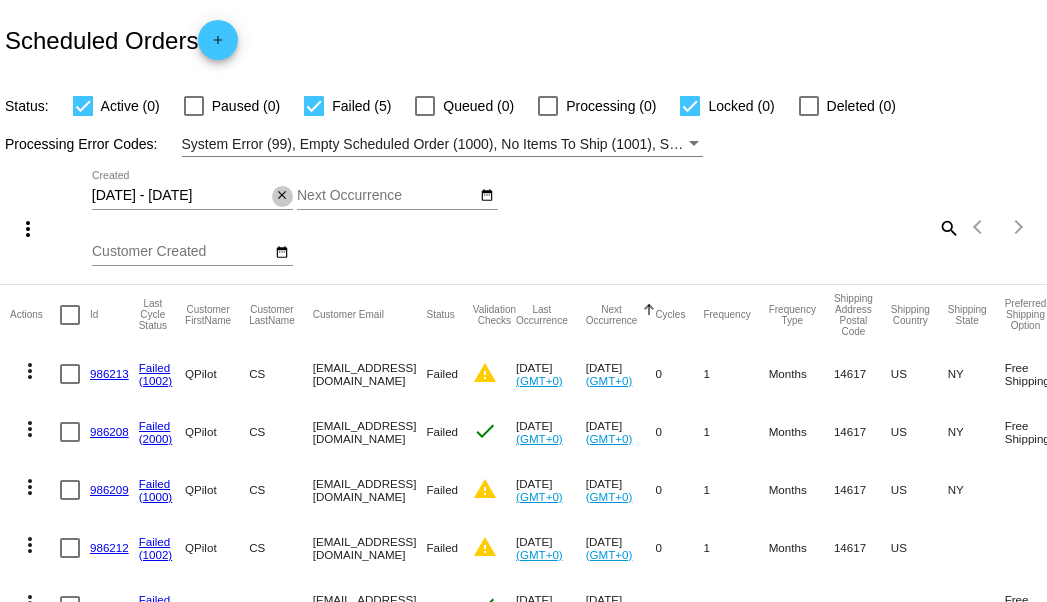 click on "close" 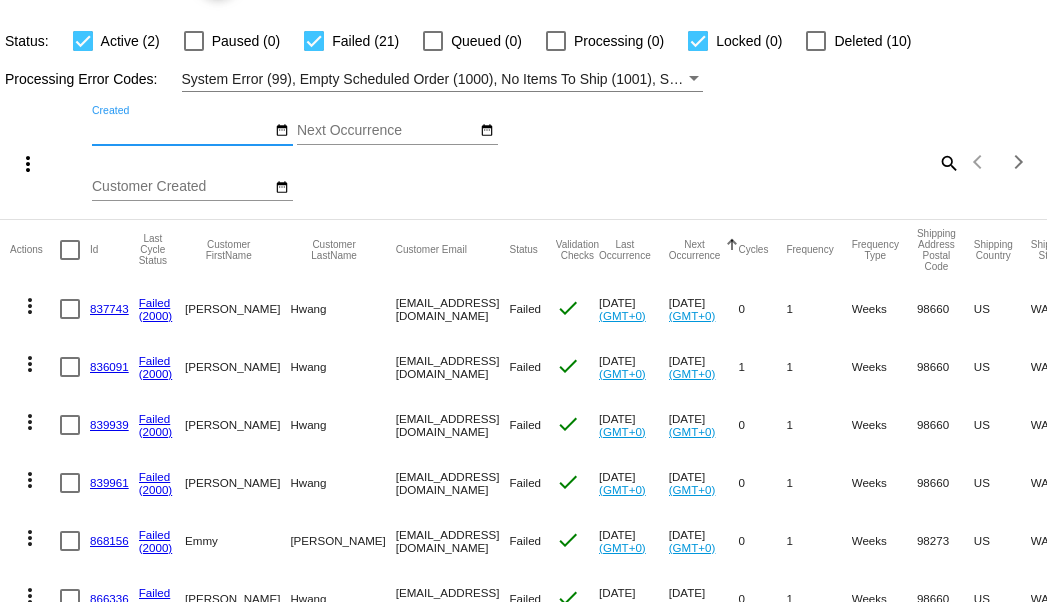 scroll, scrollTop: 0, scrollLeft: 0, axis: both 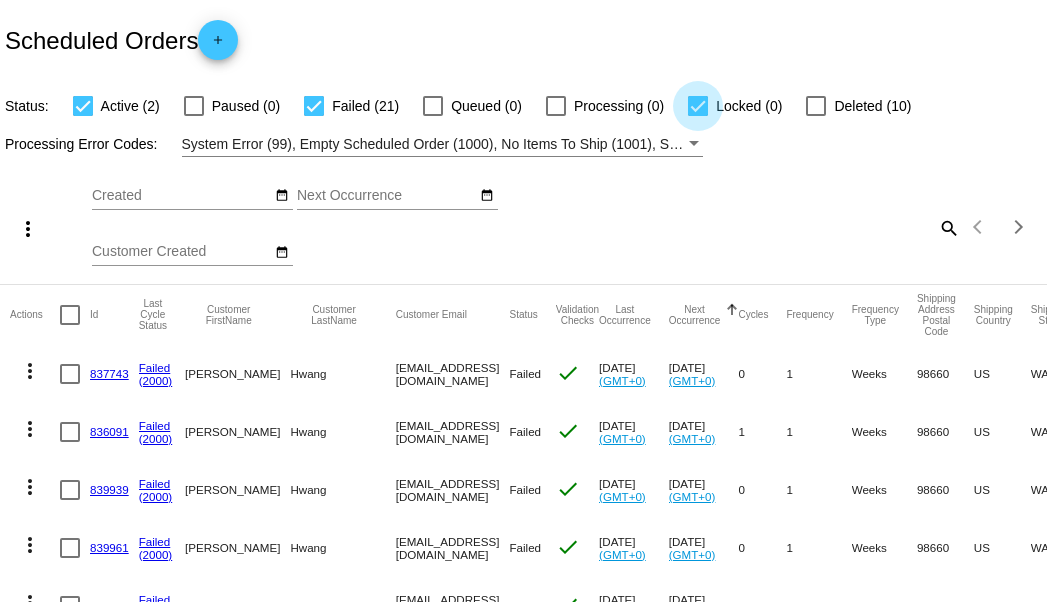 click on "Locked (0)" at bounding box center [735, 106] 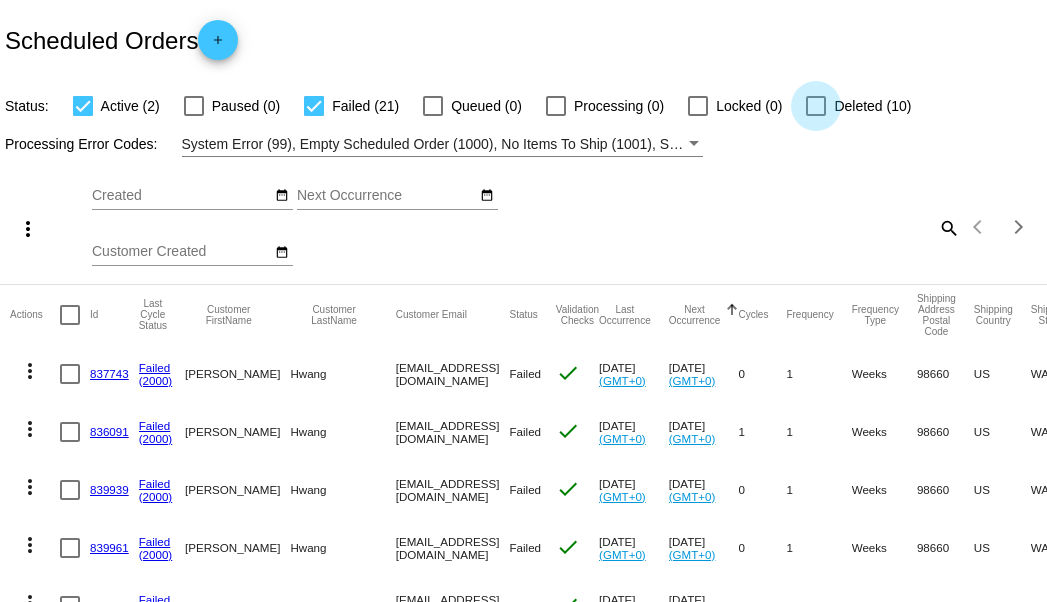click on "Scheduled Orders
add
Status:
Active (2)
Paused (0)
Failed (21)
Queued (0)
Processing
(0)
Locked (0)
Deleted (10)
Processing Error Codes:
System Error (99), Empty Scheduled Order (1000), No Items To Ship (1001), Shipping Rate Not Found (1002), Payment Integration Not Found (1003), No Payment Method (1004), Payment Failed (2000), Payment Gateway Communication Failure (2001), Client Order Creation Failure (3000), Client Order Update Failure (3001), Client Order Invalid (3002)
more_vert
Su Mo" 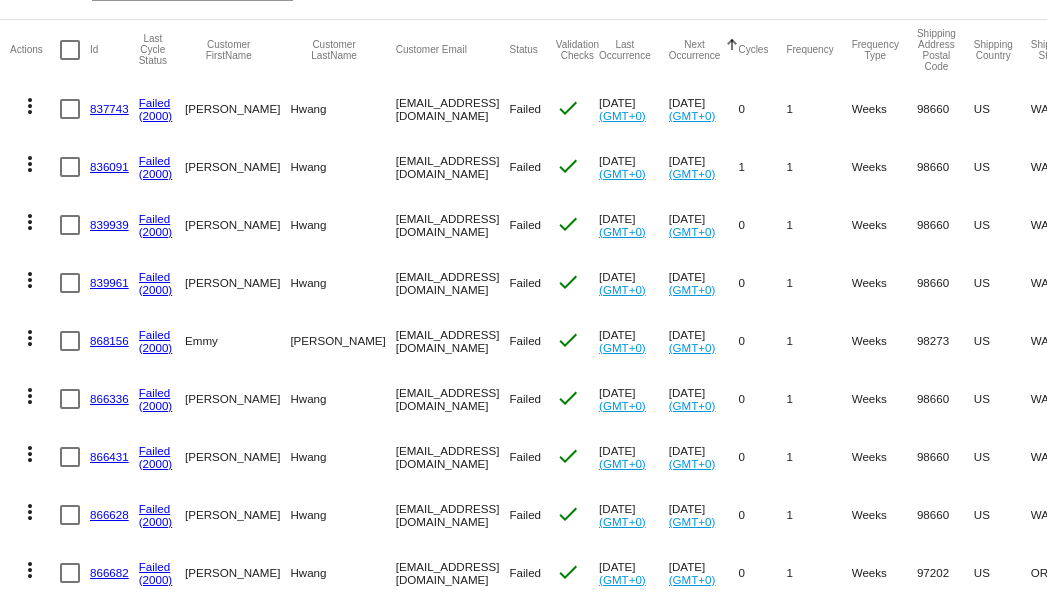 scroll, scrollTop: 184, scrollLeft: 0, axis: vertical 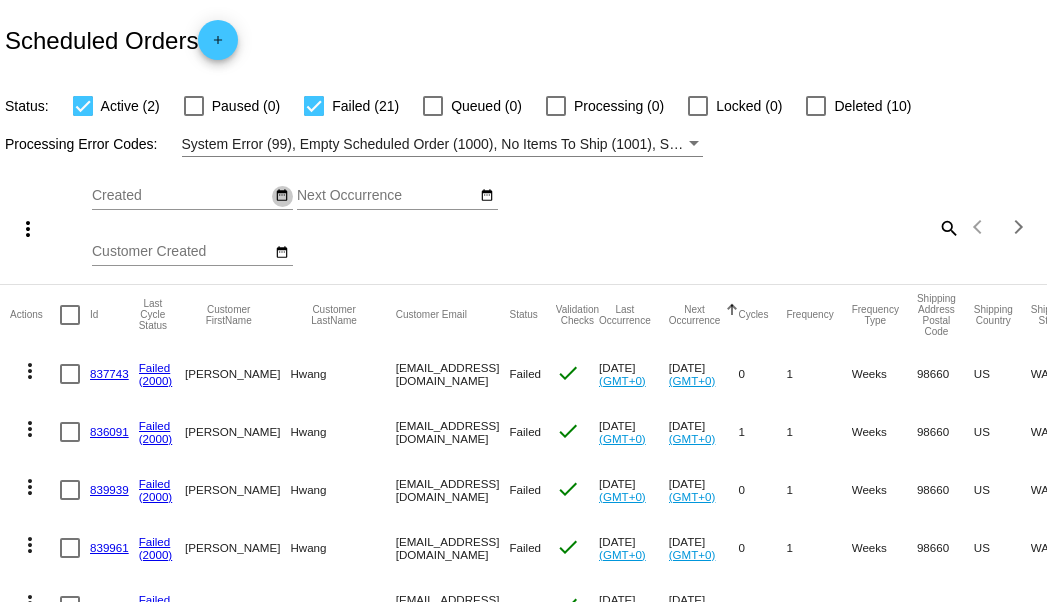 click on "date_range" 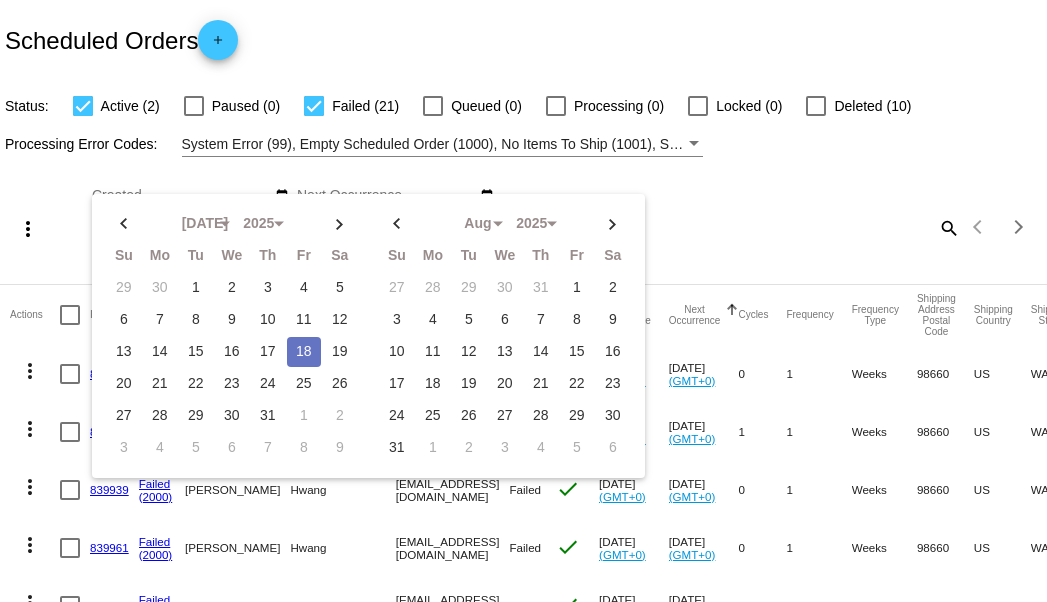 click on "18" 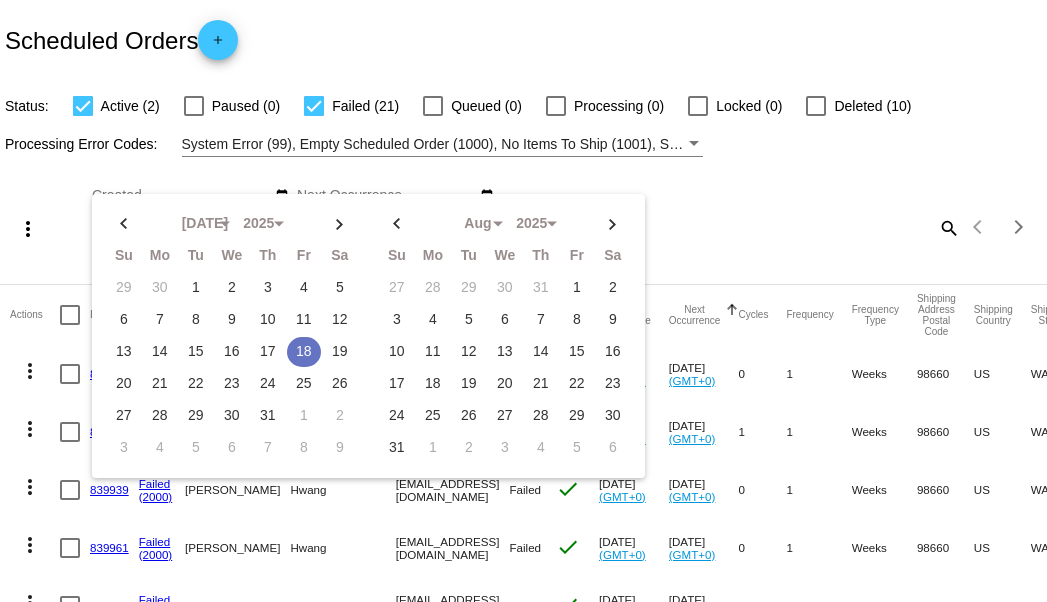 click on "18" 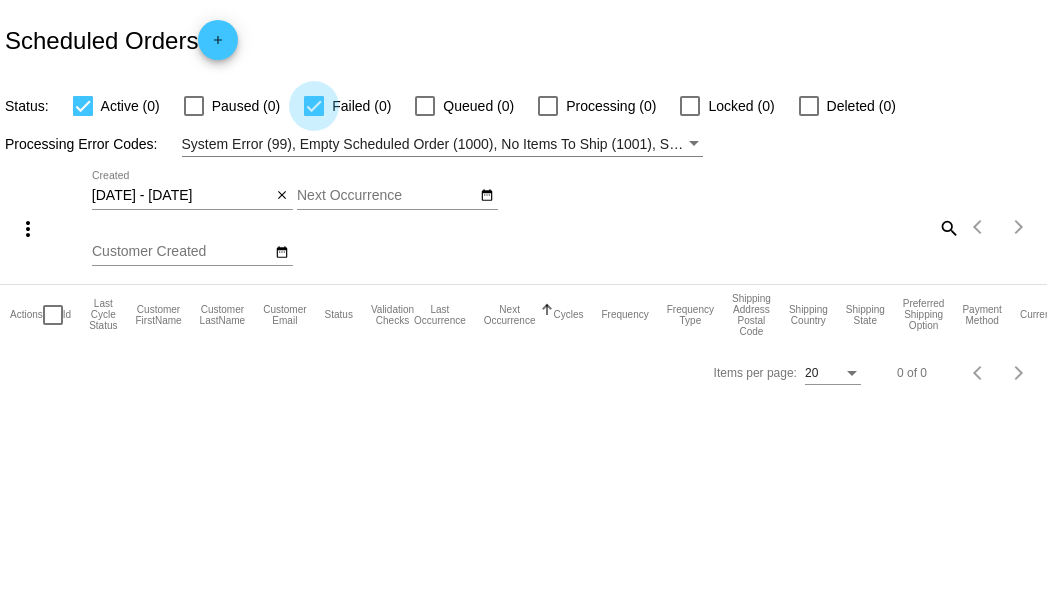 click at bounding box center [314, 106] 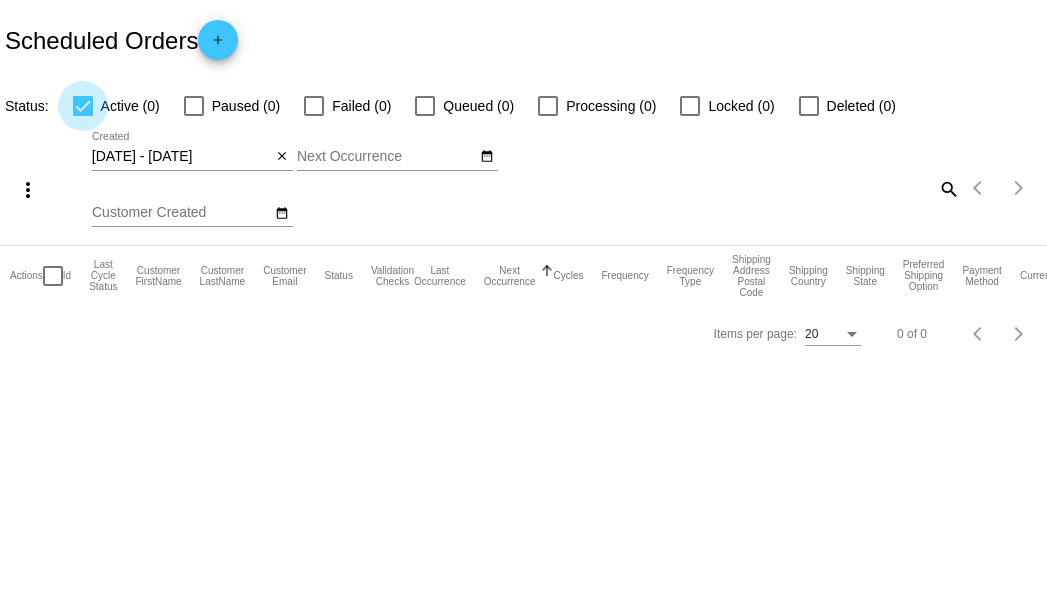 click at bounding box center [83, 106] 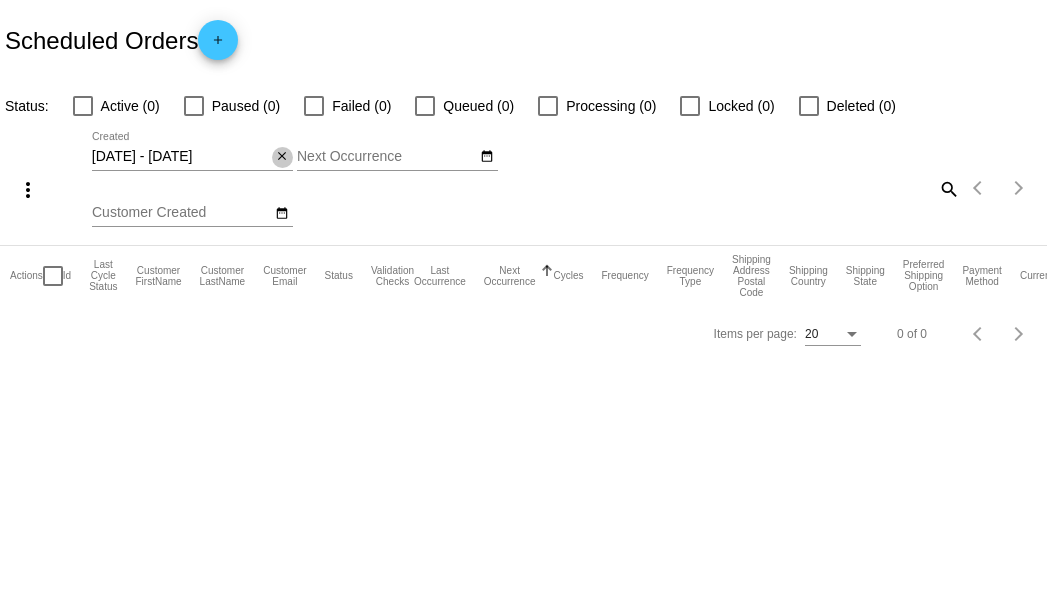 click on "close" 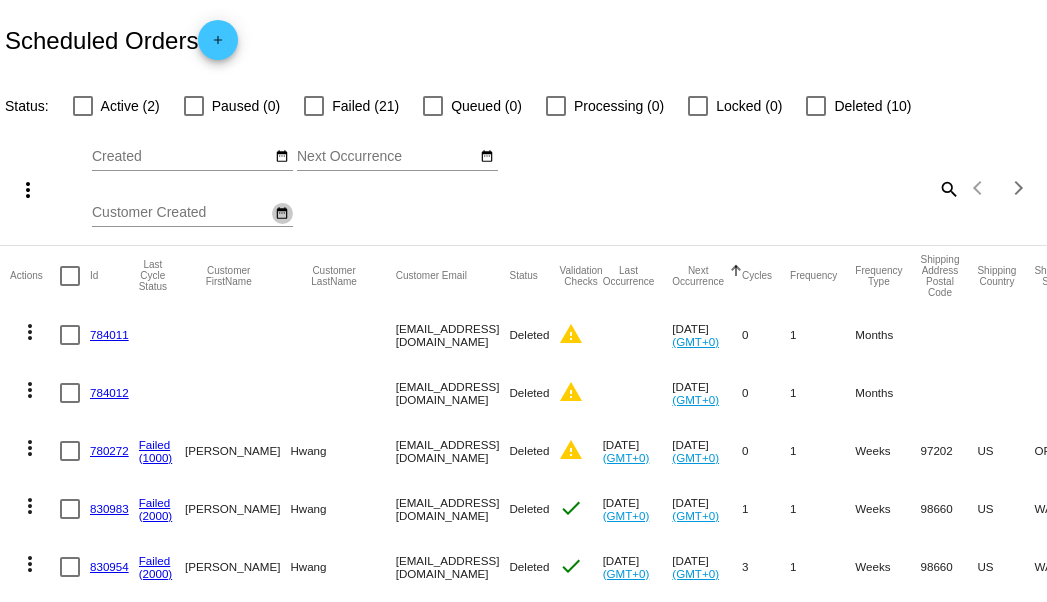 click on "date_range" 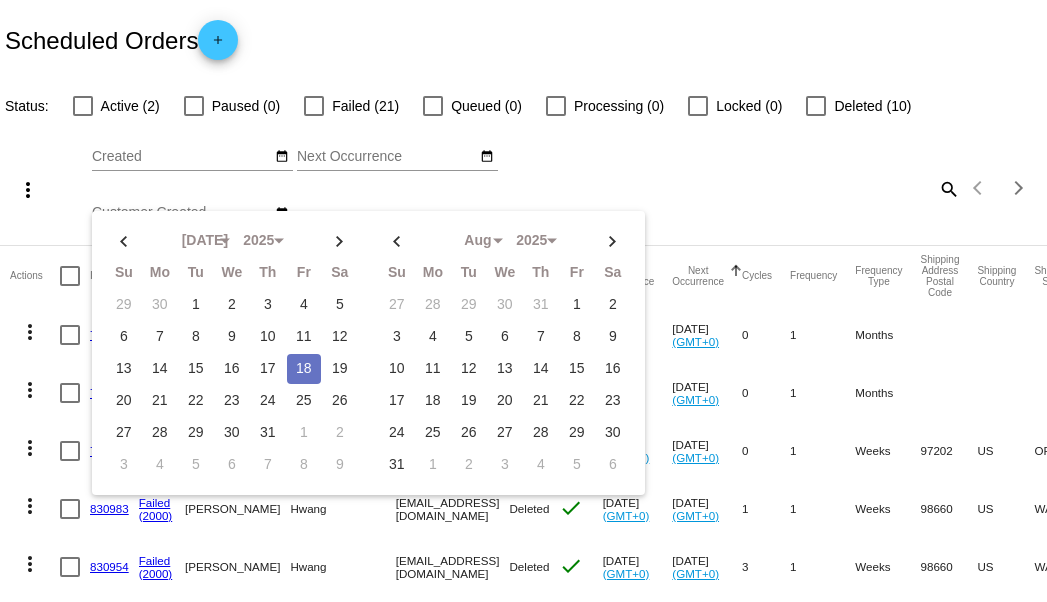 click on "18" 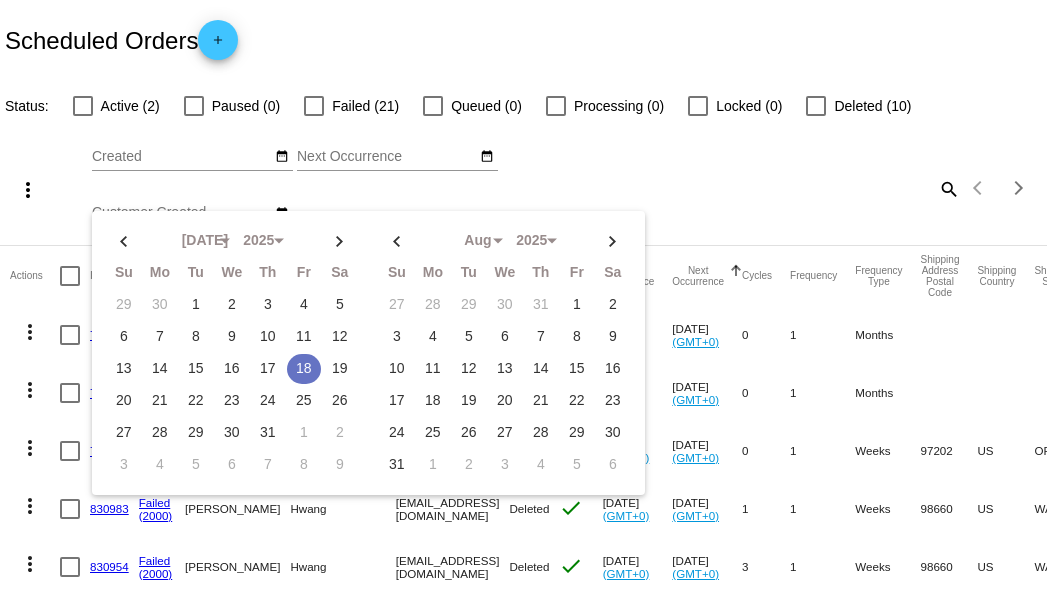 click on "18" 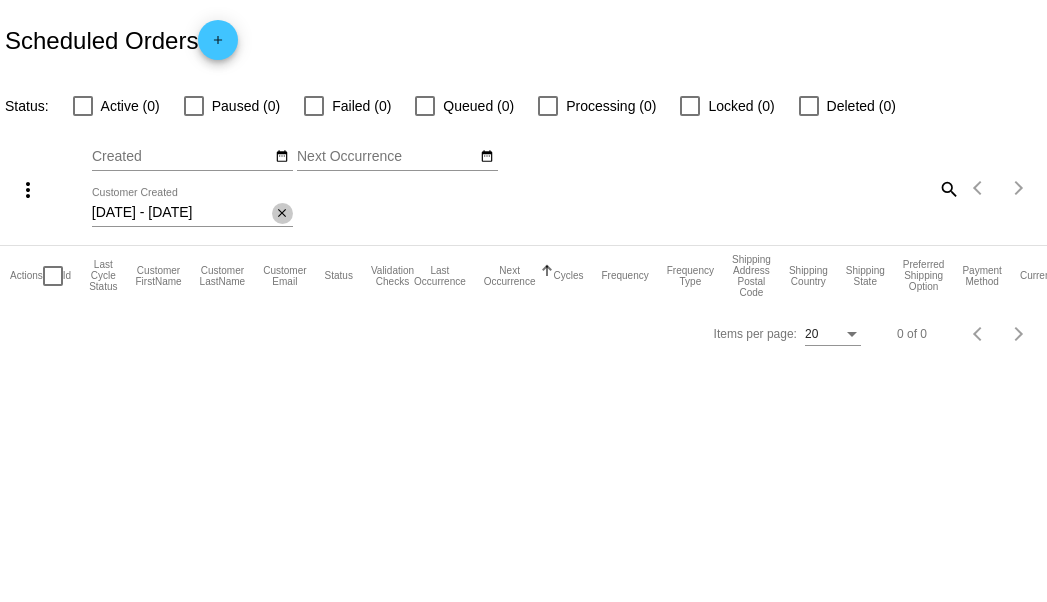 click on "close" 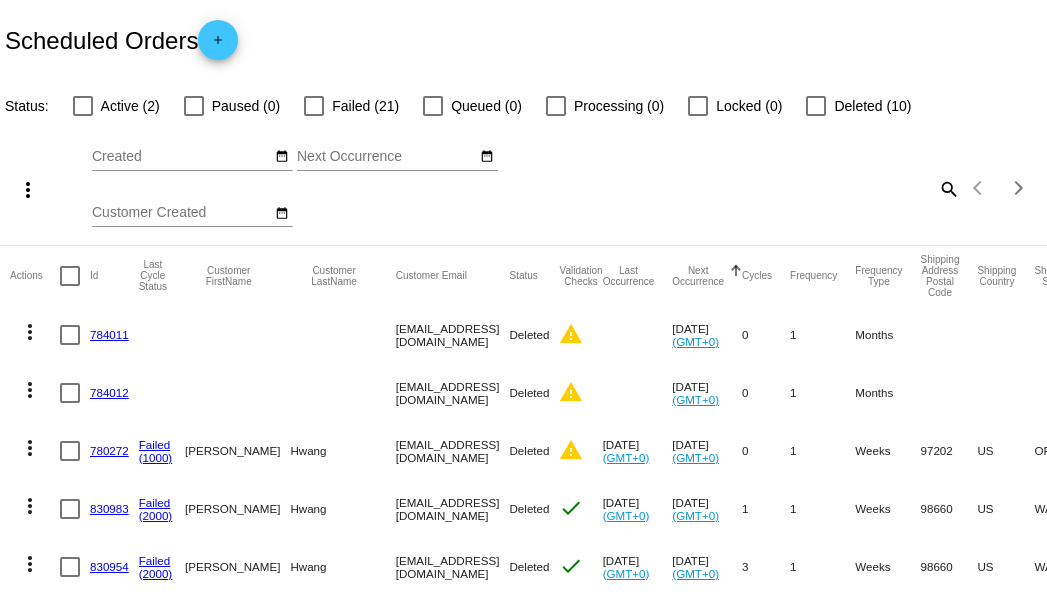click on "search" 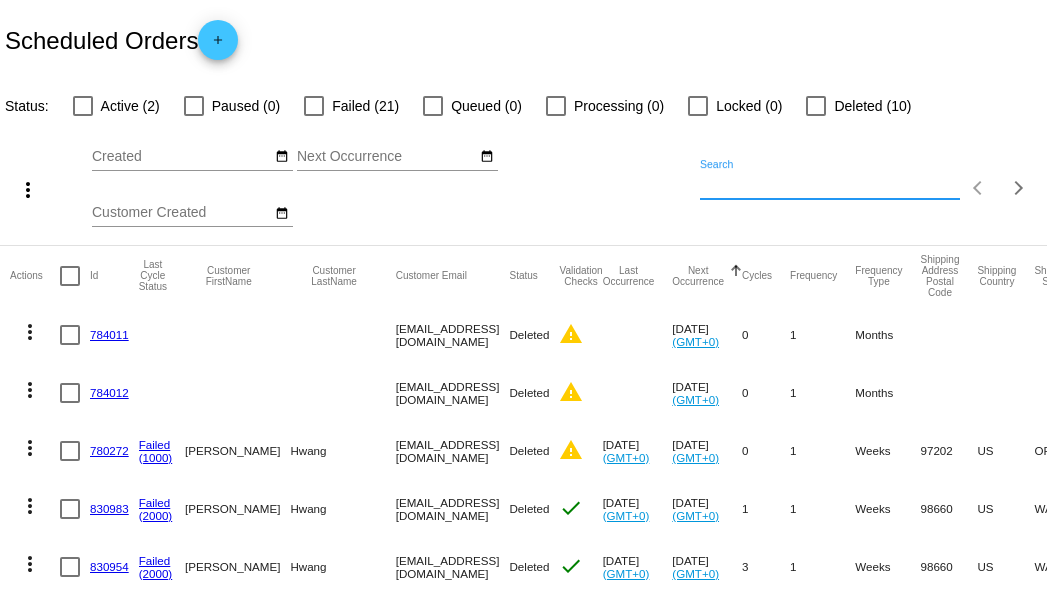 click on "Search" at bounding box center (830, 185) 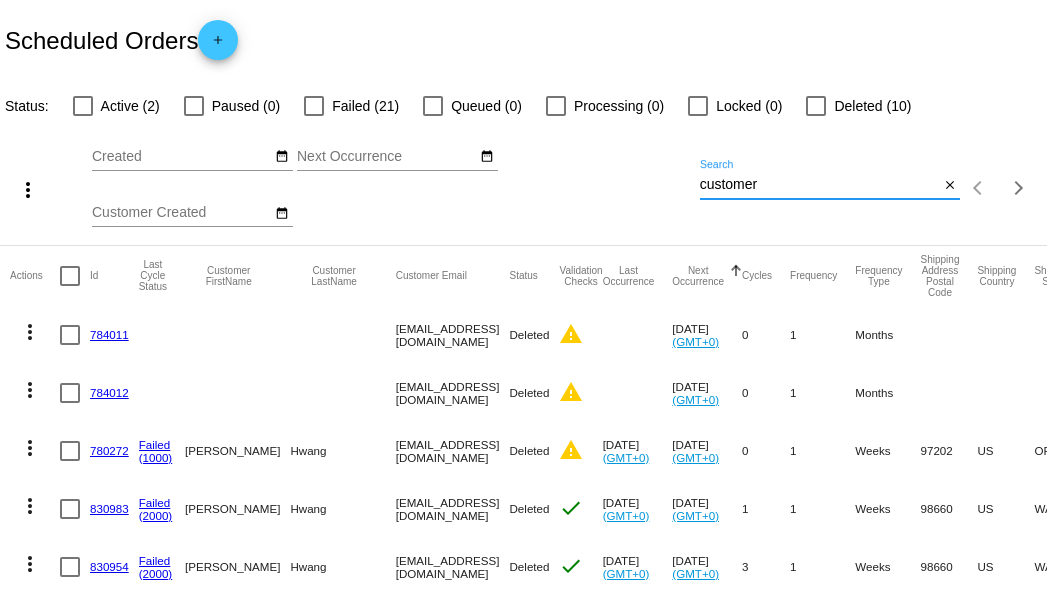 type on "customer" 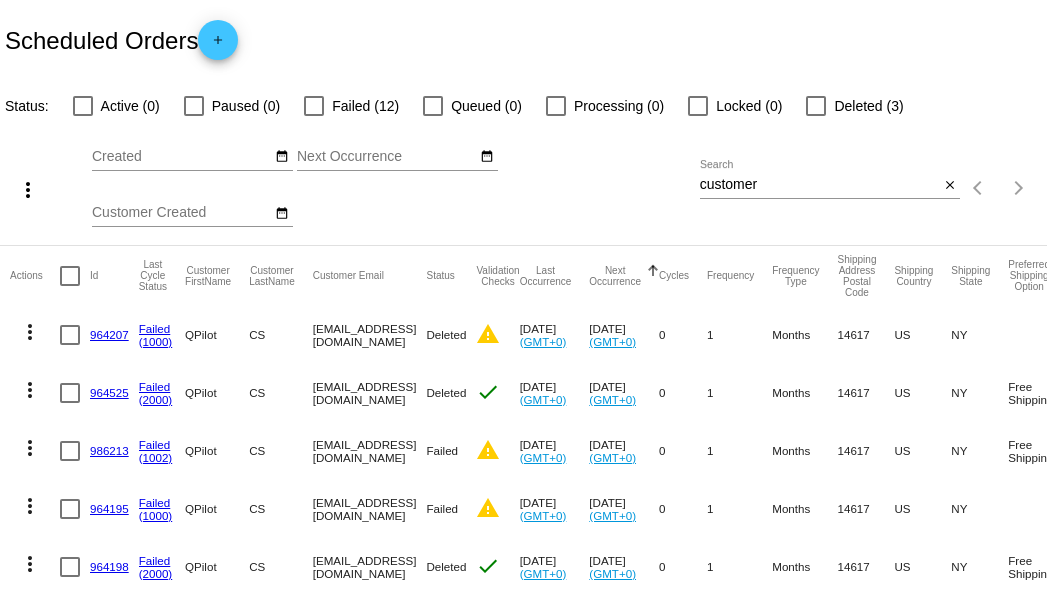 click on "964525" 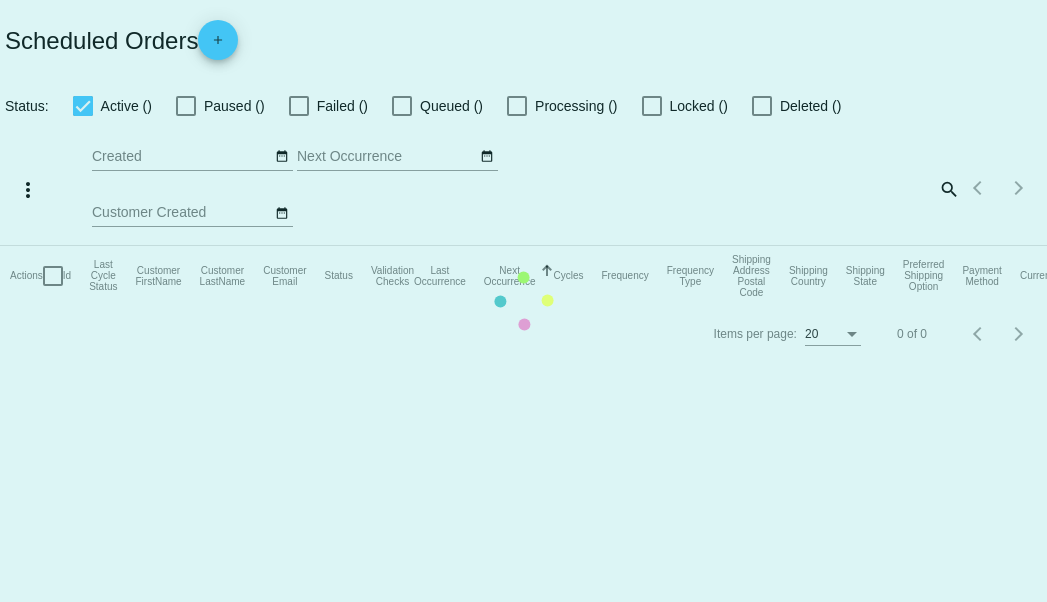 checkbox on "false" 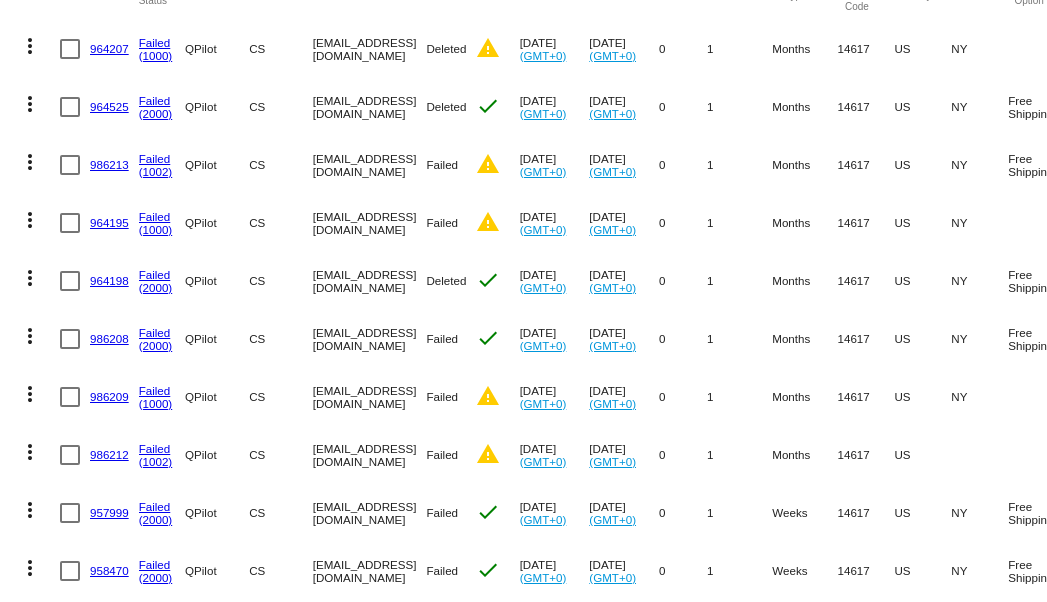scroll, scrollTop: 289, scrollLeft: 0, axis: vertical 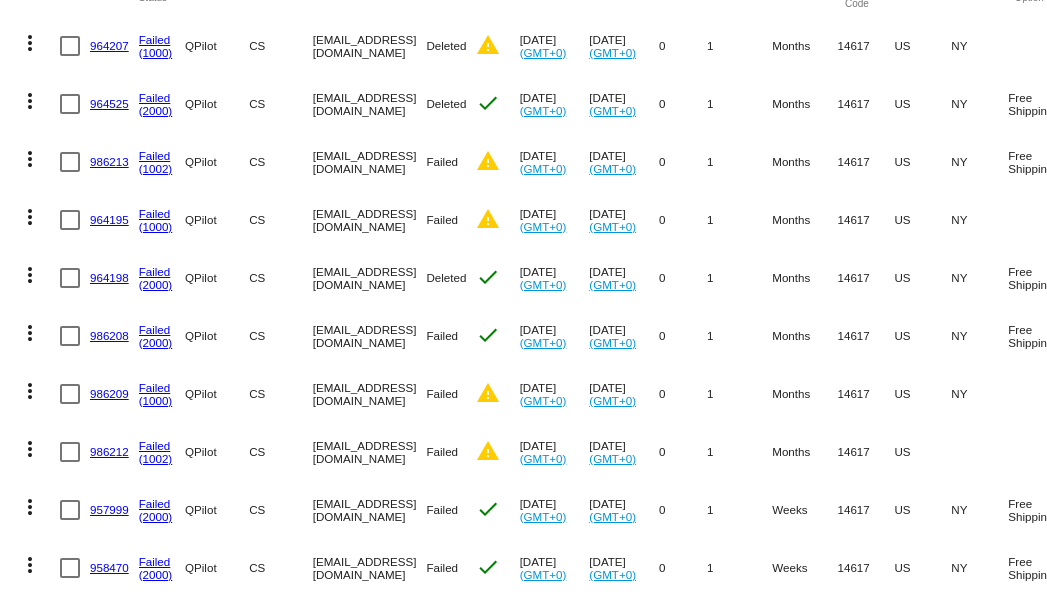 click on "964198" 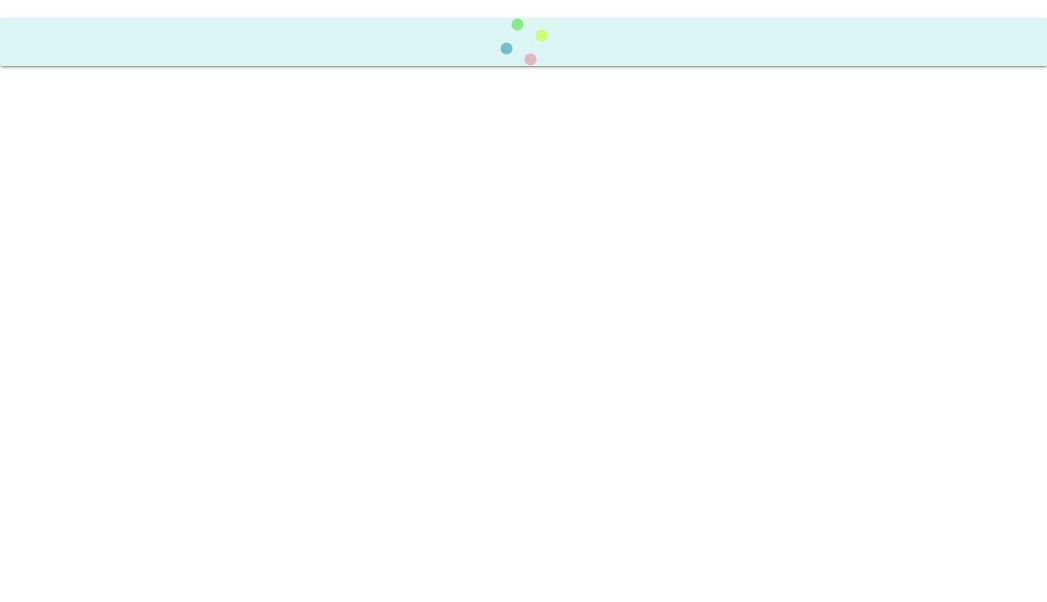 scroll, scrollTop: 0, scrollLeft: 0, axis: both 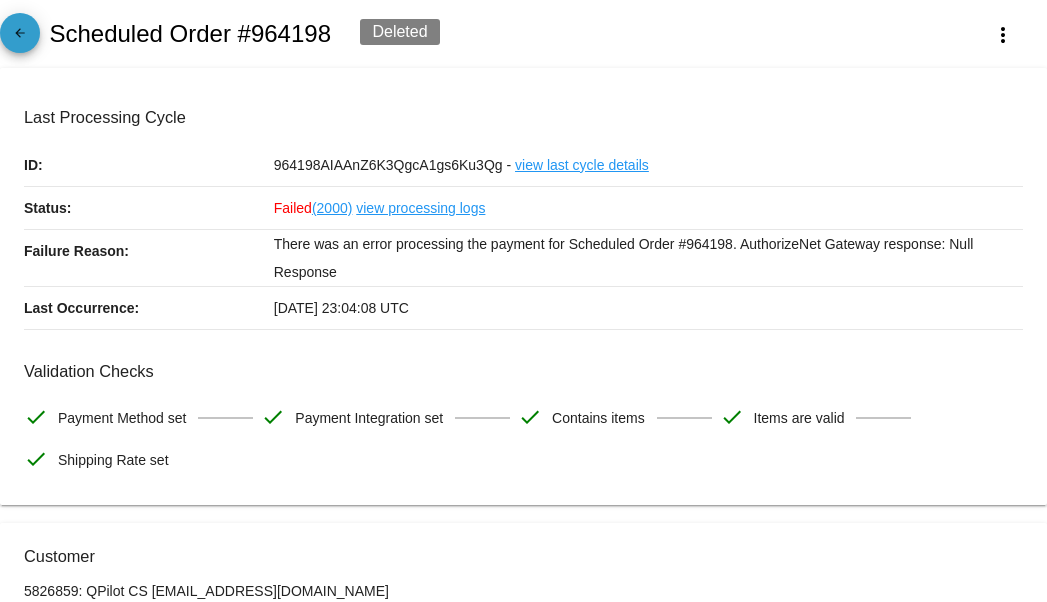 click on "arrow_back" 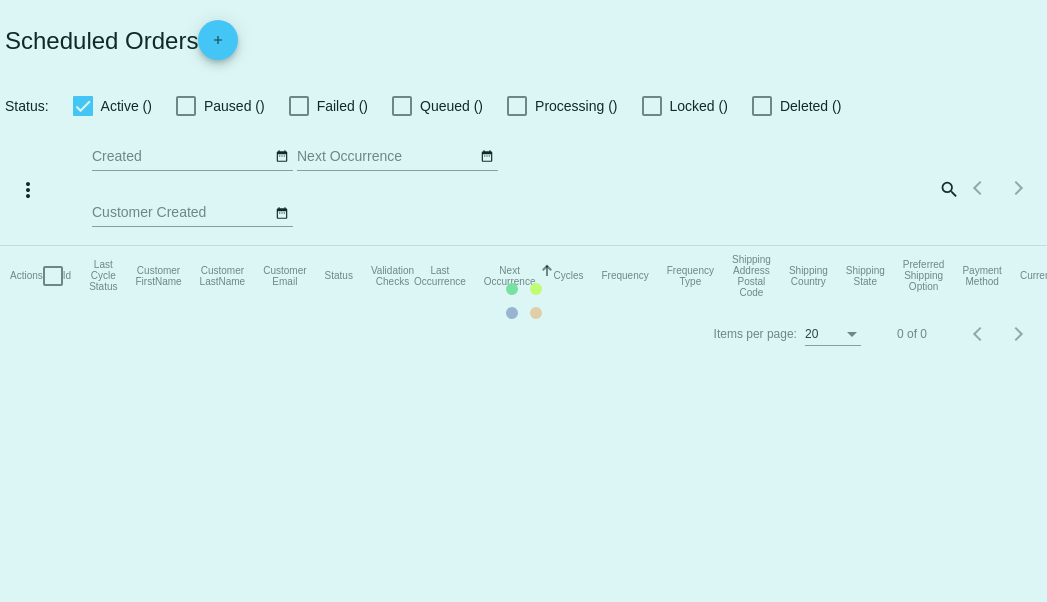 checkbox on "false" 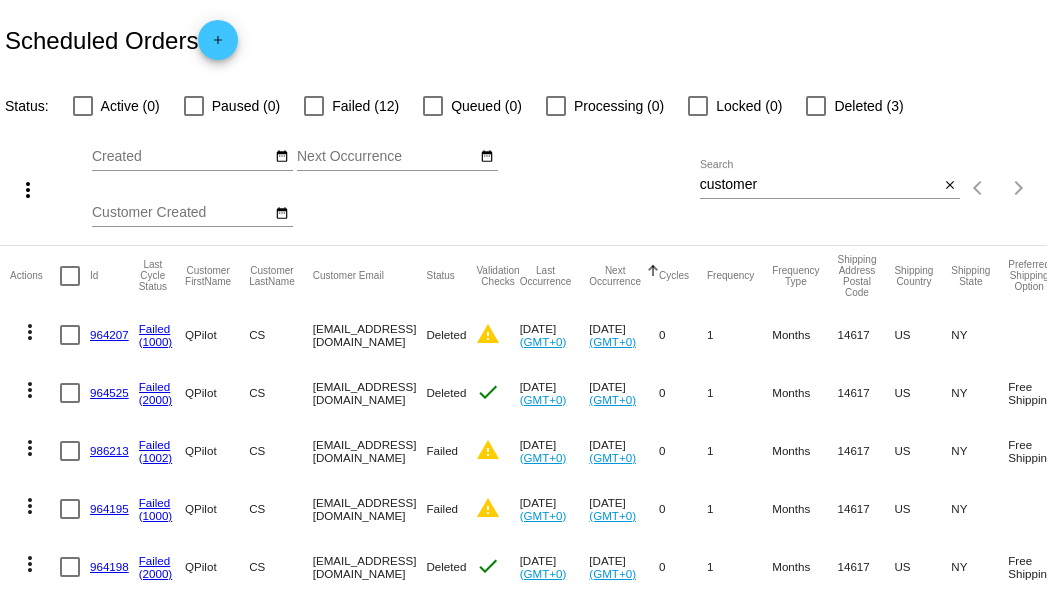 click on "Failed" 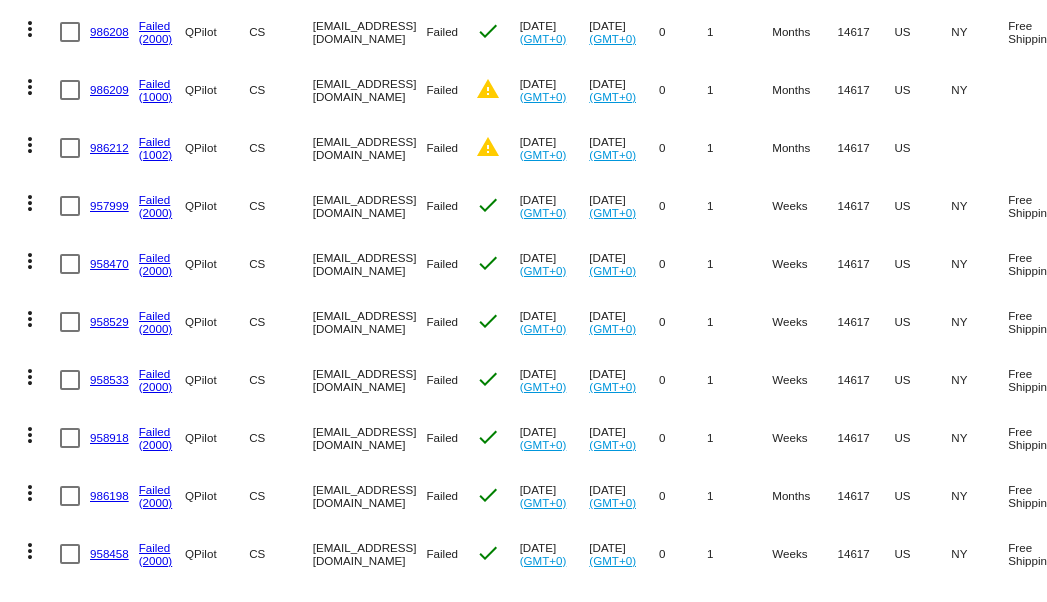 scroll, scrollTop: 612, scrollLeft: 0, axis: vertical 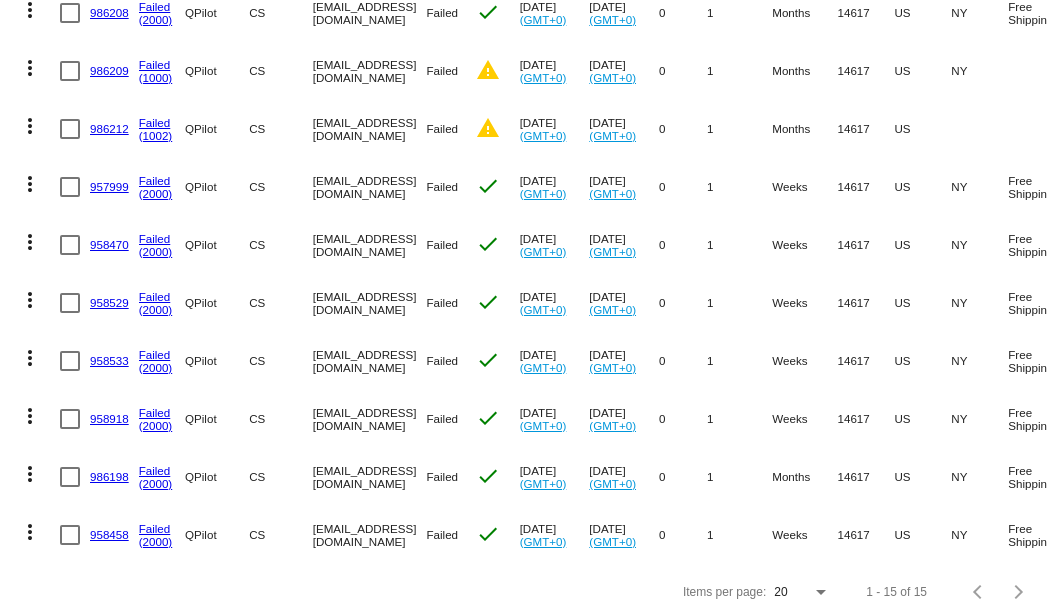 click on "958470" 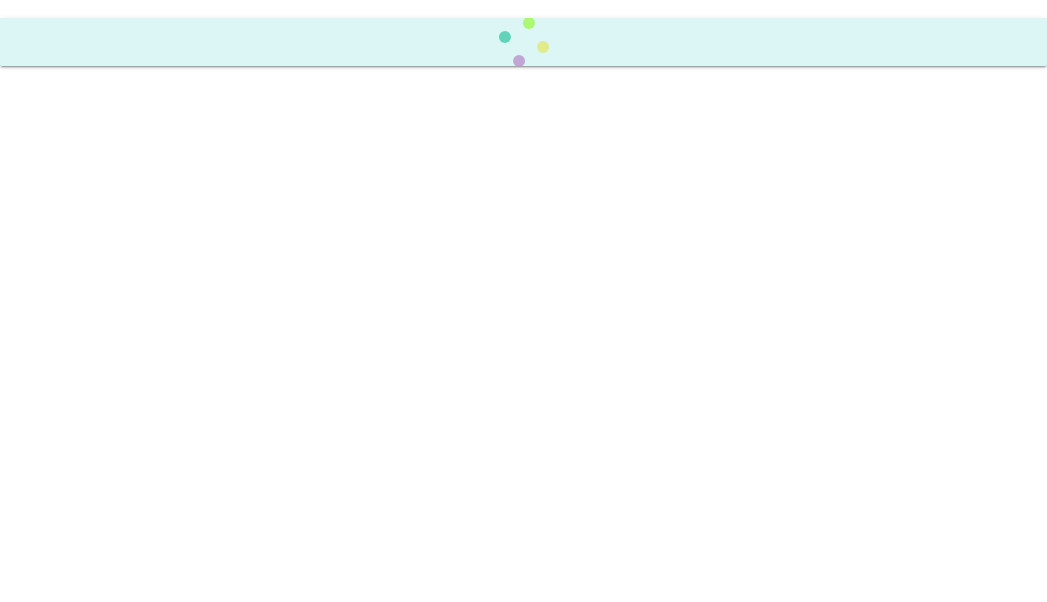 scroll, scrollTop: 0, scrollLeft: 0, axis: both 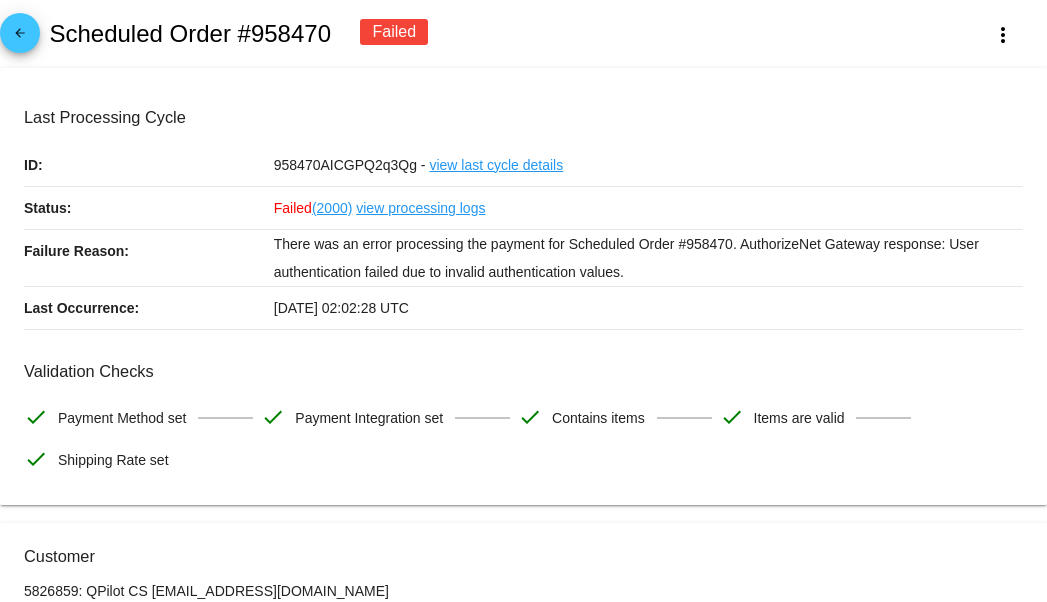 drag, startPoint x: 453, startPoint y: 276, endPoint x: 647, endPoint y: 306, distance: 196.30588 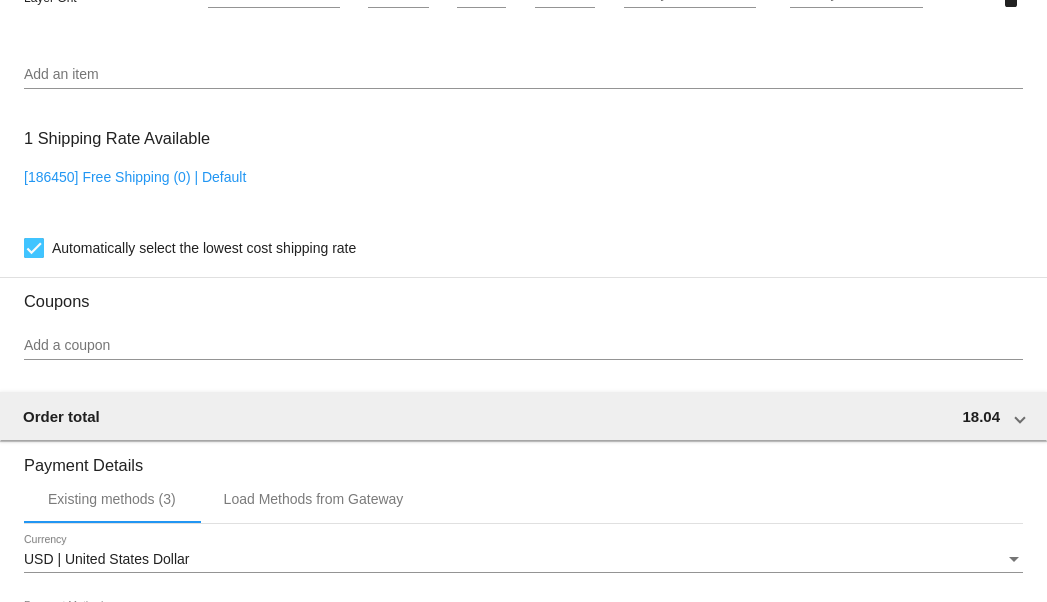 scroll, scrollTop: 1580, scrollLeft: 0, axis: vertical 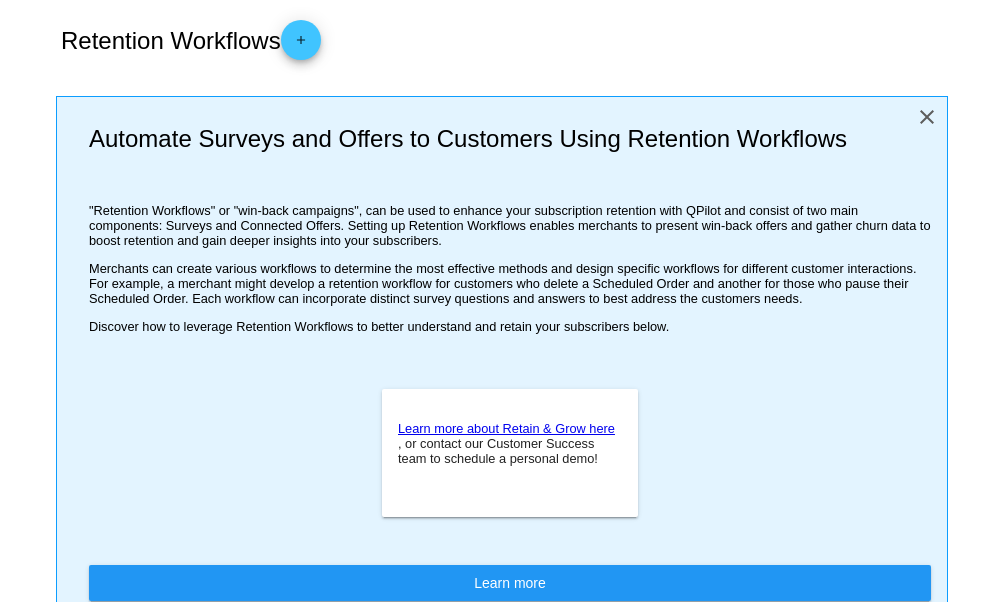 click on "close" 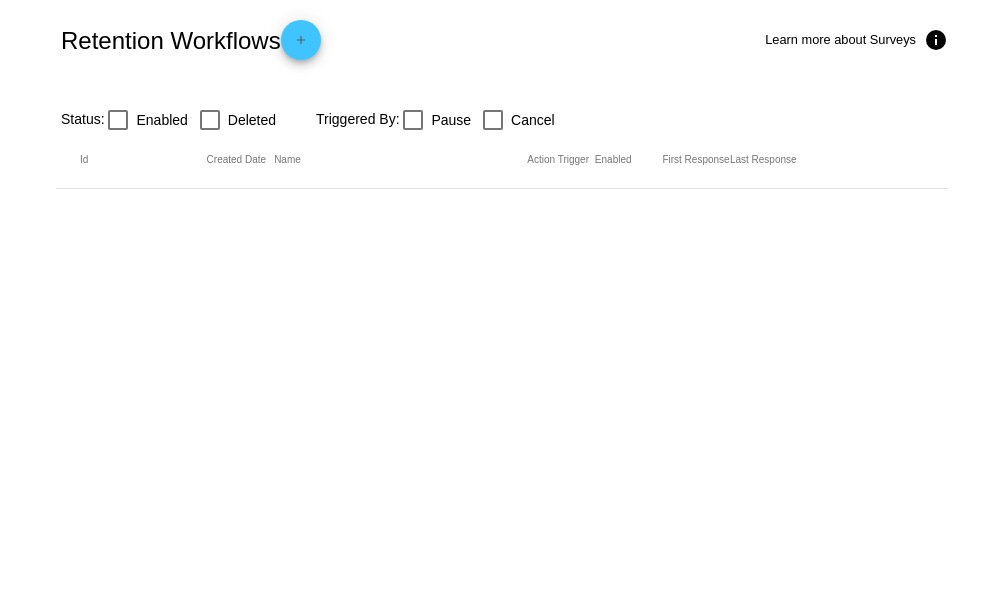 click on "add" 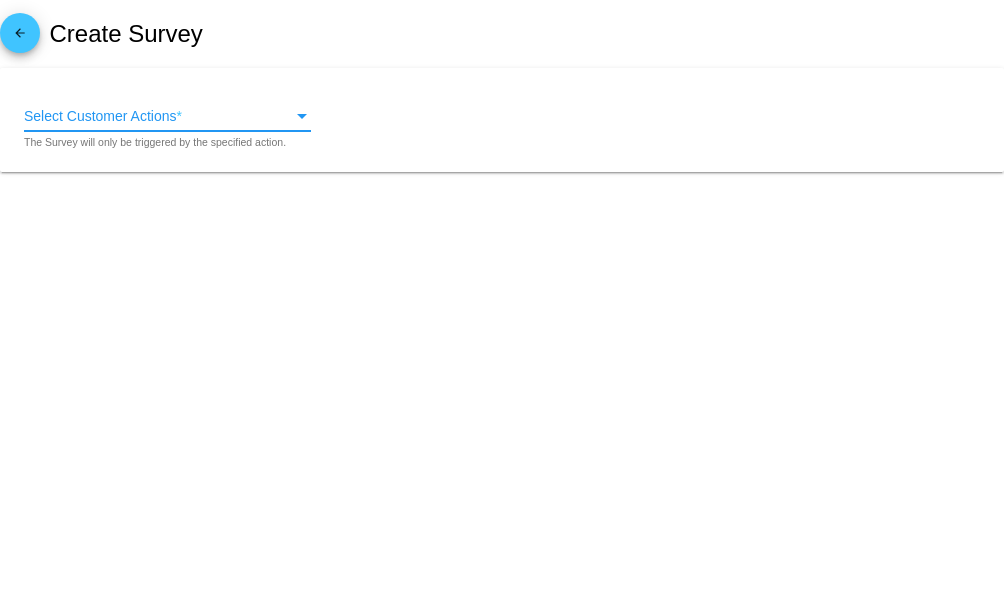 click on "Select Customer Actions" at bounding box center [158, 117] 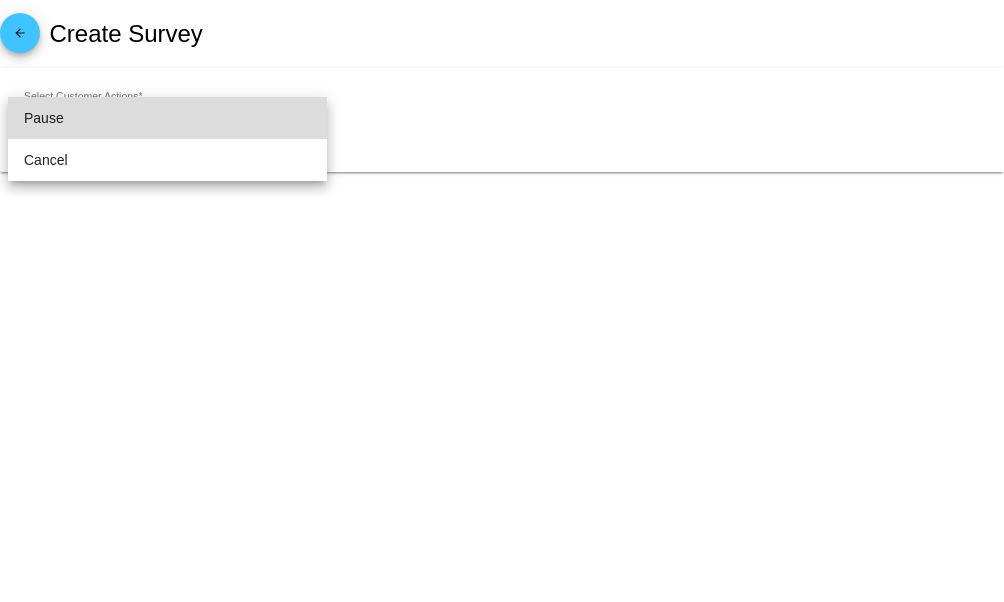 click on "Pause" at bounding box center [167, 118] 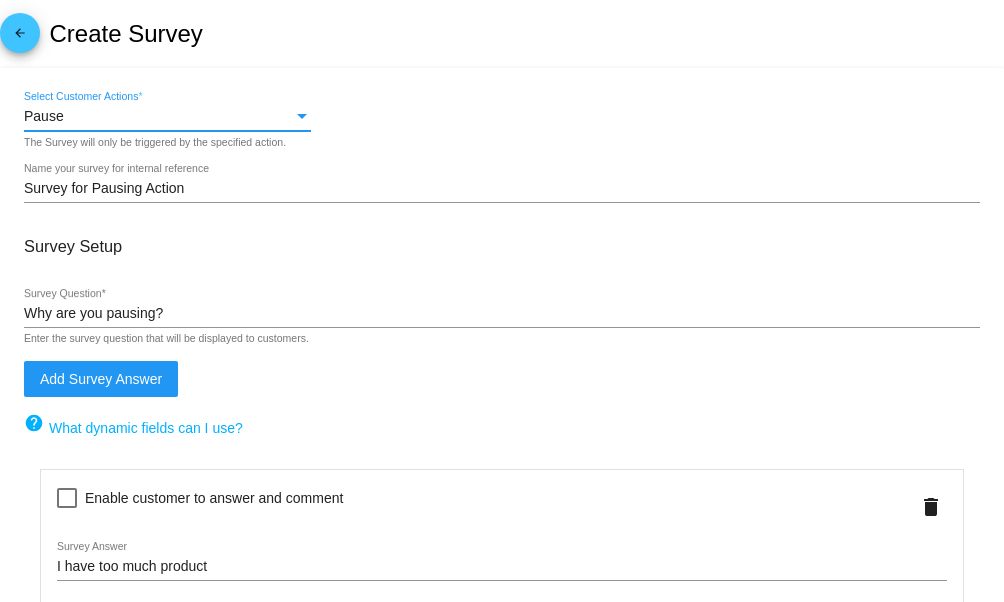 click on "Pause" at bounding box center (158, 117) 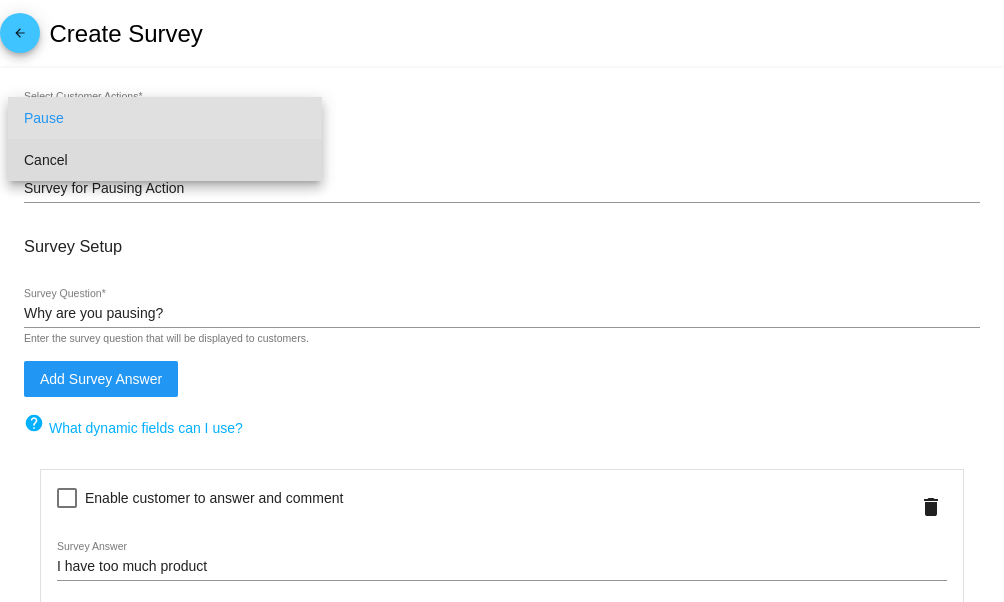 click on "Cancel" at bounding box center [165, 160] 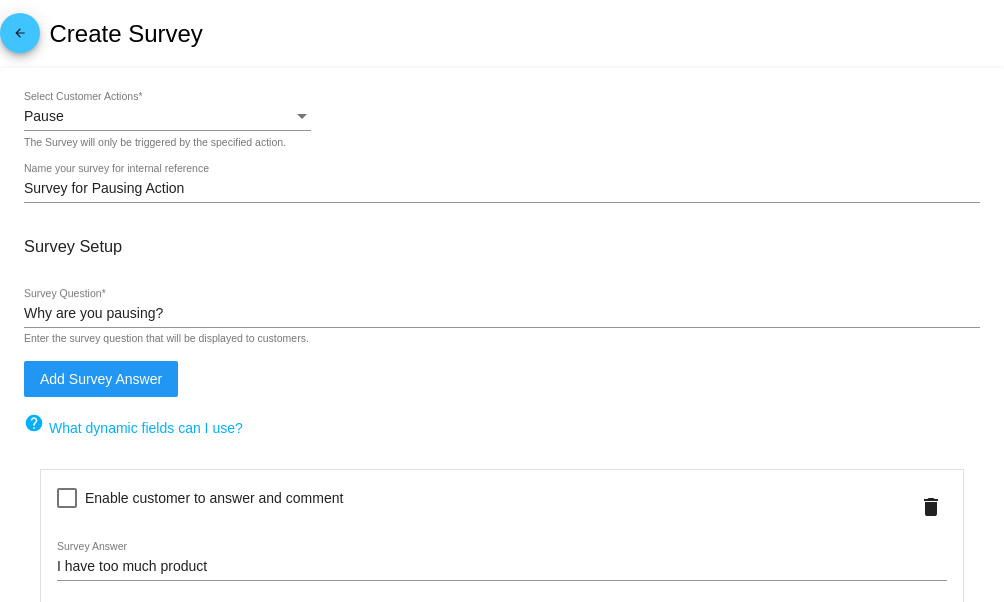 type on "Survey for Cancelling Action" 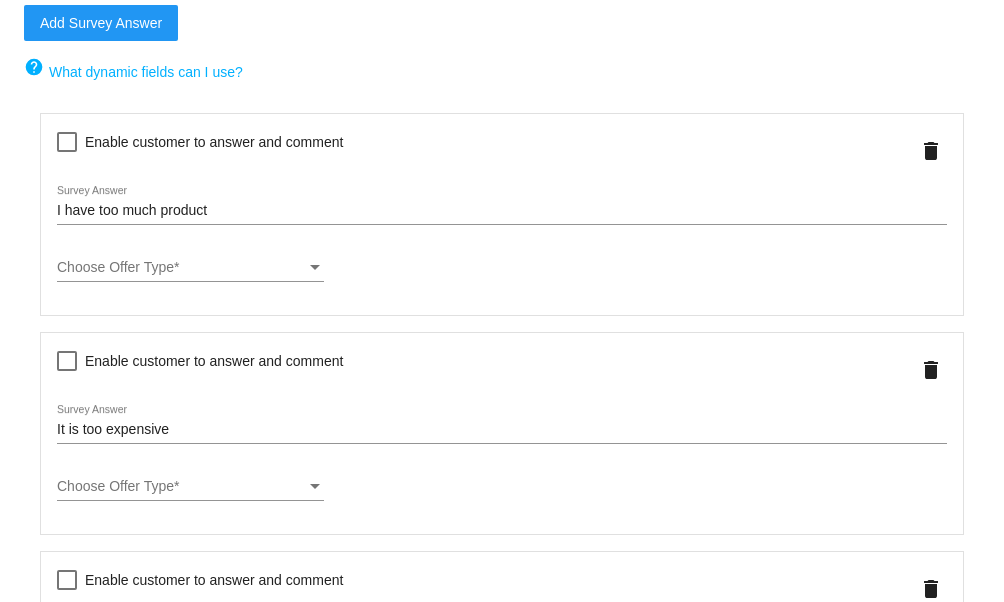 scroll, scrollTop: 368, scrollLeft: 0, axis: vertical 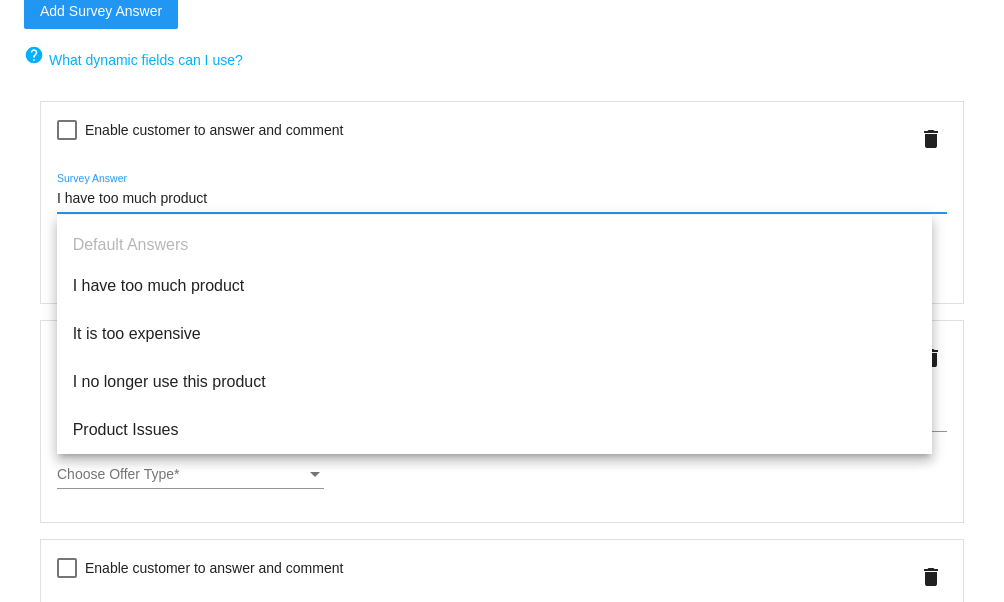 click on "I have too much product" at bounding box center [502, 199] 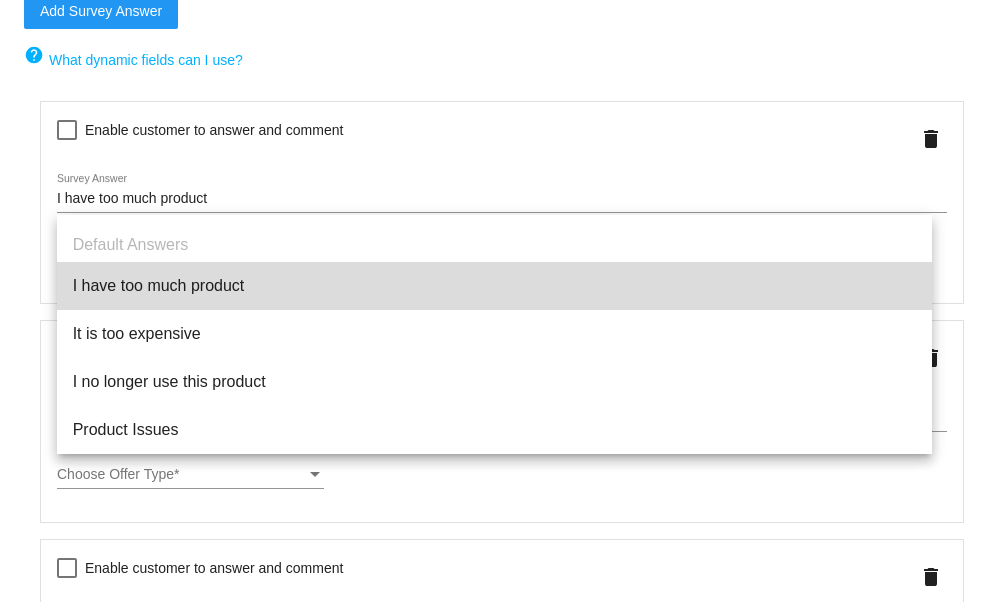click on "I have too much product" at bounding box center [494, 286] 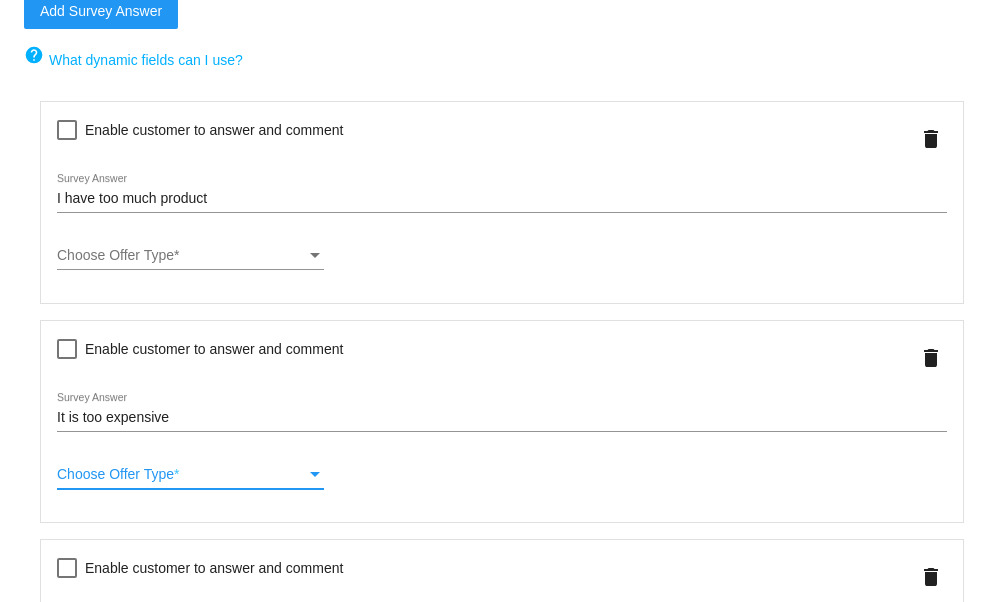 click on "Choose Offer Type" at bounding box center (181, 475) 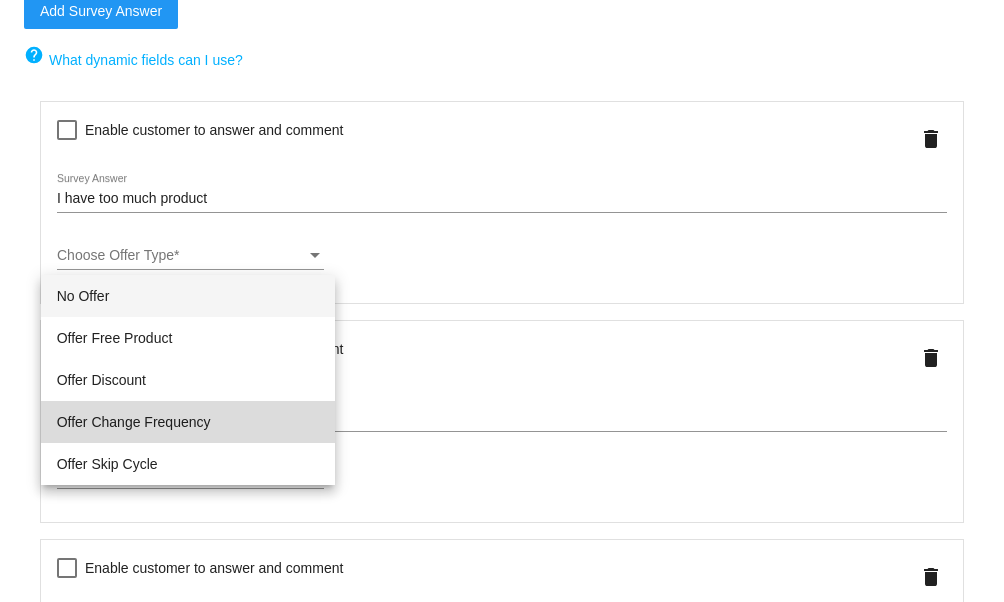click on "Offer Change Frequency" at bounding box center (188, 422) 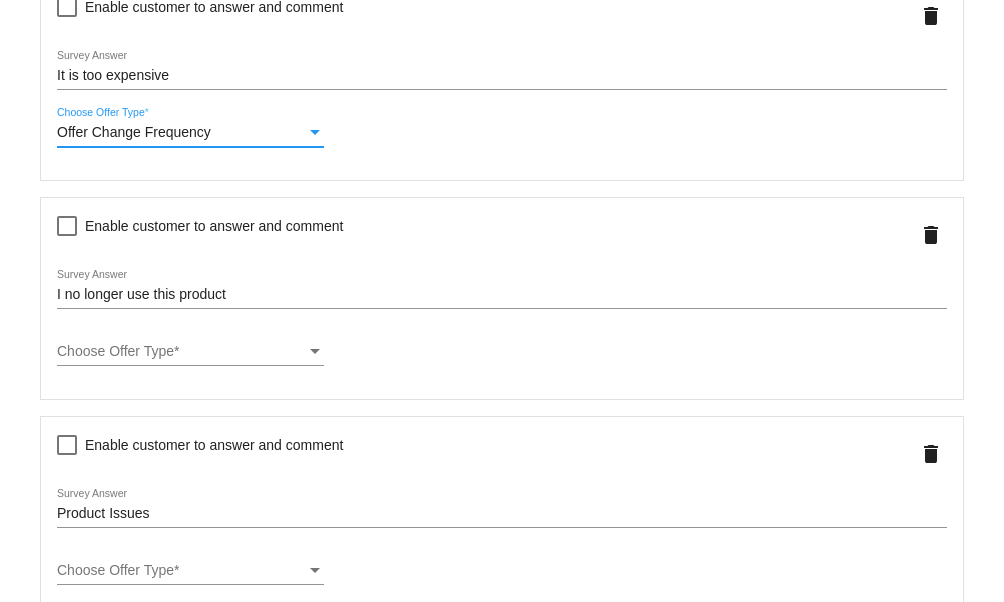 scroll, scrollTop: 731, scrollLeft: 0, axis: vertical 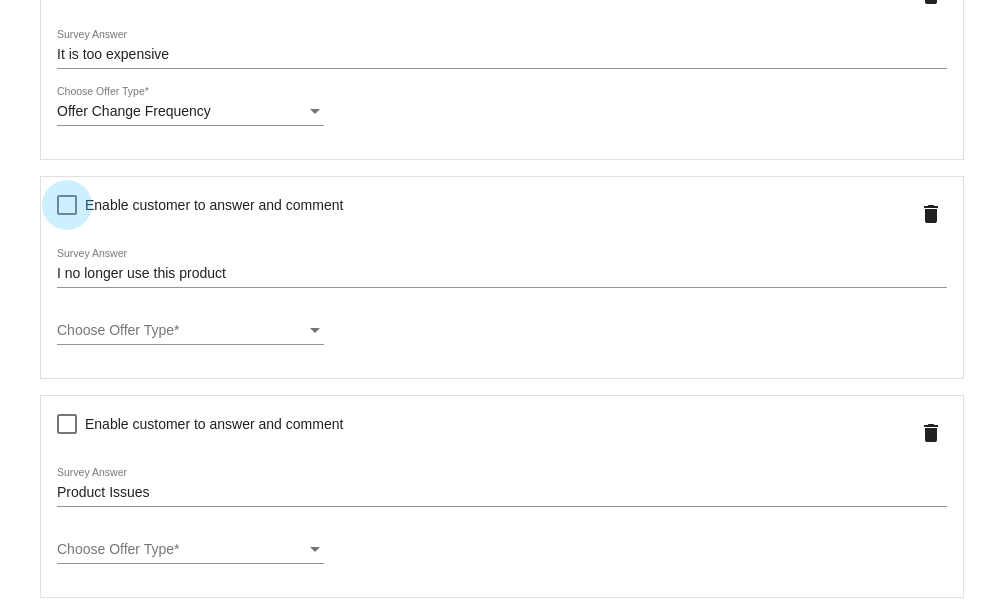 click on "Enable customer to answer and comment" at bounding box center (200, 205) 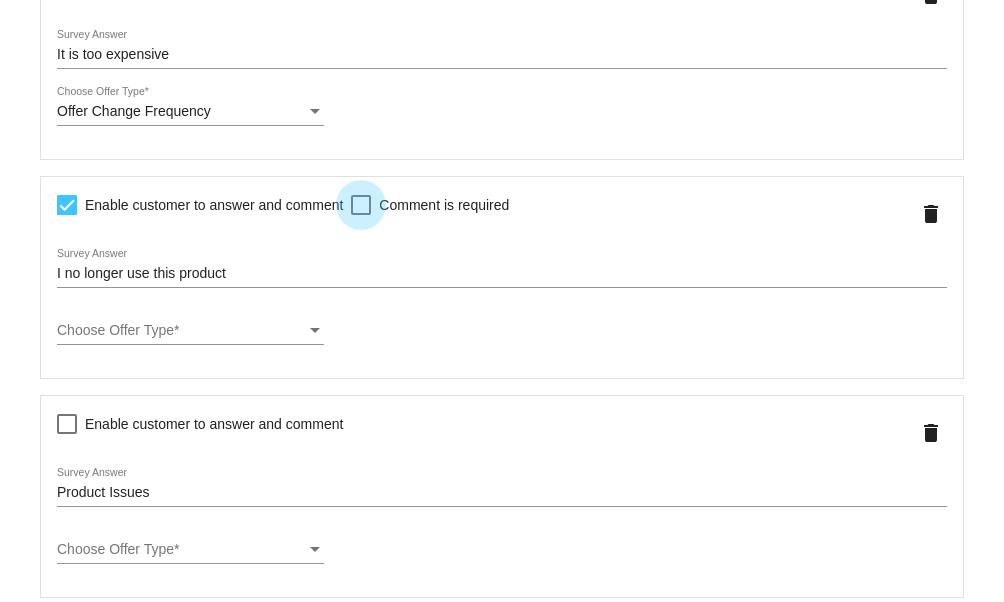 click at bounding box center [361, 205] 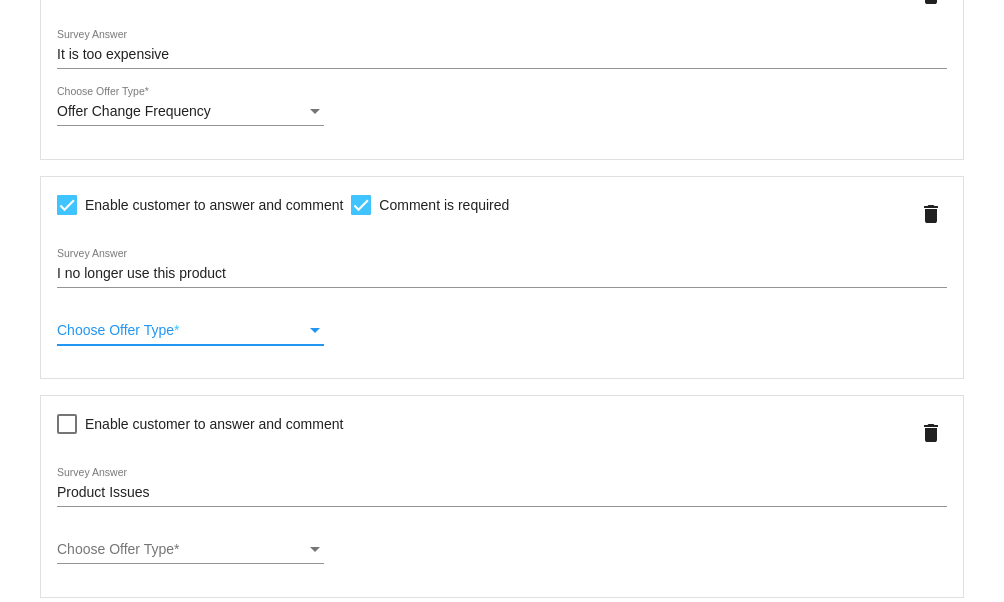click on "Choose Offer Type" at bounding box center (181, 331) 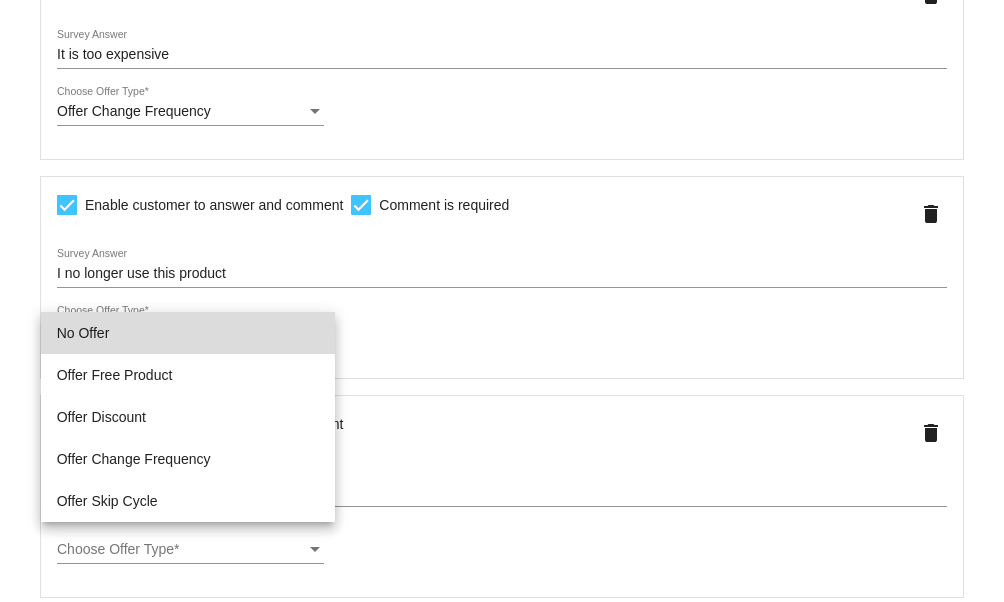 click on "No Offer" at bounding box center [188, 333] 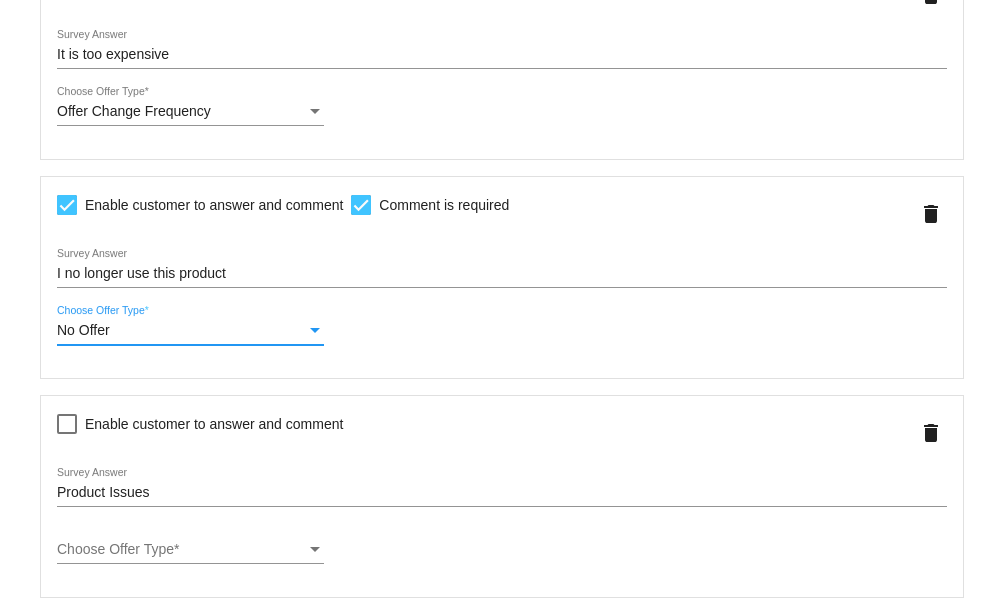 click on "No Offer" at bounding box center (181, 331) 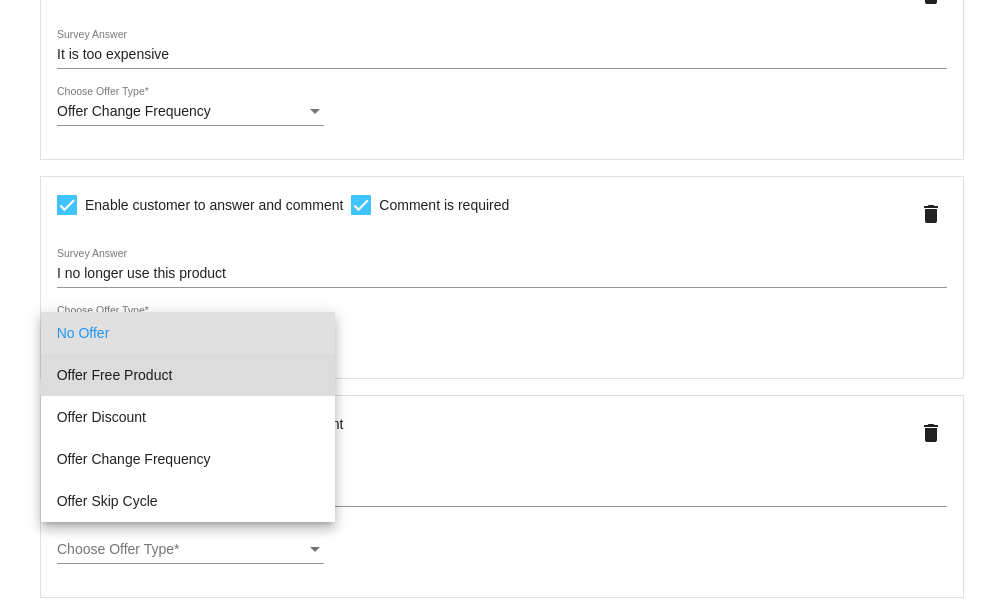 click on "Offer Free Product" at bounding box center (188, 375) 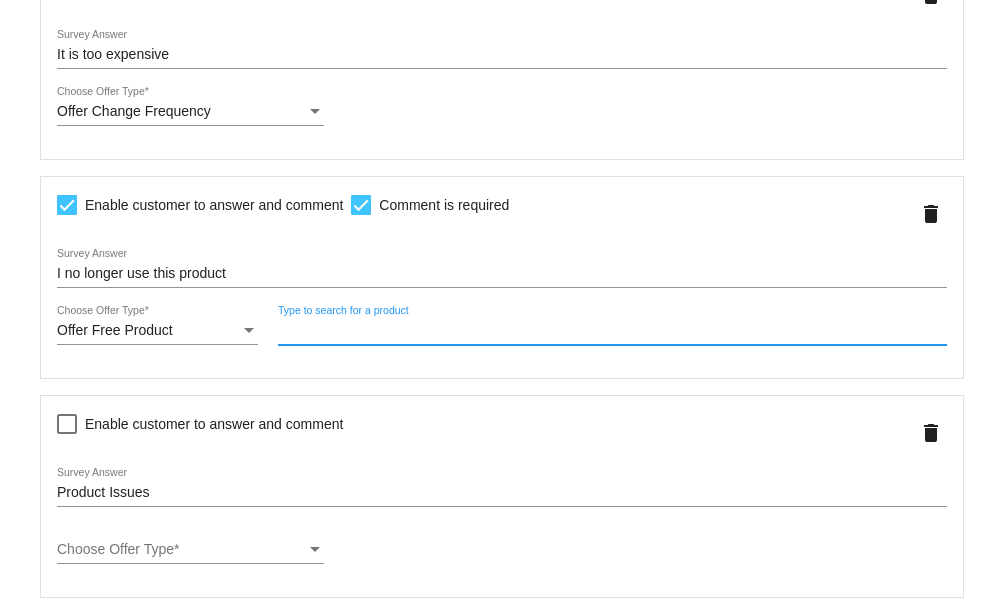 click on "Type to search for a product" at bounding box center [612, 331] 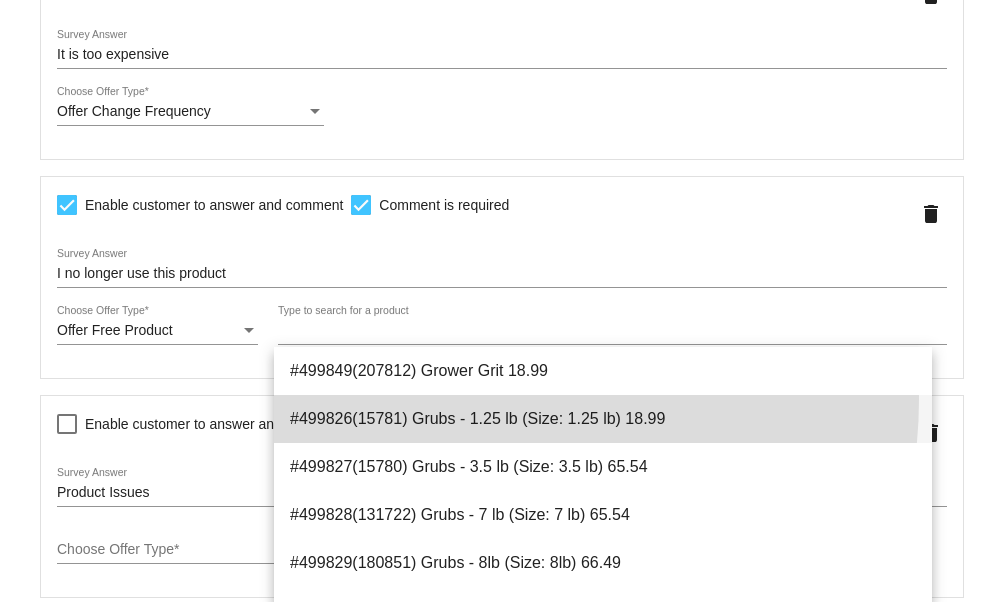click on "#499826(15781)
Grubs - 1.25 lb (Size: 1.25 lb)
18.99" at bounding box center (603, 419) 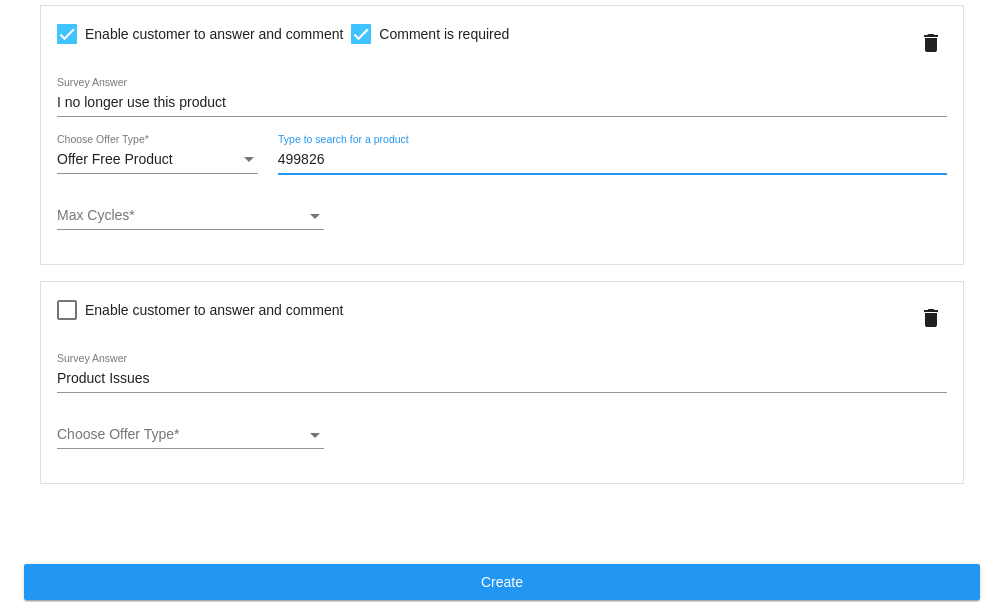 scroll, scrollTop: 935, scrollLeft: 0, axis: vertical 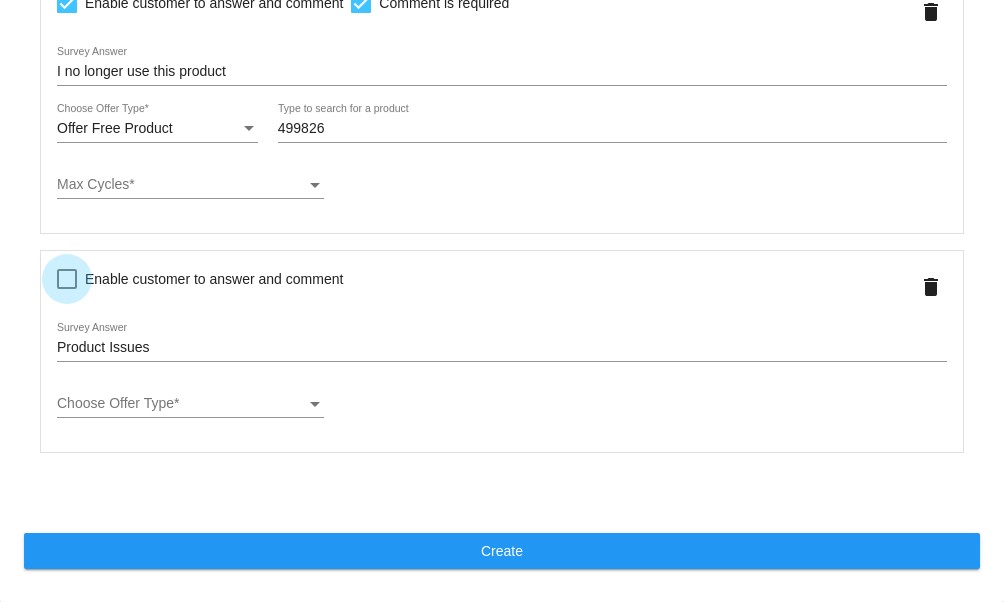 click on "Enable customer to answer and comment" at bounding box center [214, 279] 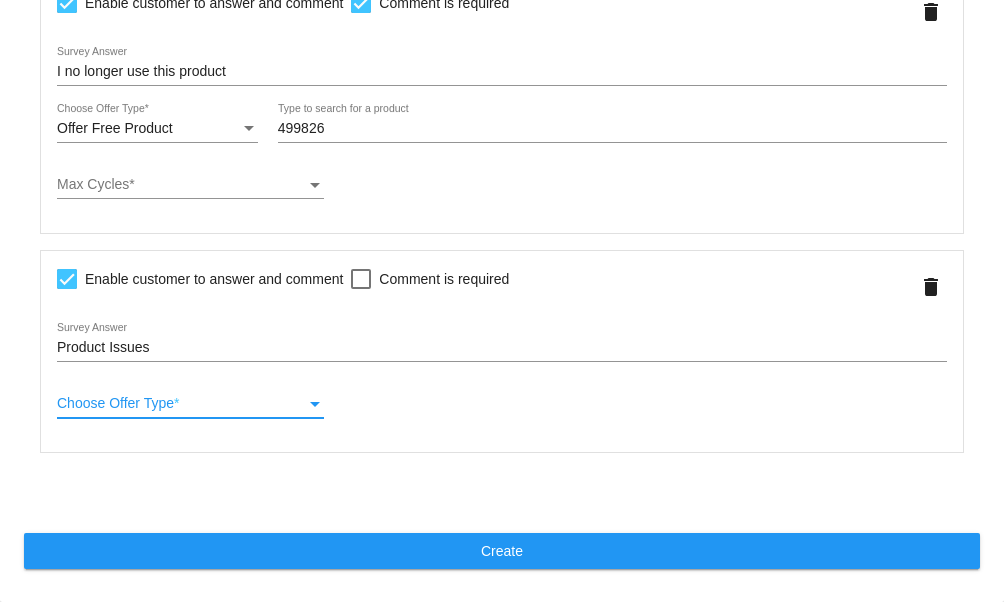 click on "Choose Offer Type" at bounding box center [115, 403] 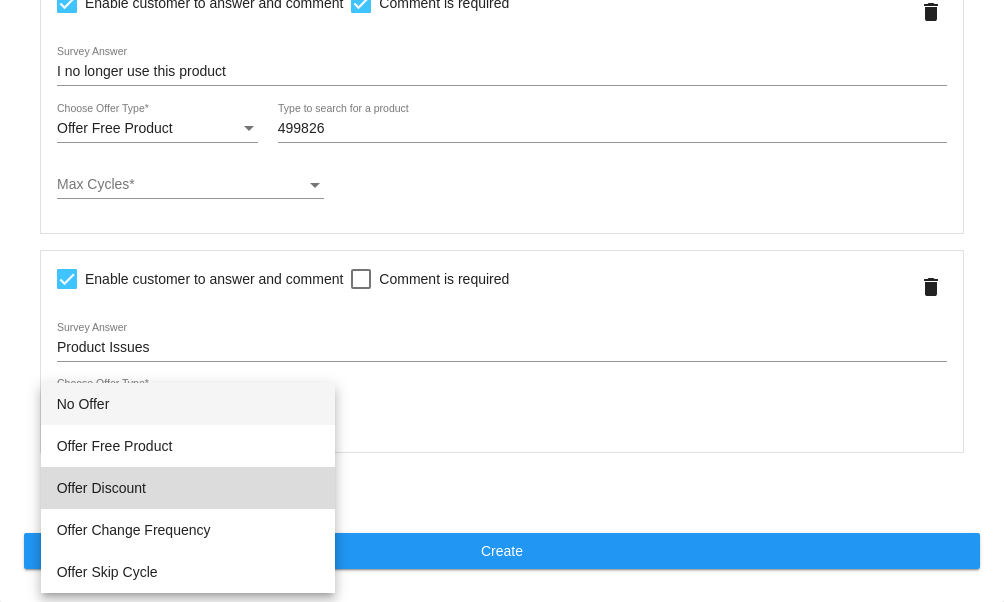 click on "Offer Discount" at bounding box center [188, 488] 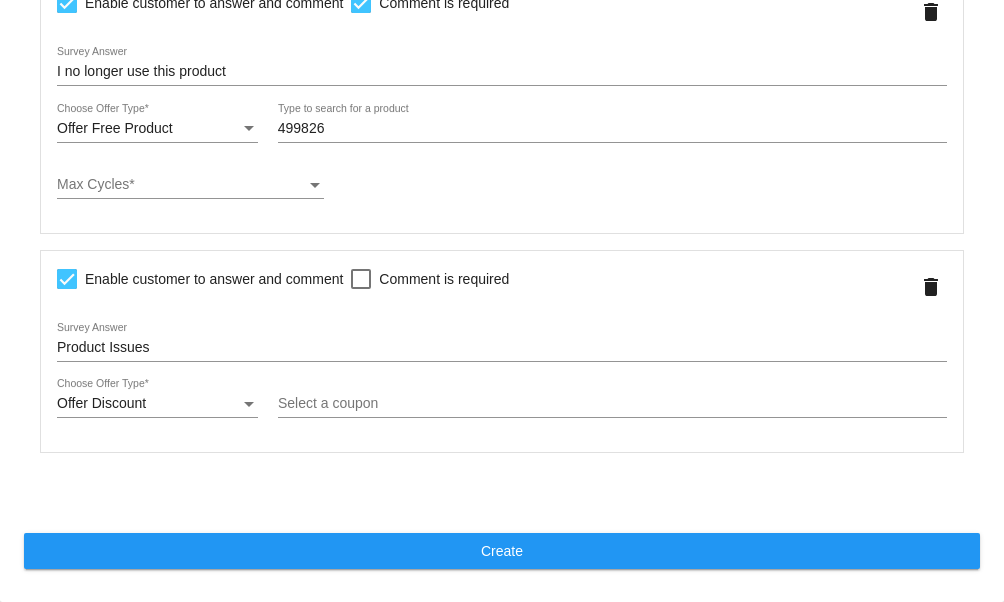 click on "Select a coupon" 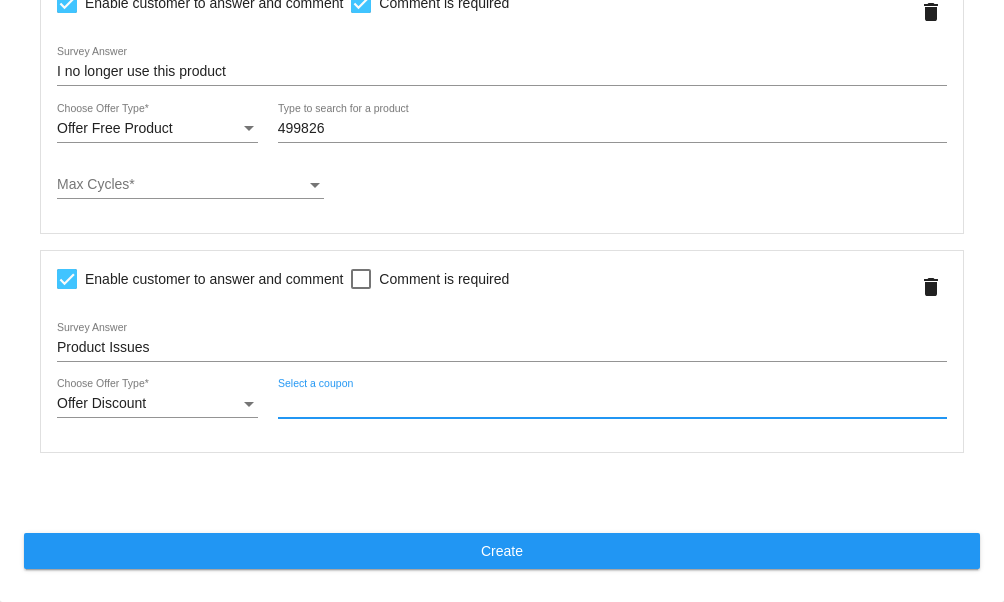 click on "Select a coupon" at bounding box center [612, 404] 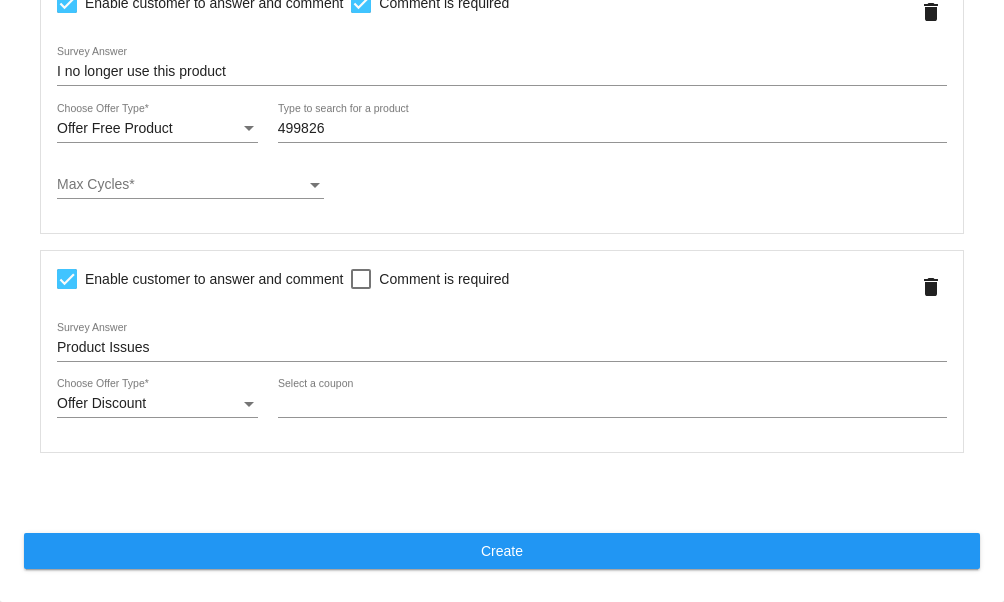 click on "Product Issues
Survey Answer" 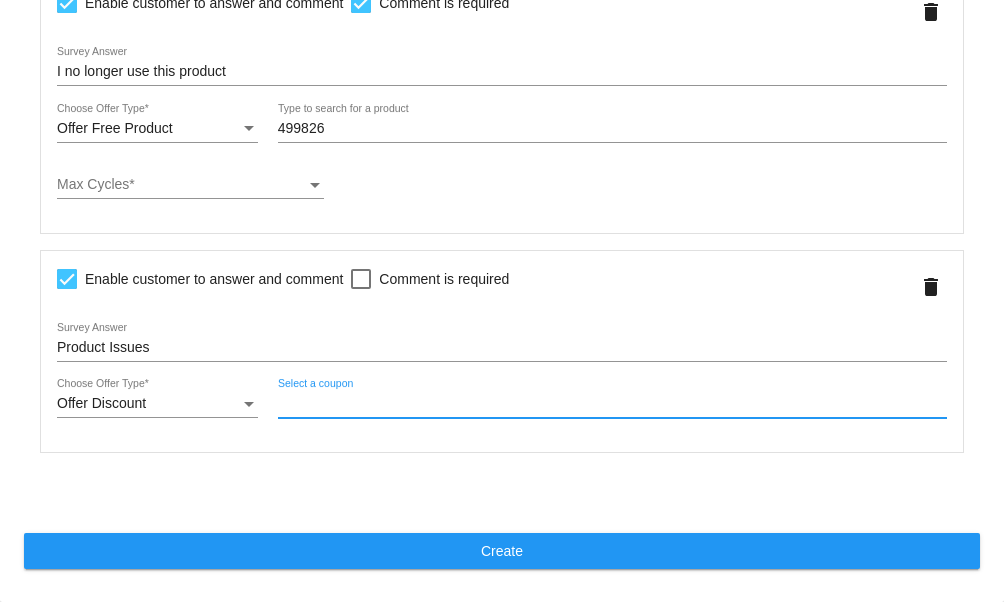 click on "Select a coupon" at bounding box center (612, 404) 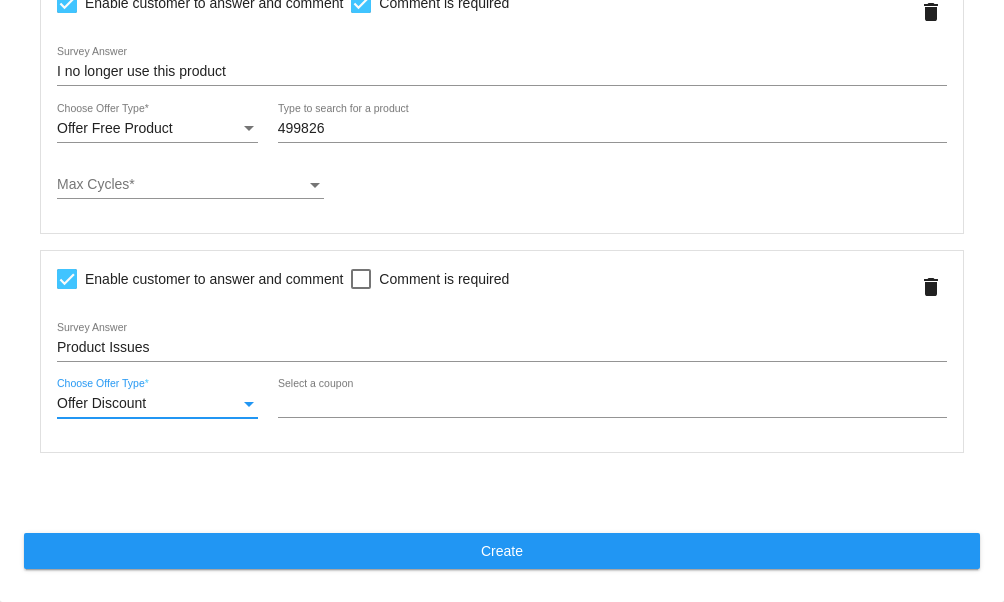 click on "Offer Discount" at bounding box center [148, 404] 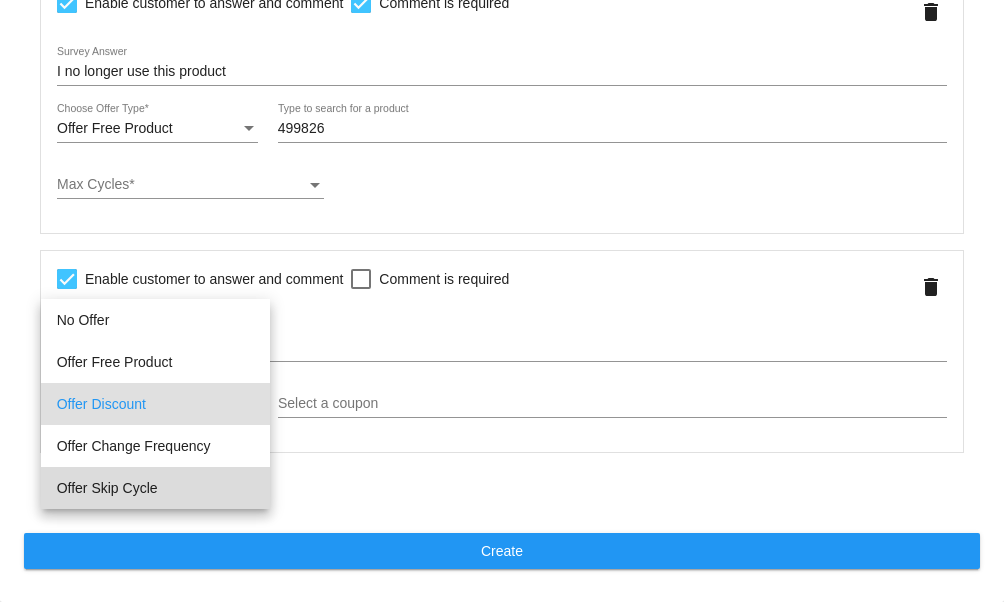 click on "Offer Skip Cycle" at bounding box center (155, 488) 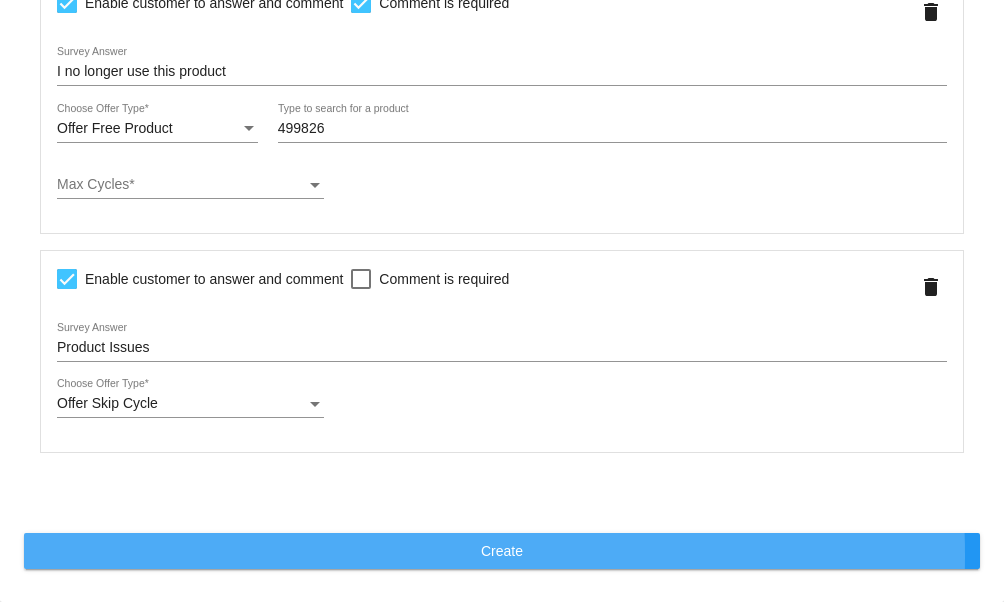 click on "Create" 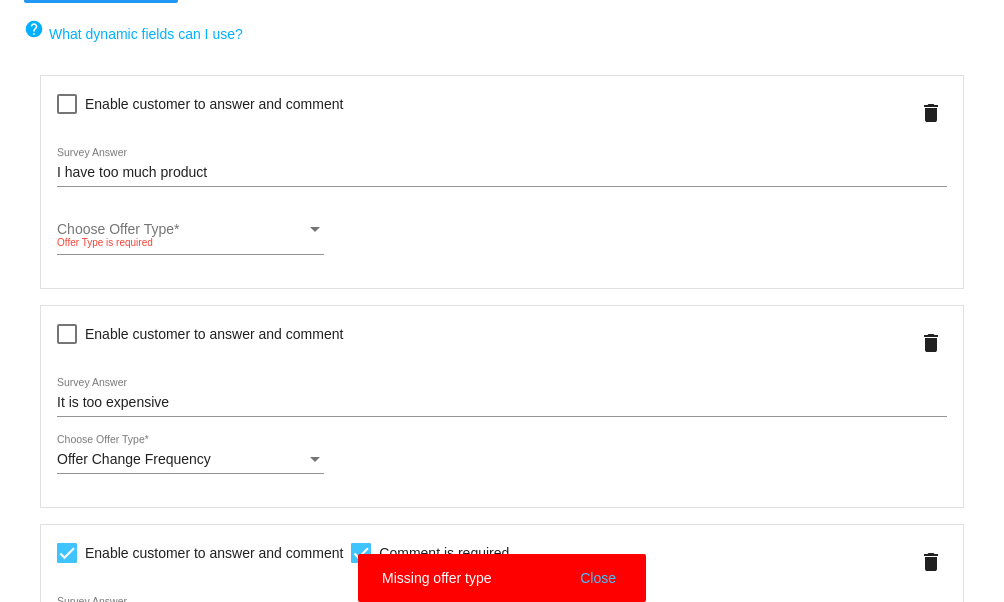 scroll, scrollTop: 394, scrollLeft: 0, axis: vertical 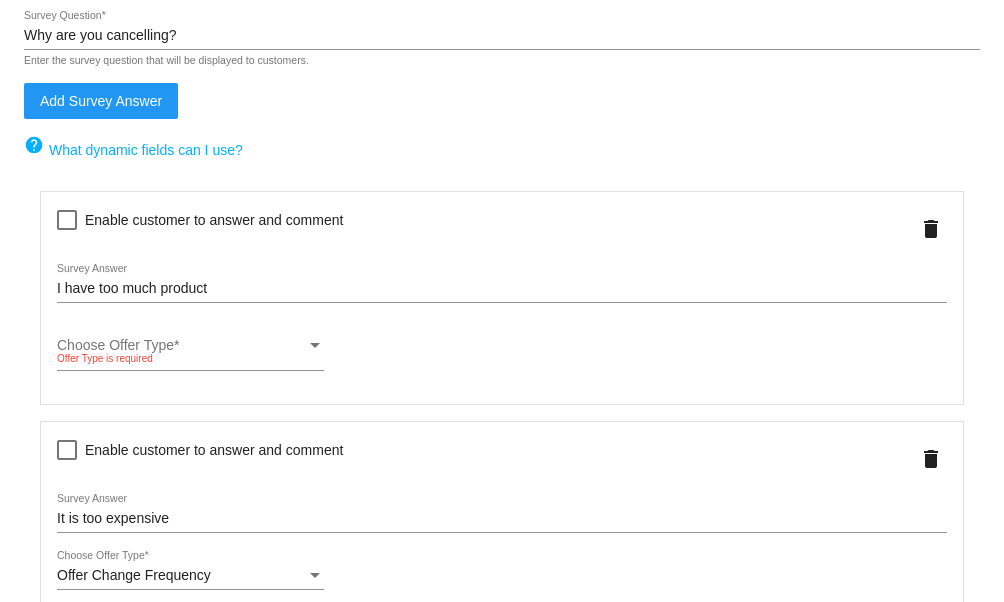 click on "Offer
Type is required" at bounding box center [190, 358] 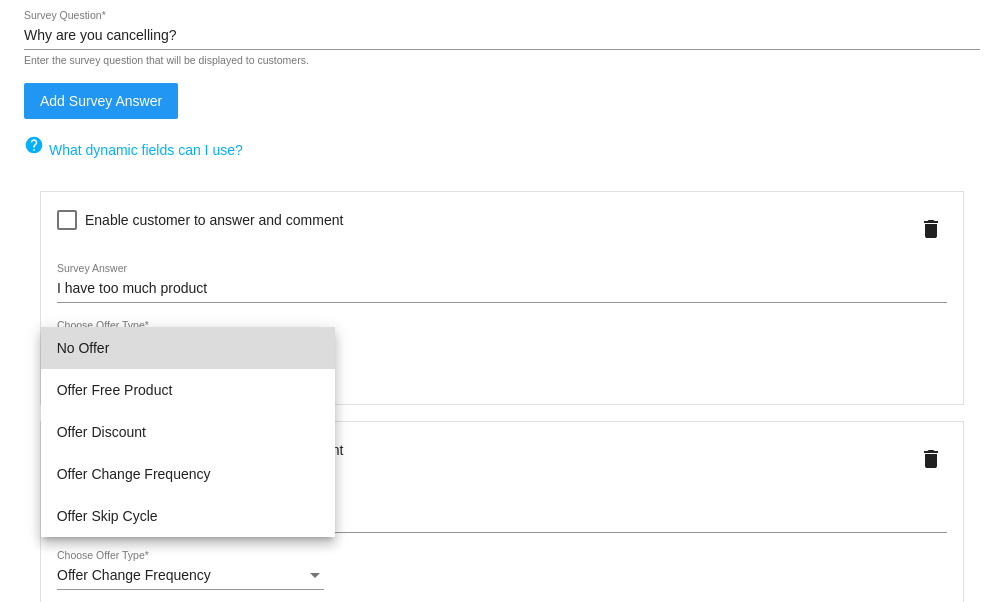 click on "No Offer" at bounding box center [188, 348] 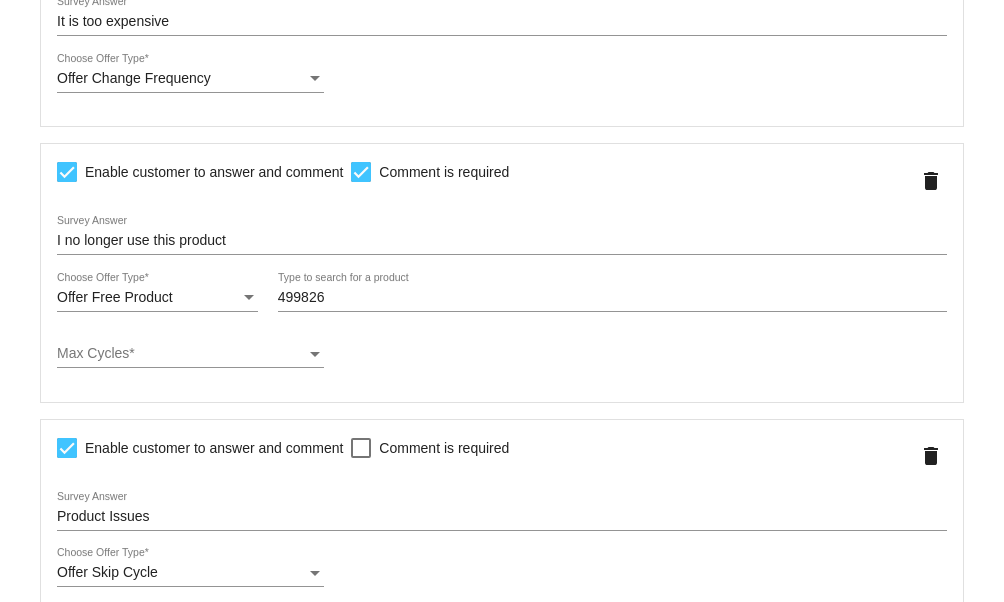 scroll, scrollTop: 935, scrollLeft: 0, axis: vertical 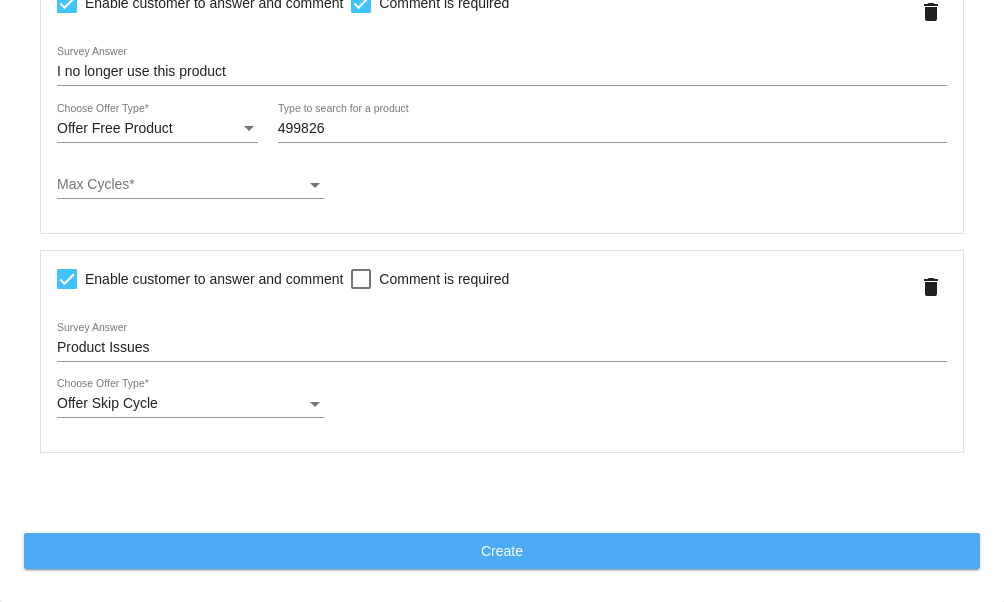 click on "Create" 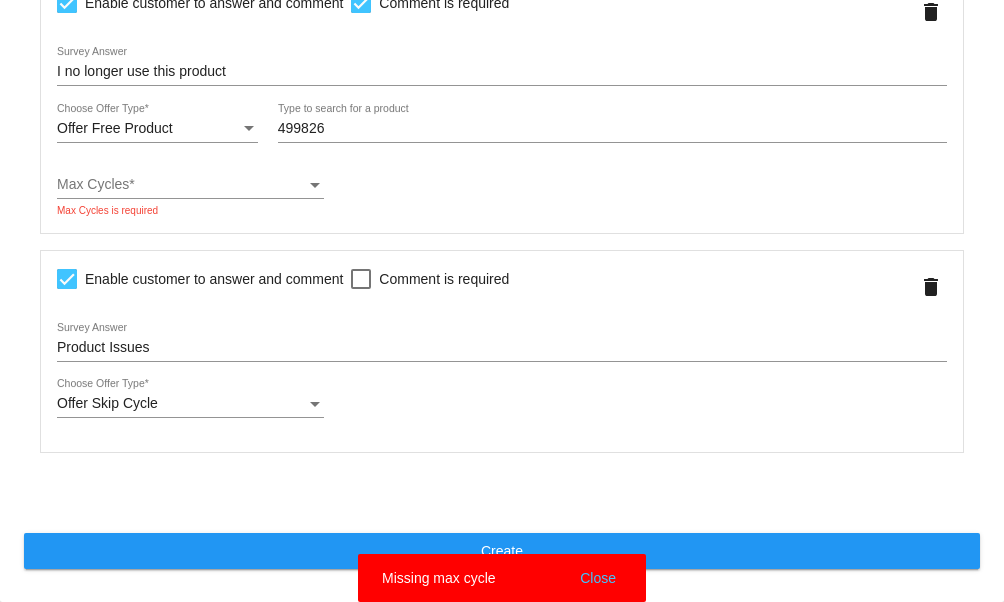 click on "Close" at bounding box center [598, 578] 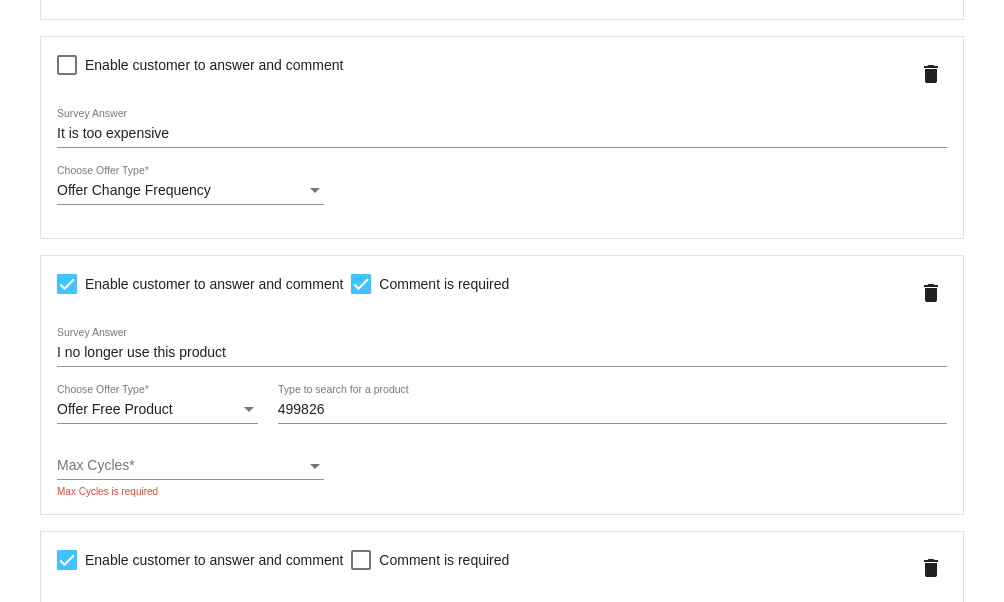 scroll, scrollTop: 653, scrollLeft: 0, axis: vertical 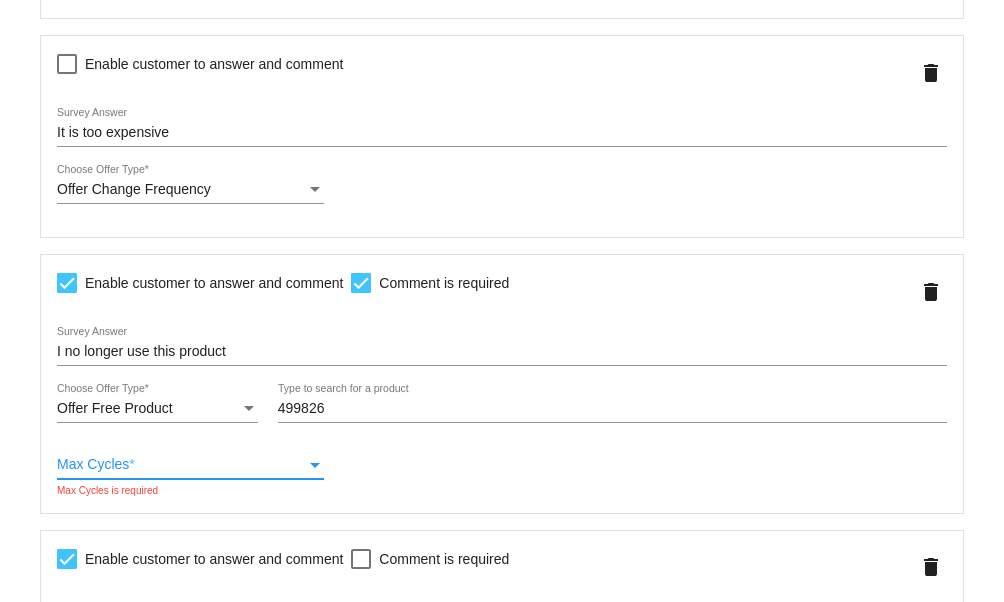 click on "Max Cycles" at bounding box center [181, 465] 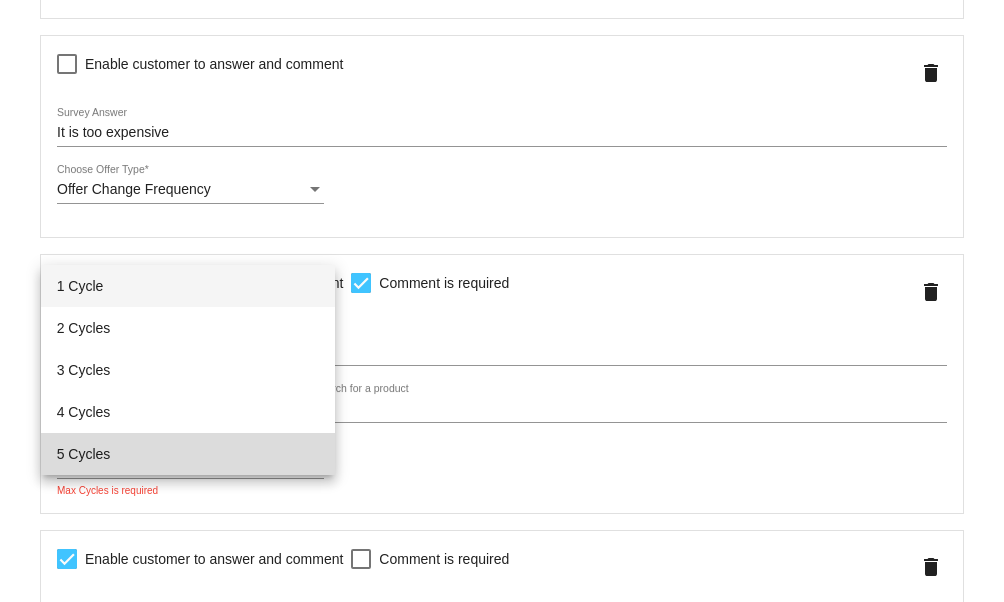 click on "5 Cycles" at bounding box center [188, 454] 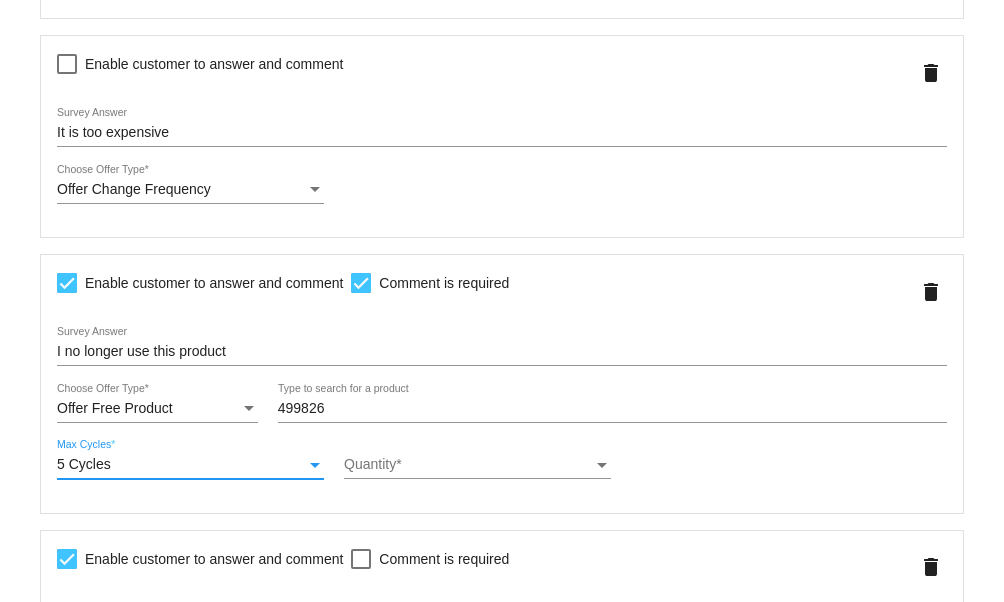 scroll, scrollTop: 935, scrollLeft: 0, axis: vertical 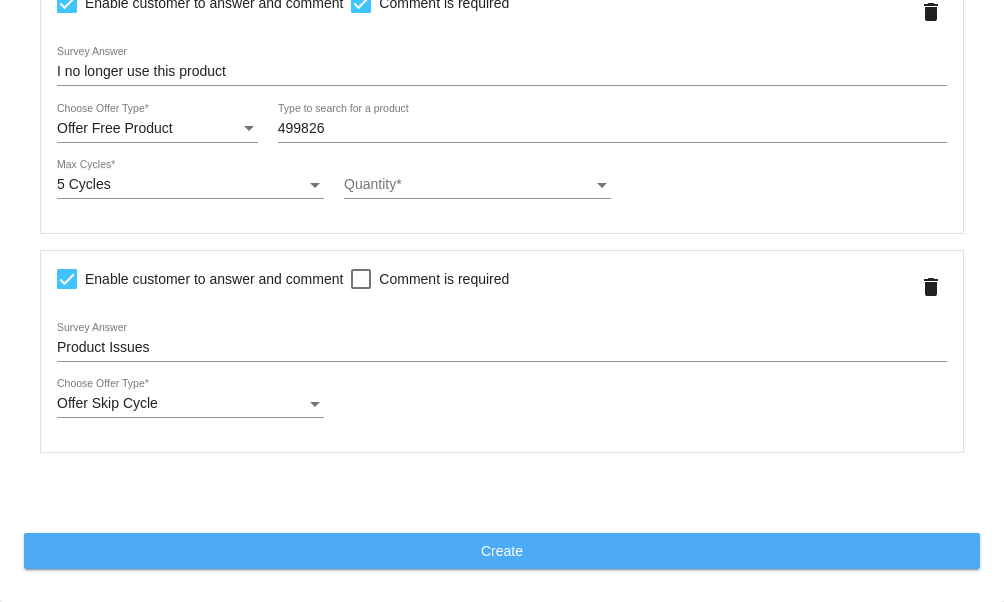click on "Create" 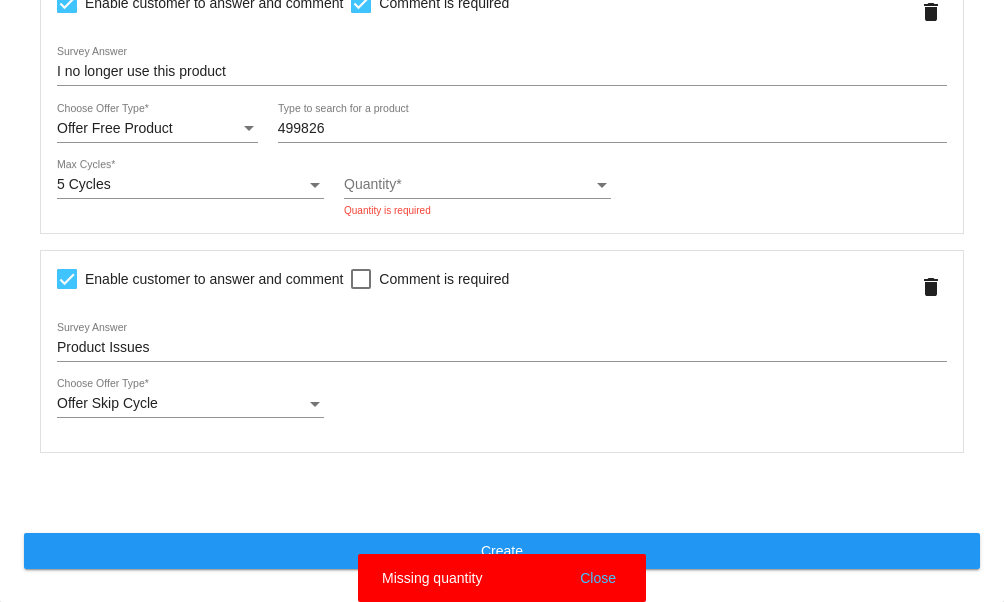 click on "Close" at bounding box center [598, 578] 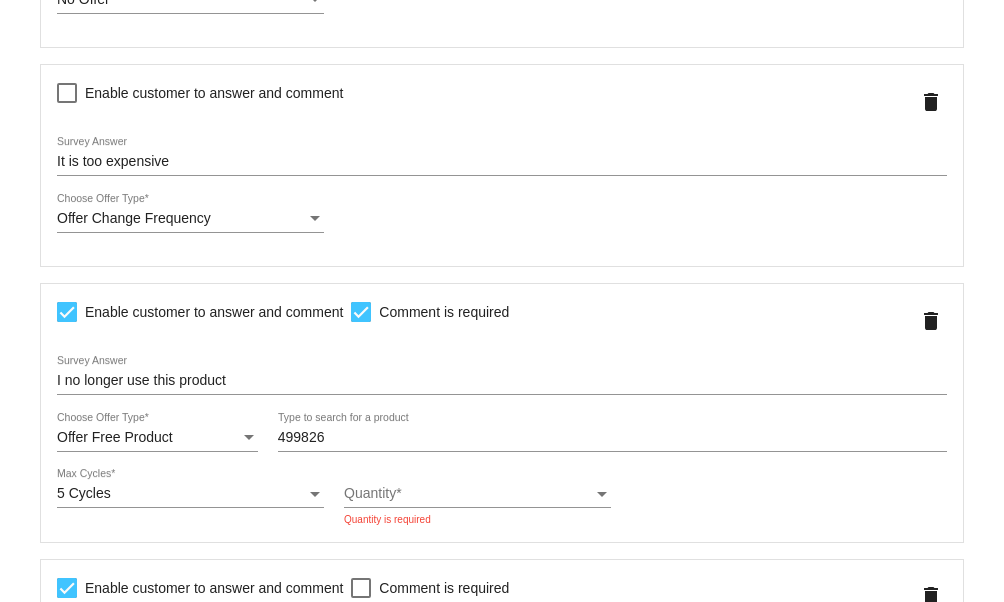 scroll, scrollTop: 622, scrollLeft: 0, axis: vertical 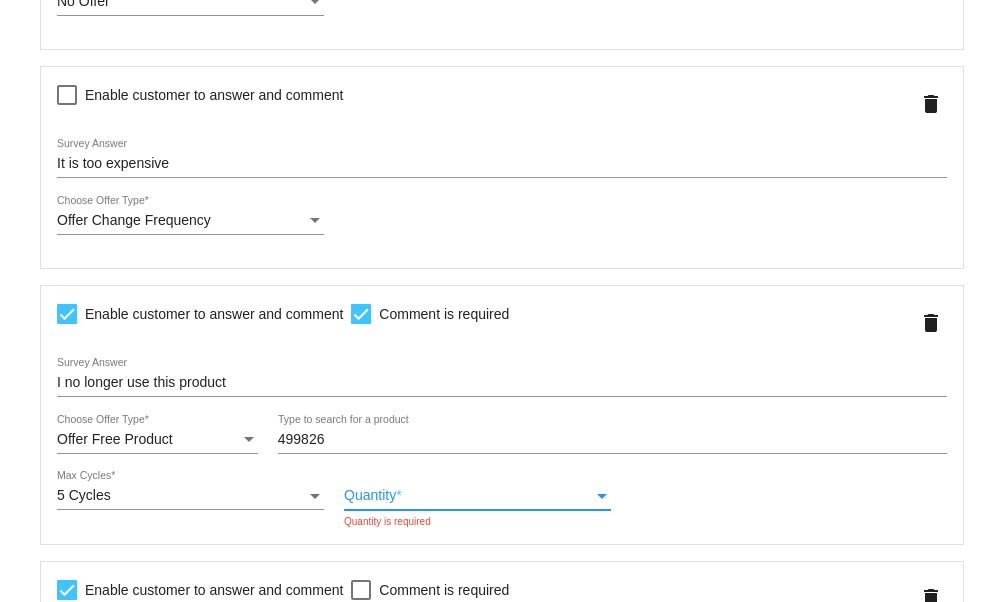 click on "Quantity" at bounding box center (468, 496) 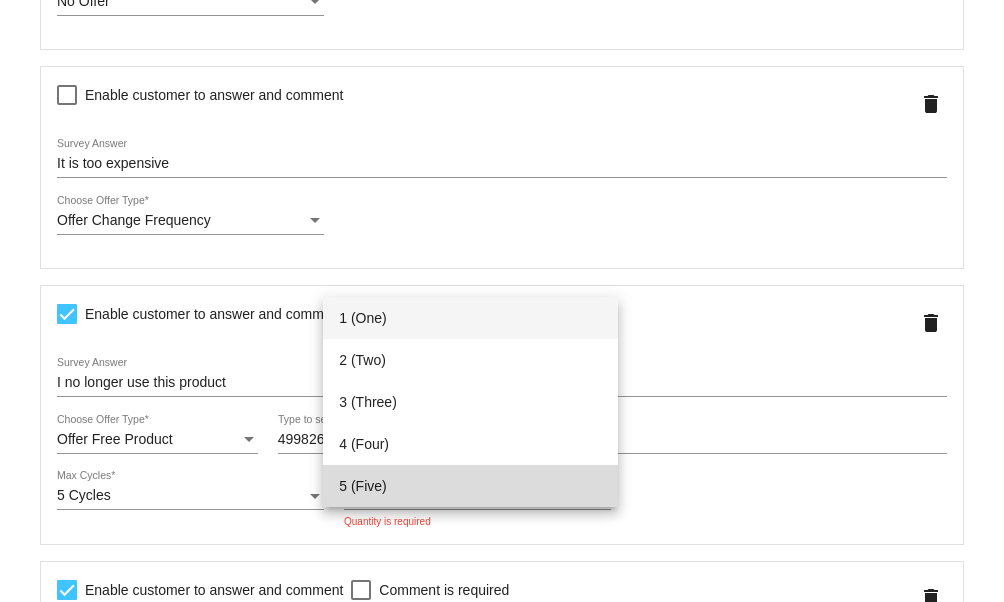 click on "5 (Five)" at bounding box center (470, 486) 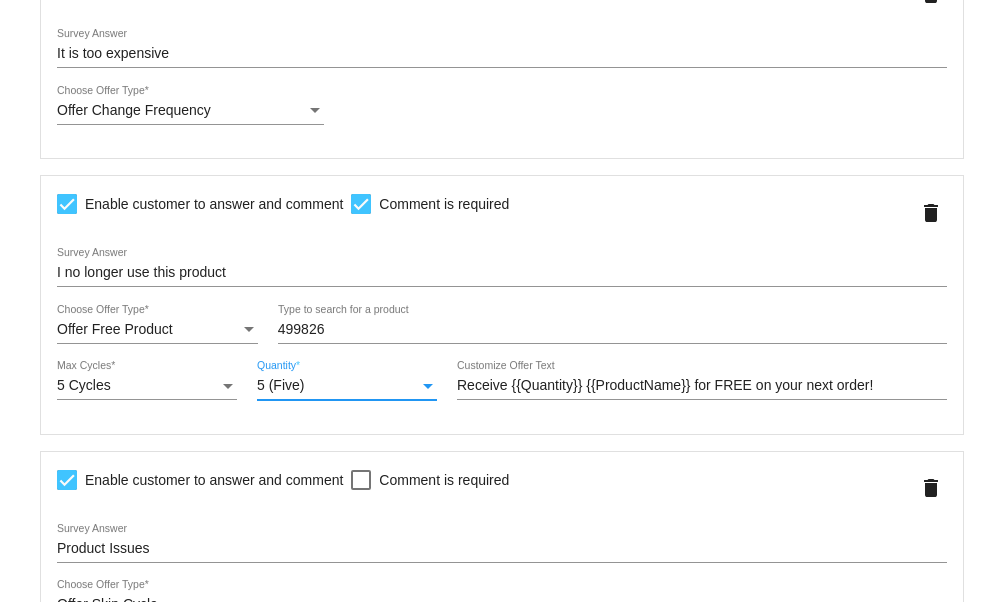 scroll, scrollTop: 935, scrollLeft: 0, axis: vertical 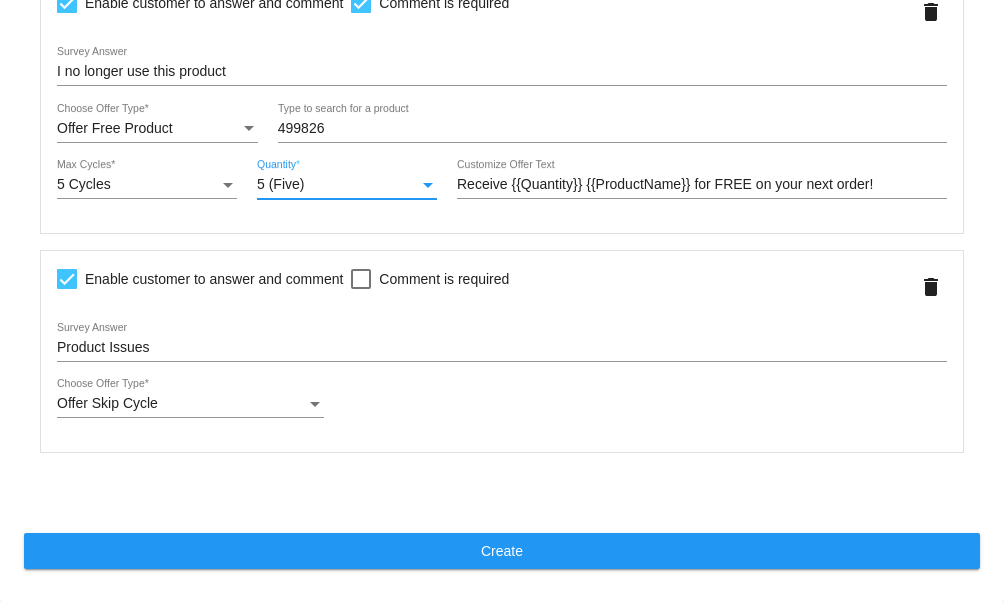 click on "Create" 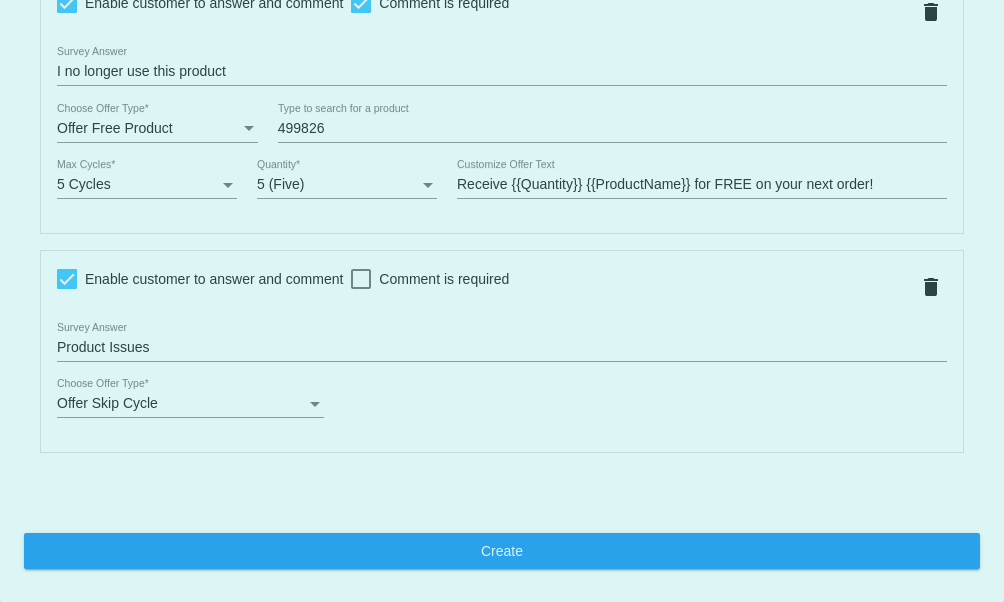 scroll, scrollTop: 0, scrollLeft: 0, axis: both 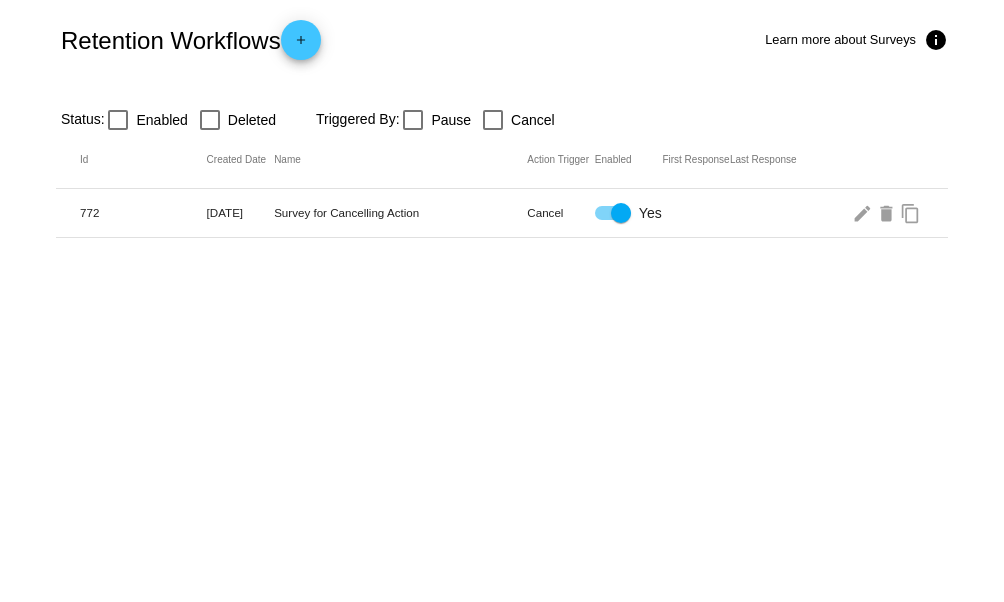 click on "Retention Workflows
add
Learn more about Surveys
info
Status:
Enabled
Deleted
Triggered By:
Pause
Cancel
Id   Created Date   Name   Action Trigger   Enabled   First Response   Last Response     772  07/18/2025  Survey for Cancelling Action  Cancel
Yes
edit
delete
content_copy
Missing quantity" at bounding box center [502, 301] 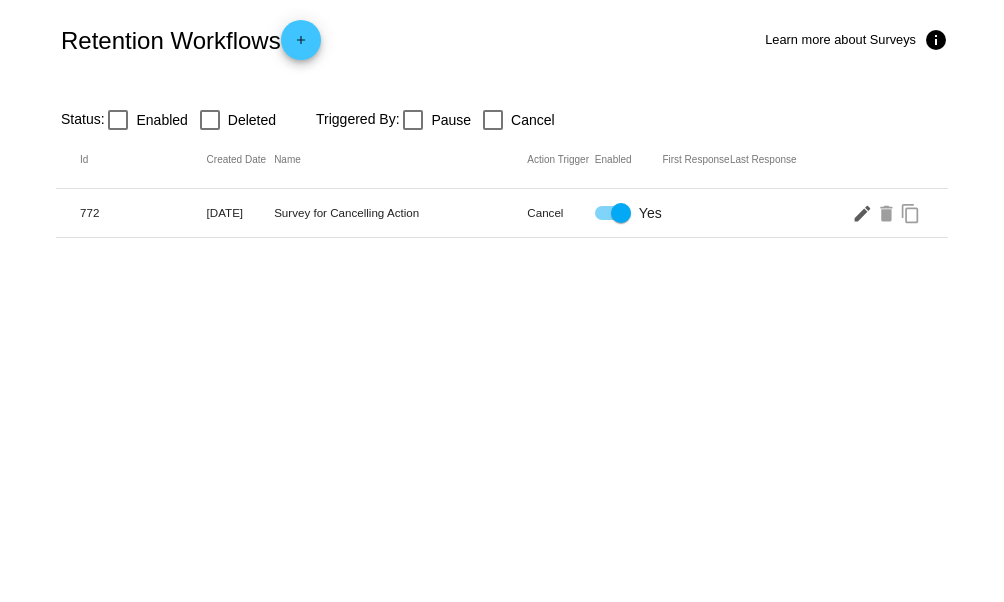 click on "edit" 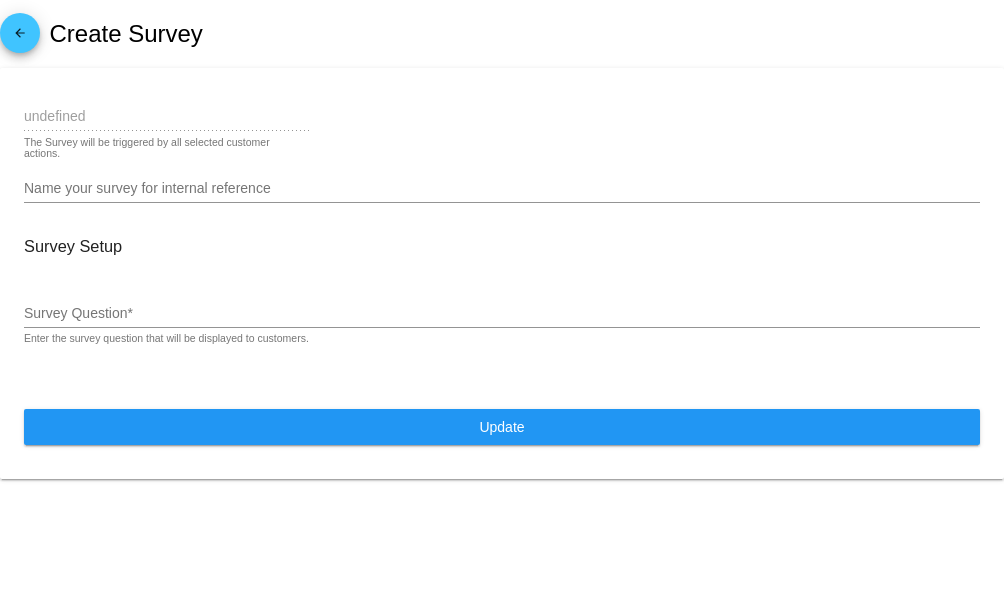 type on "Cancel" 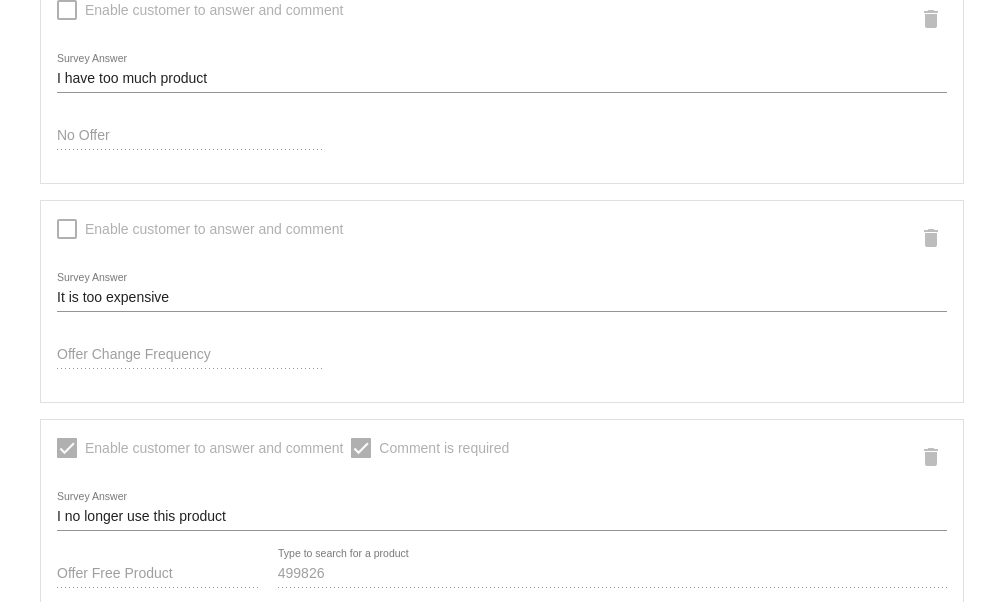 scroll, scrollTop: 441, scrollLeft: 0, axis: vertical 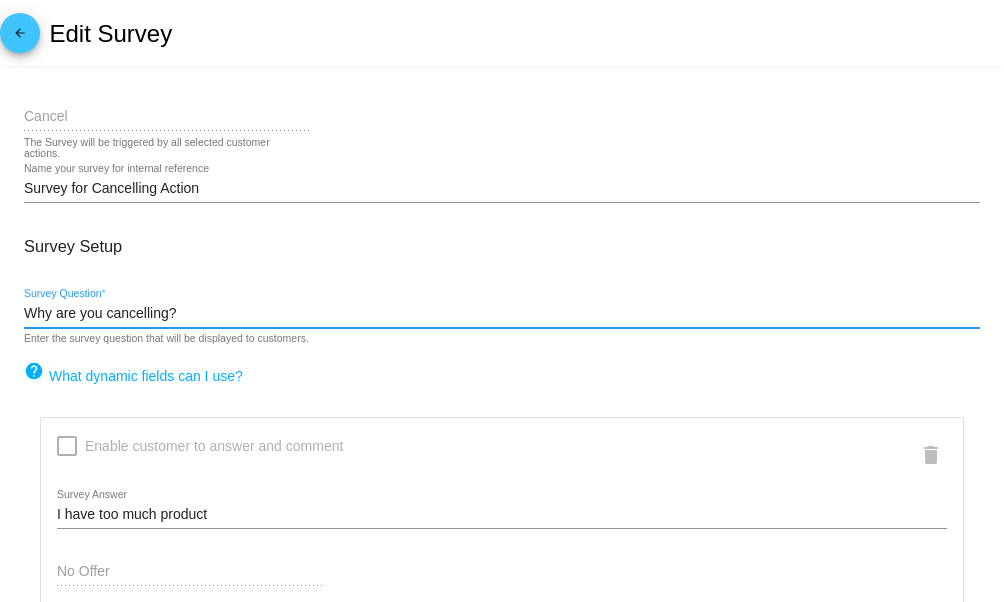 click on "Why are you cancelling?" at bounding box center [502, 314] 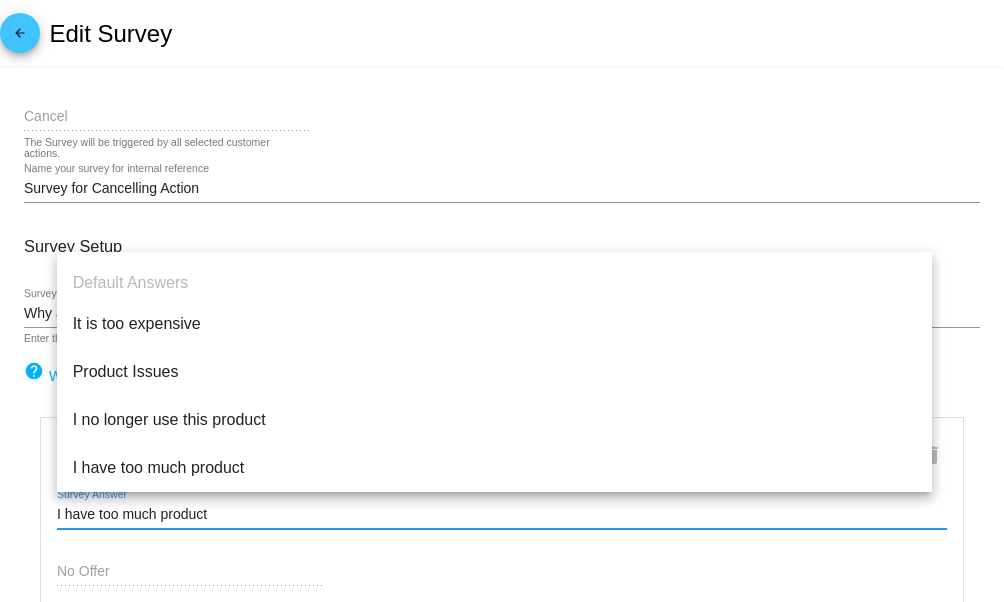 click on "I have too much product" at bounding box center (502, 515) 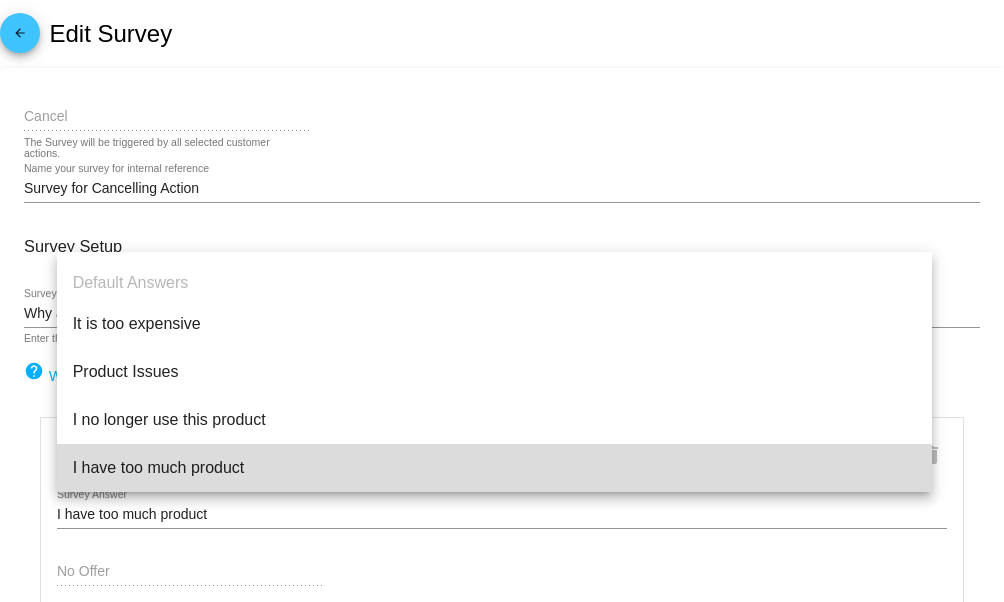 click on "I have too much product" at bounding box center [494, 468] 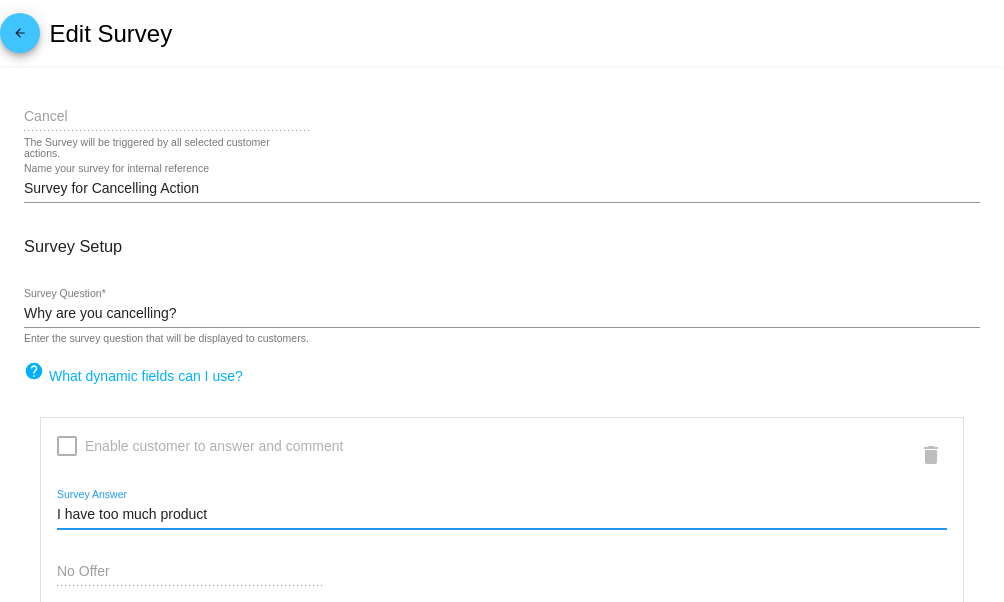 click on "Cancel
The Survey will be triggered by all selected customer actions.
Survey for Cancelling Action
Name your survey for internal reference
Survey Setup
Why are you cancelling?
Survey Question  * Enter the survey question that will be displayed to customers.
help
What dynamic fields can I use?
Enable customer to answer and comment
I have too much product
Survey Answer
No Offer" 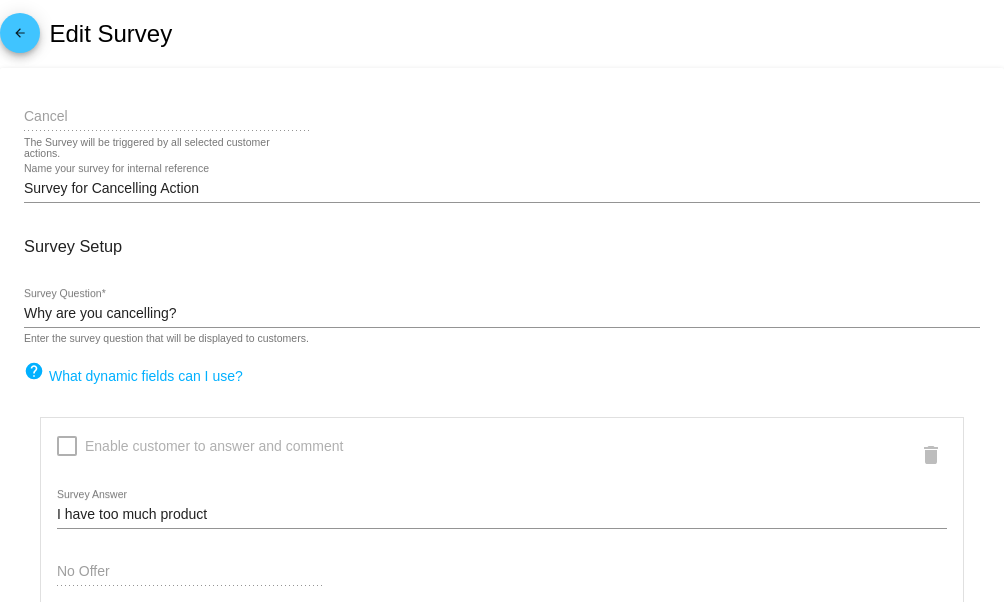 click on "Cancel
The Survey will be triggered by all selected customer actions.
Survey for Cancelling Action
Name your survey for internal reference
Survey Setup
Why are you cancelling?
Survey Question  * Enter the survey question that will be displayed to customers.
help
What dynamic fields can I use?
Enable customer to answer and comment
I have too much product
Survey Answer
No Offer" 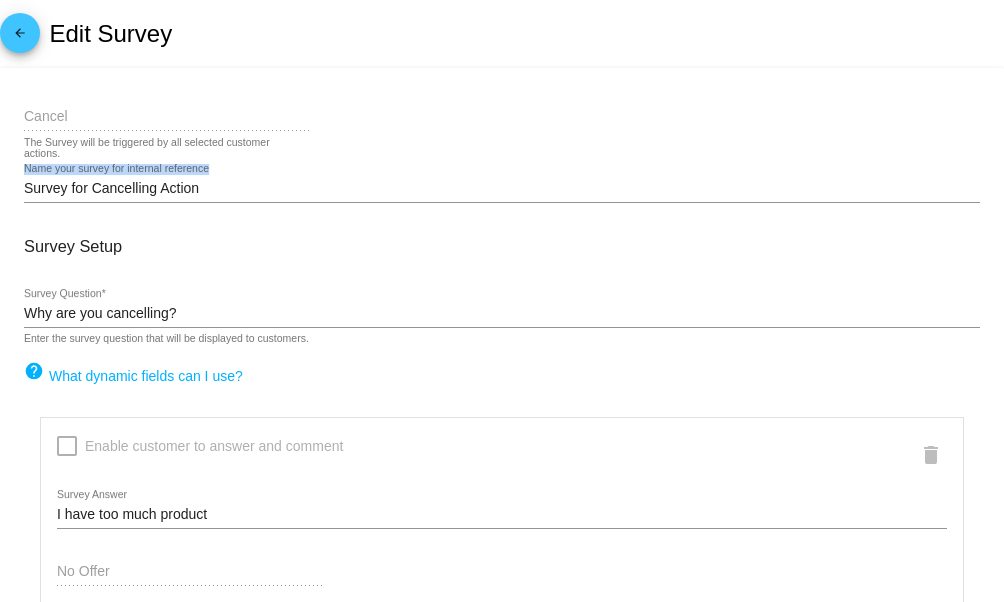 click on "Cancel
The Survey will be triggered by all selected customer actions.
Survey for Cancelling Action
Name your survey for internal reference
Survey Setup
Why are you cancelling?
Survey Question  * Enter the survey question that will be displayed to customers.
help
What dynamic fields can I use?
Enable customer to answer and comment
I have too much product
Survey Answer
No Offer" 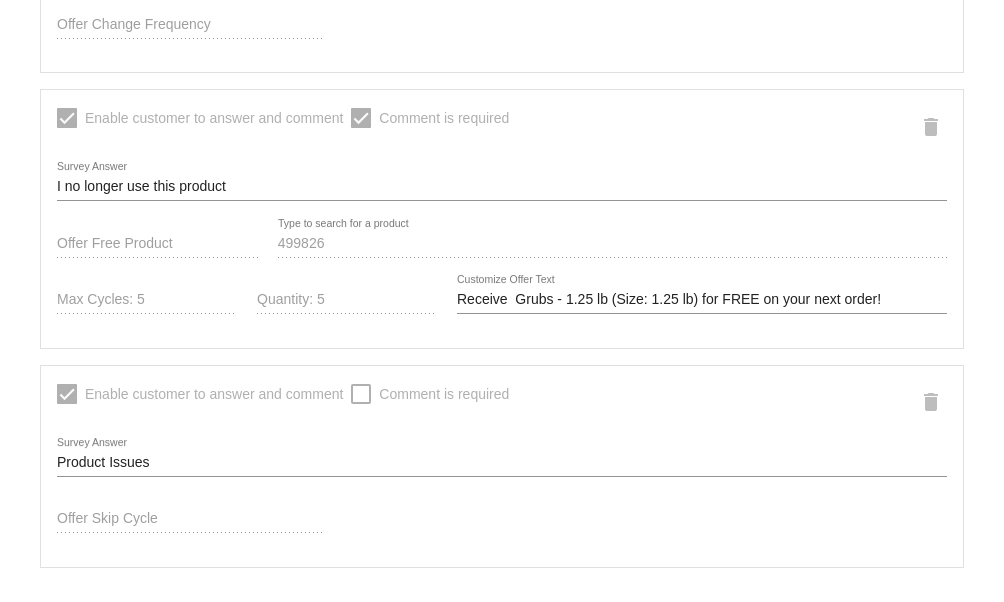 scroll, scrollTop: 776, scrollLeft: 0, axis: vertical 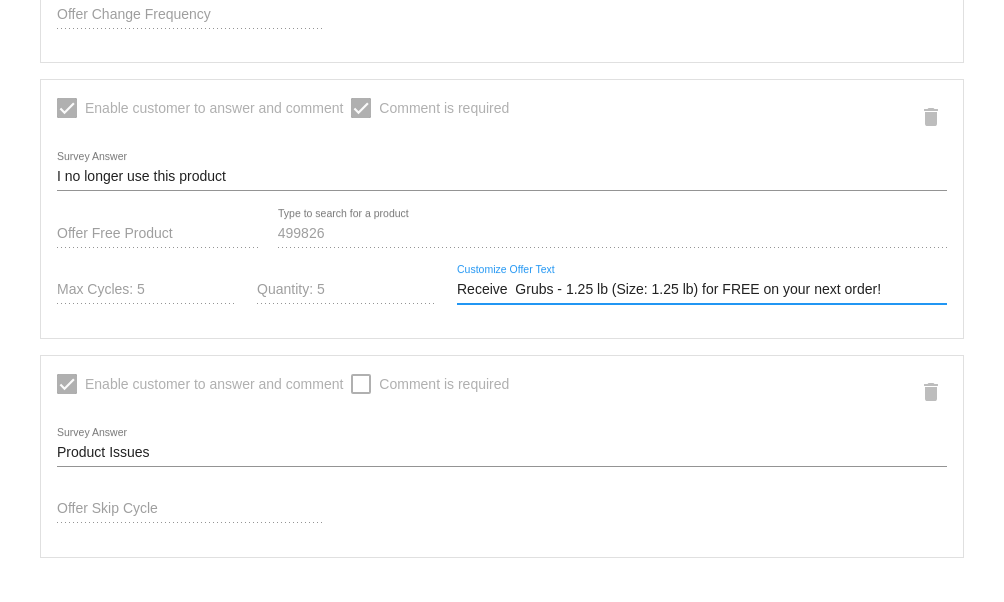 click on "Receive  Grubs - 1.25 lb (Size: 1.25 lb) for FREE on your next order!" at bounding box center [702, 290] 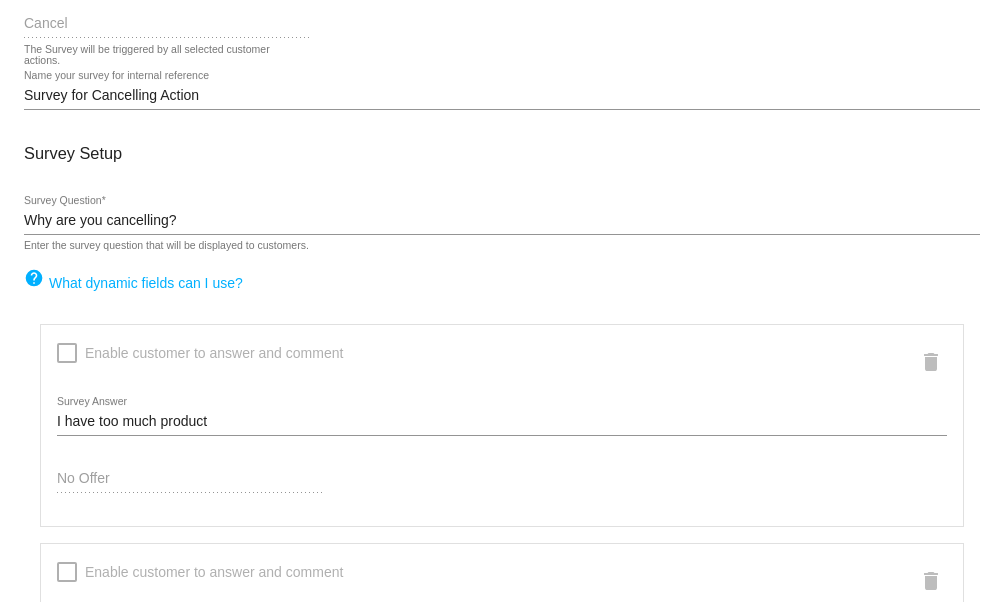 scroll, scrollTop: 0, scrollLeft: 0, axis: both 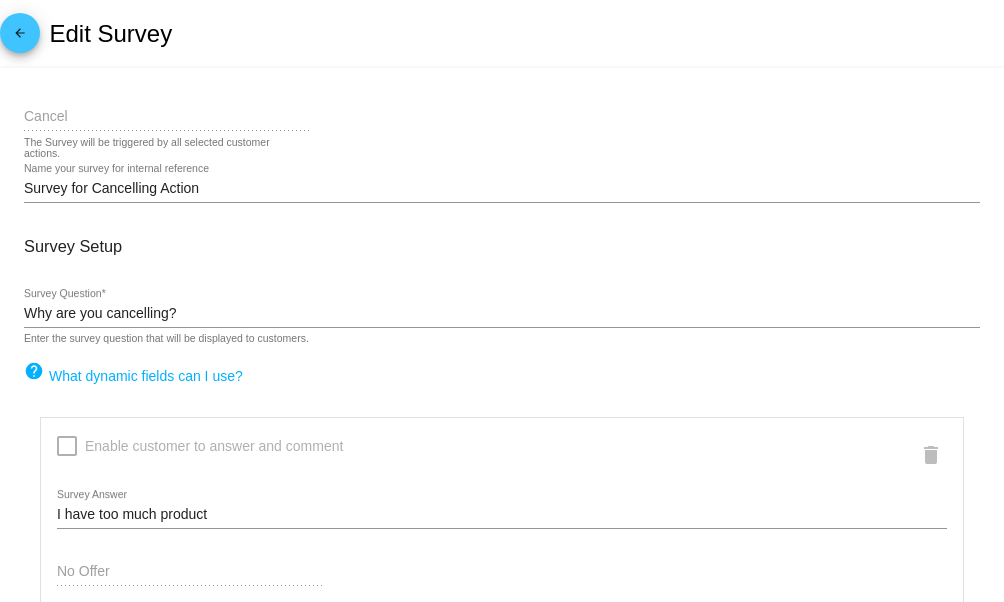 click on "arrow_back" 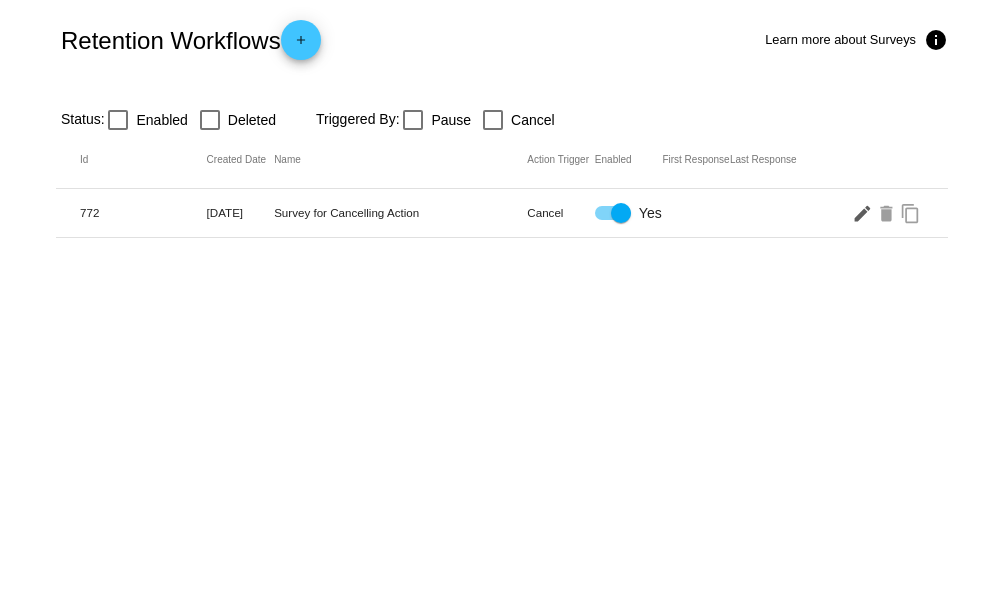 click on "edit" 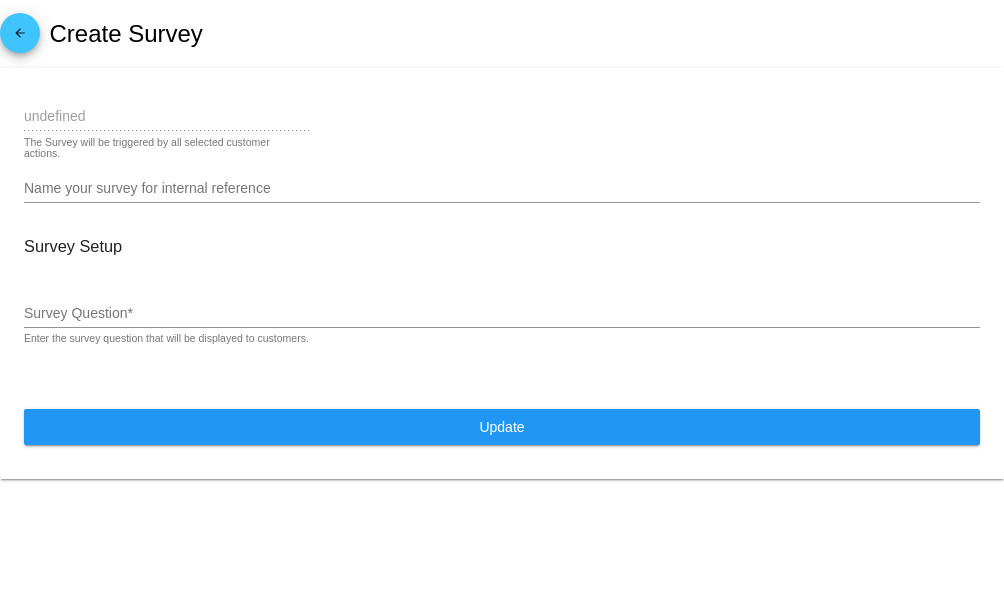 type on "Cancel" 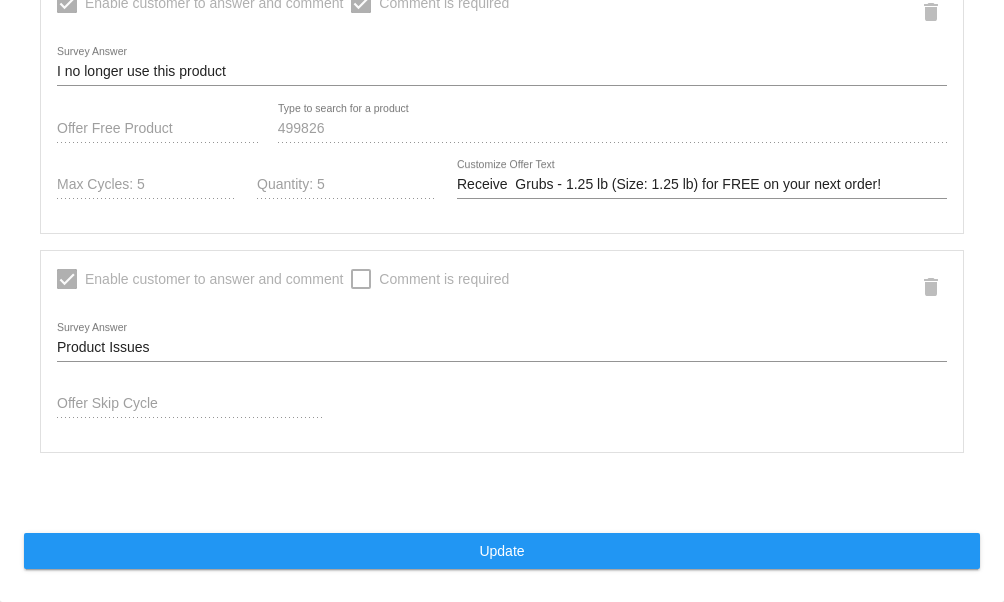 scroll, scrollTop: 883, scrollLeft: 0, axis: vertical 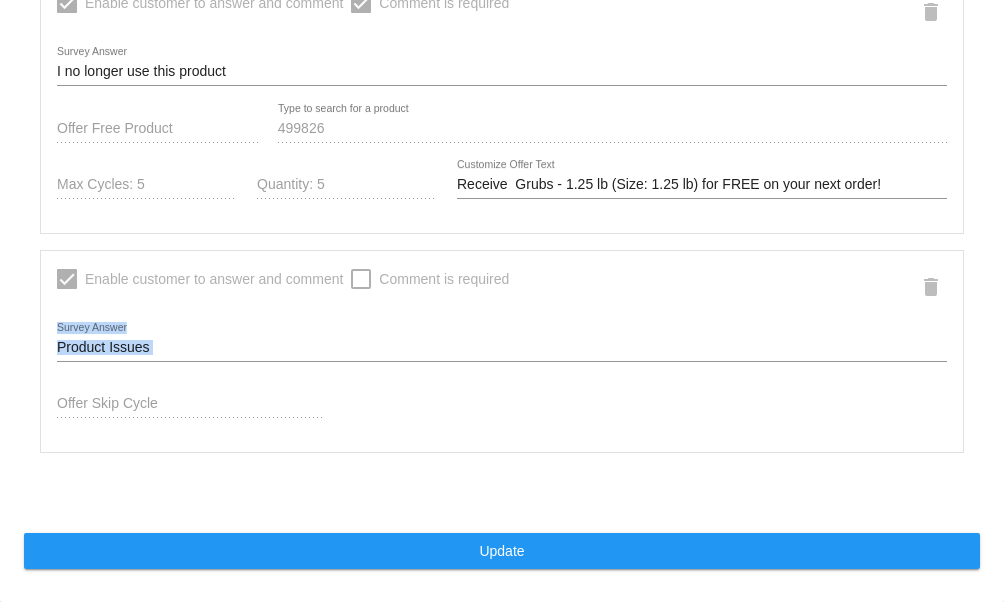 drag, startPoint x: 56, startPoint y: 344, endPoint x: 220, endPoint y: 360, distance: 164.77864 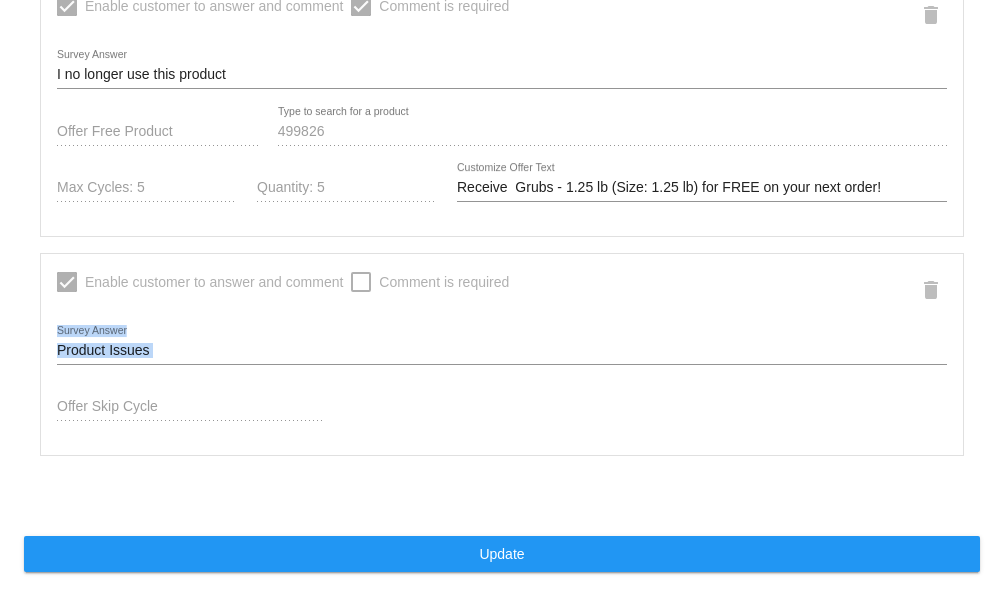 scroll, scrollTop: 883, scrollLeft: 0, axis: vertical 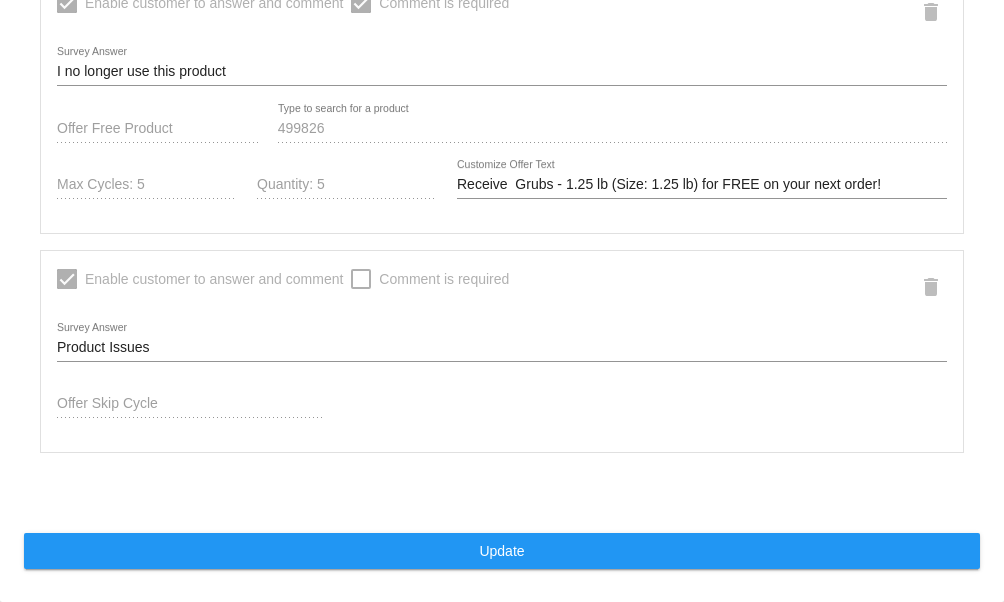 click on "Enable customer to answer and comment" at bounding box center [214, 279] 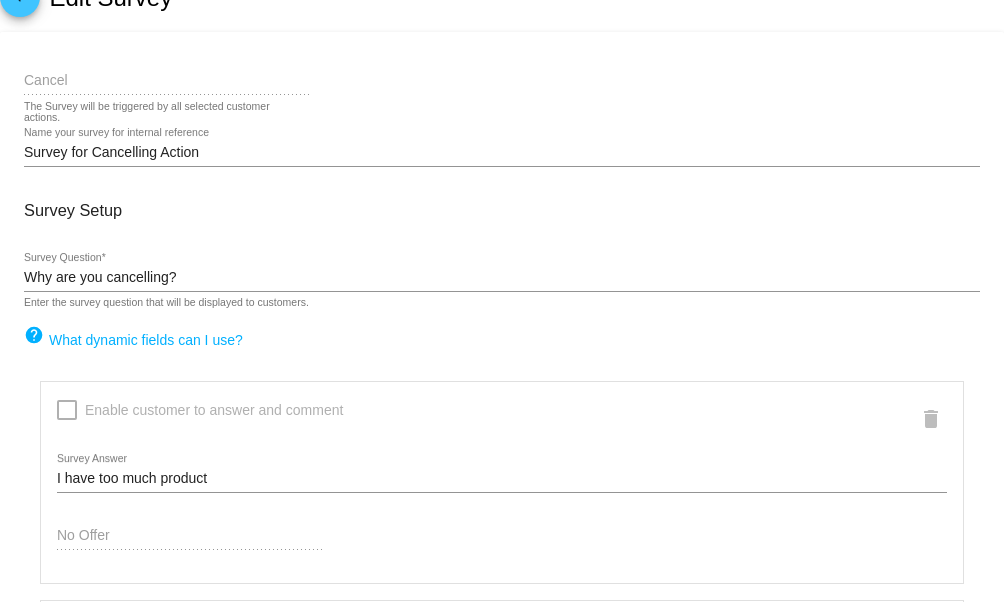 scroll, scrollTop: 0, scrollLeft: 0, axis: both 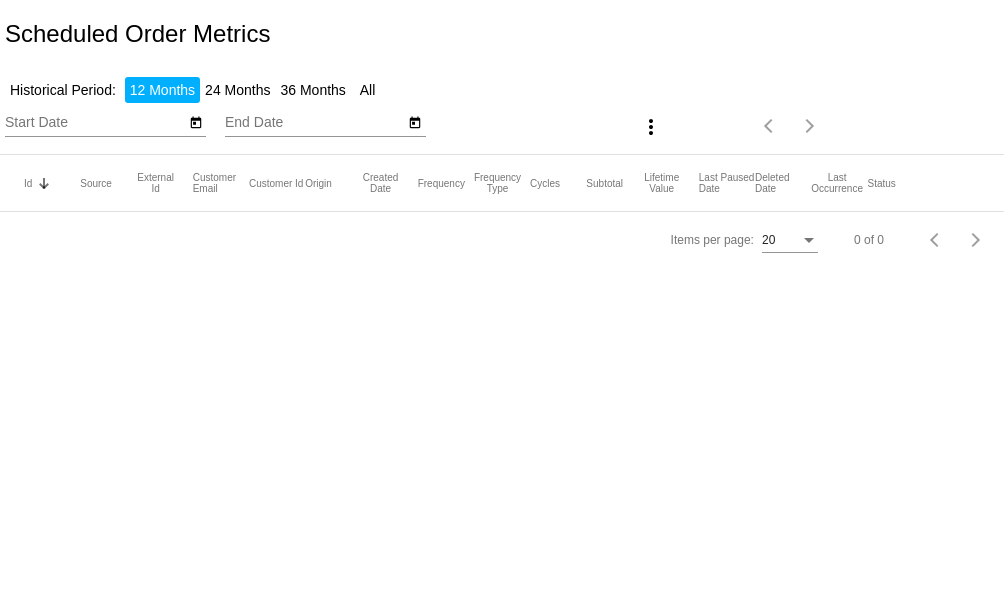 type on "[DATE]" 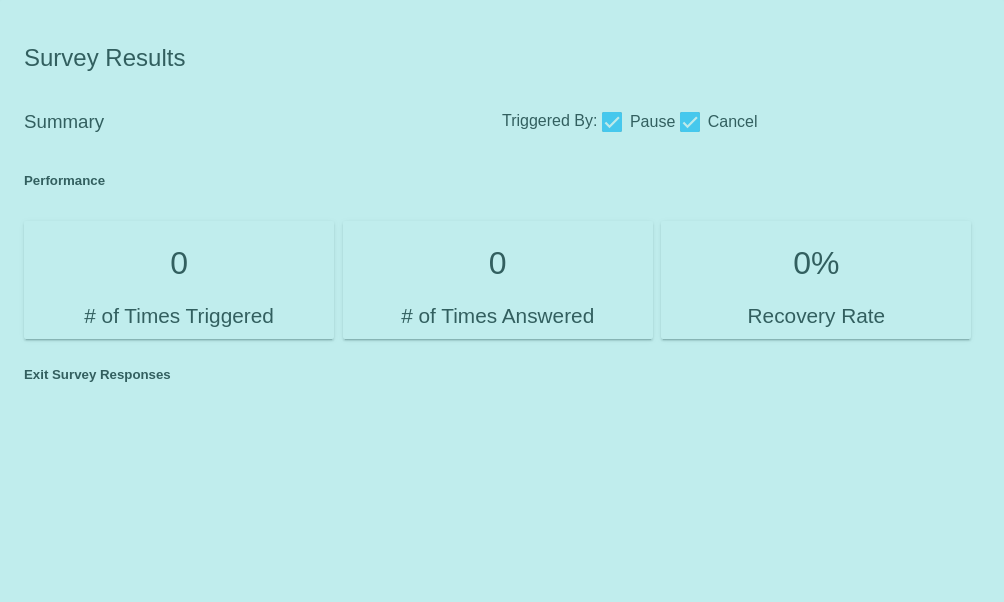scroll, scrollTop: 0, scrollLeft: 0, axis: both 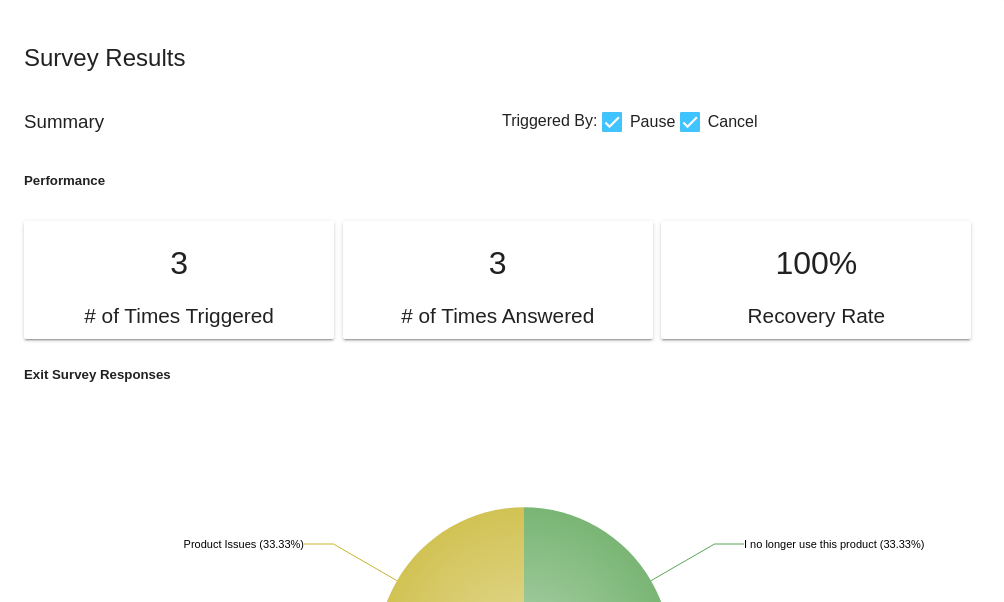 click on "Performance" 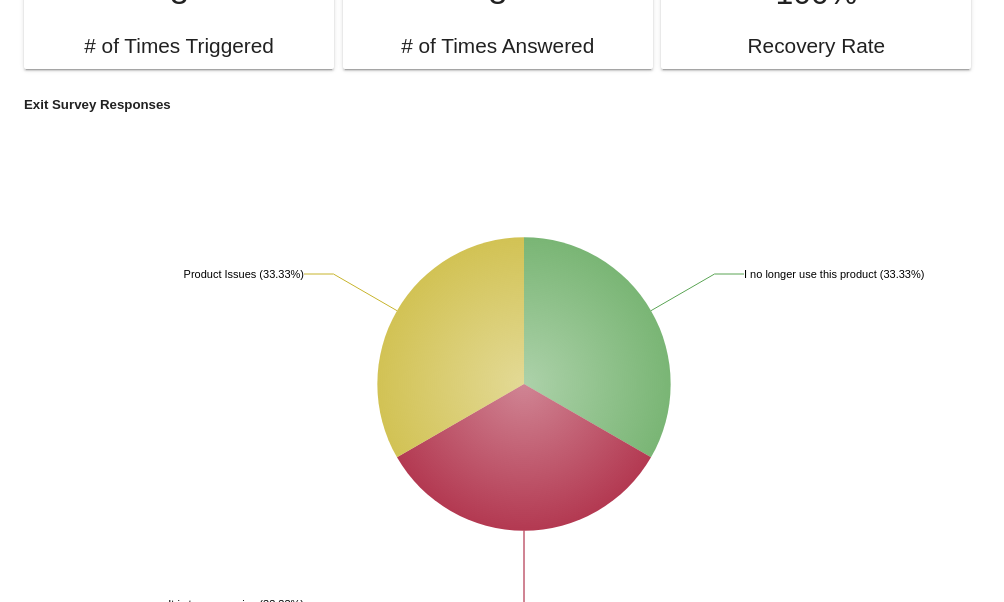 scroll, scrollTop: 0, scrollLeft: 0, axis: both 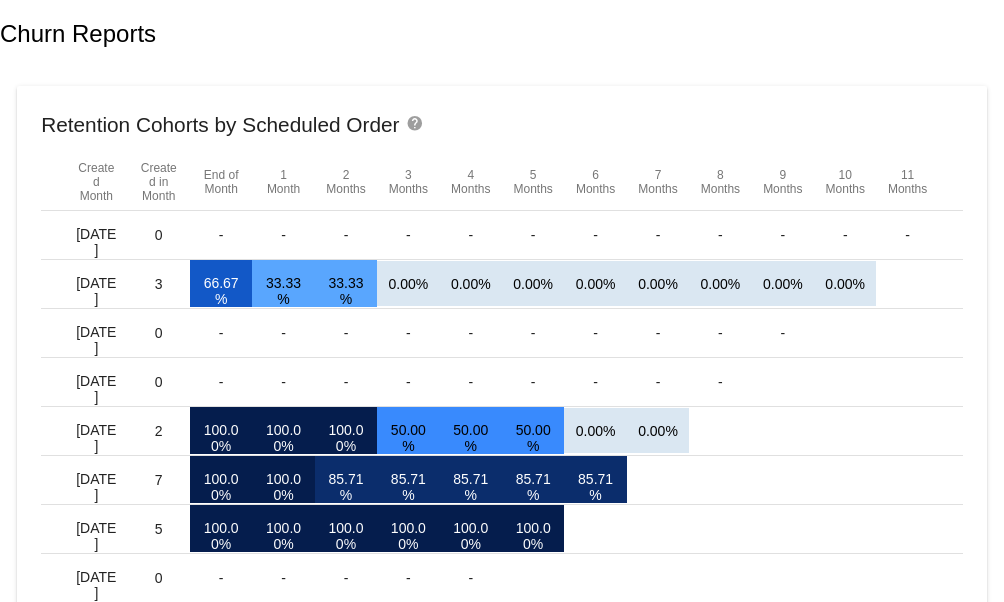 click on "Churn Reports" 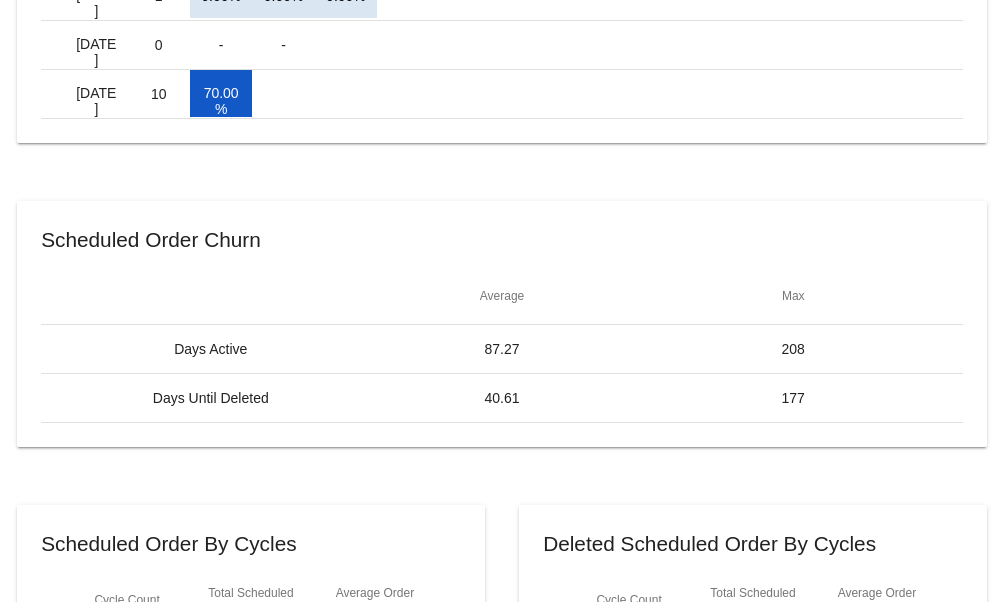scroll, scrollTop: 832, scrollLeft: 0, axis: vertical 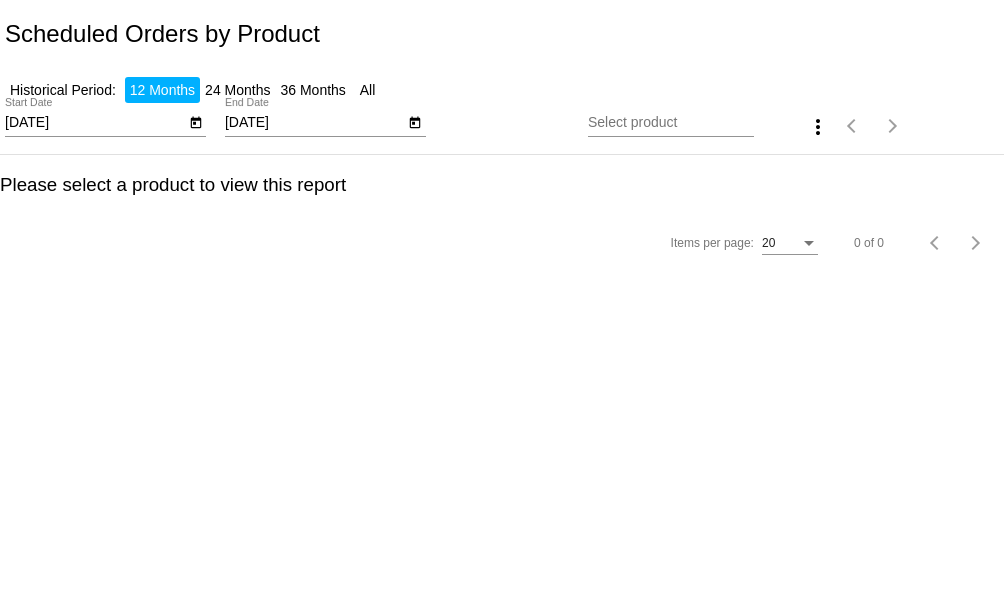 click on "24 Months" 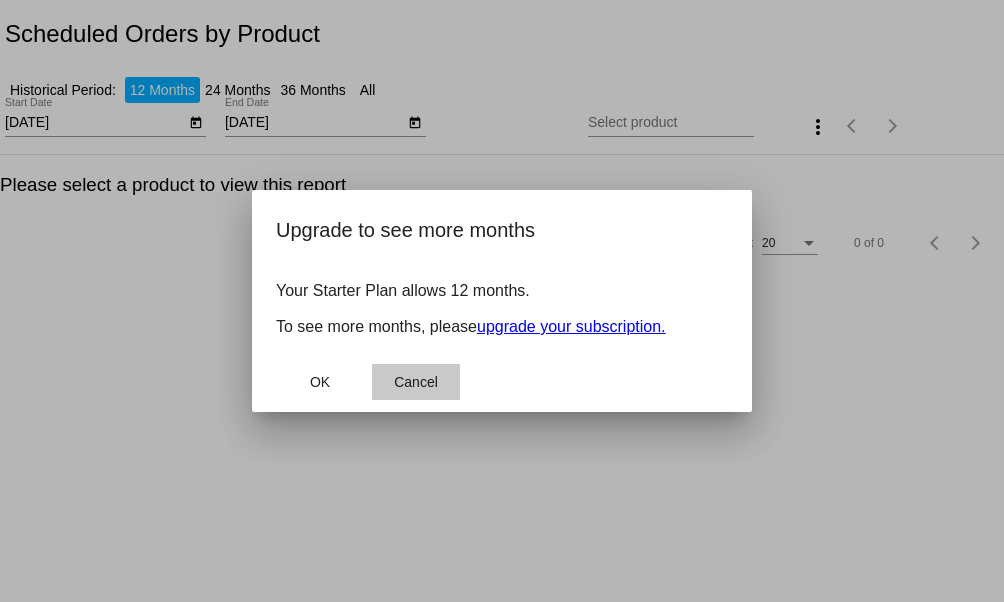 click on "Cancel" 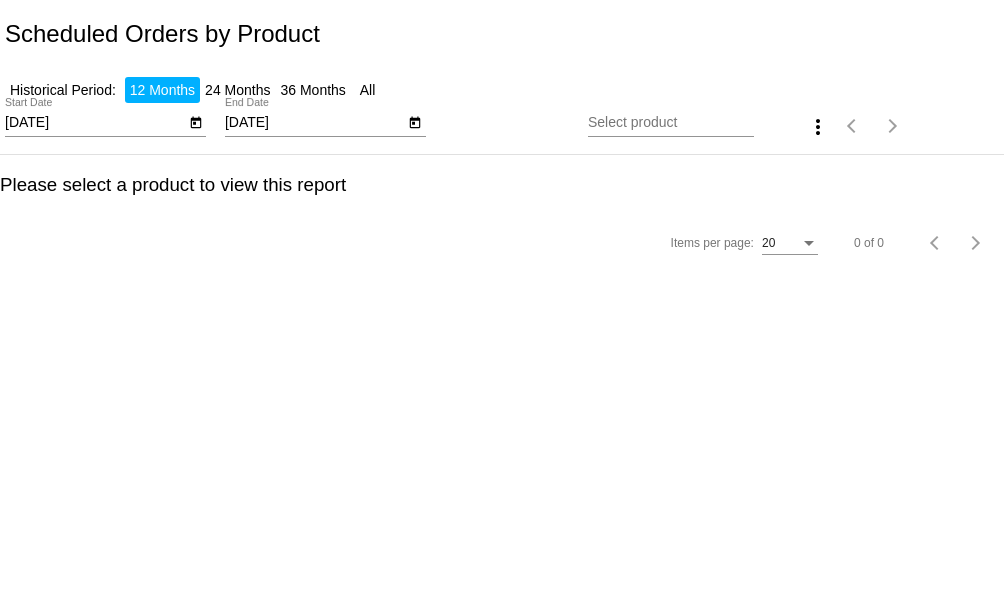 click on "[DATE]
End Date" 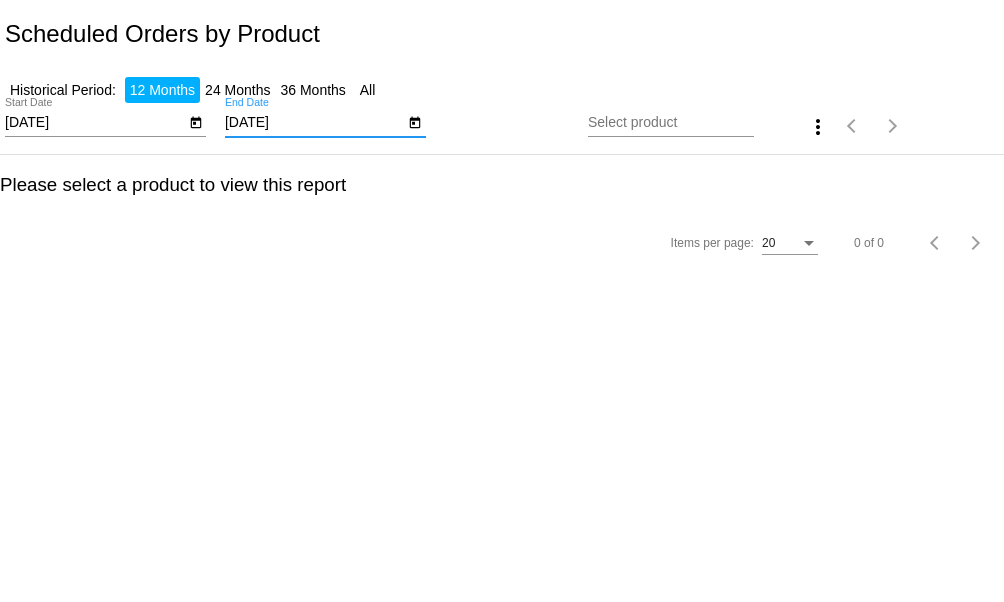 click on "more_vert" 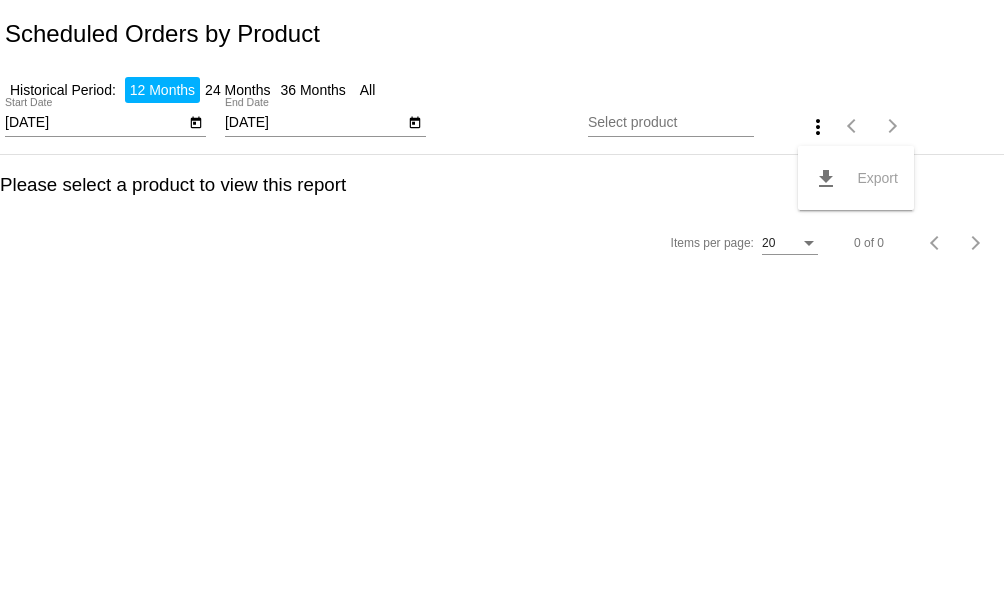 click on "file_download
Export" at bounding box center (502, 301) 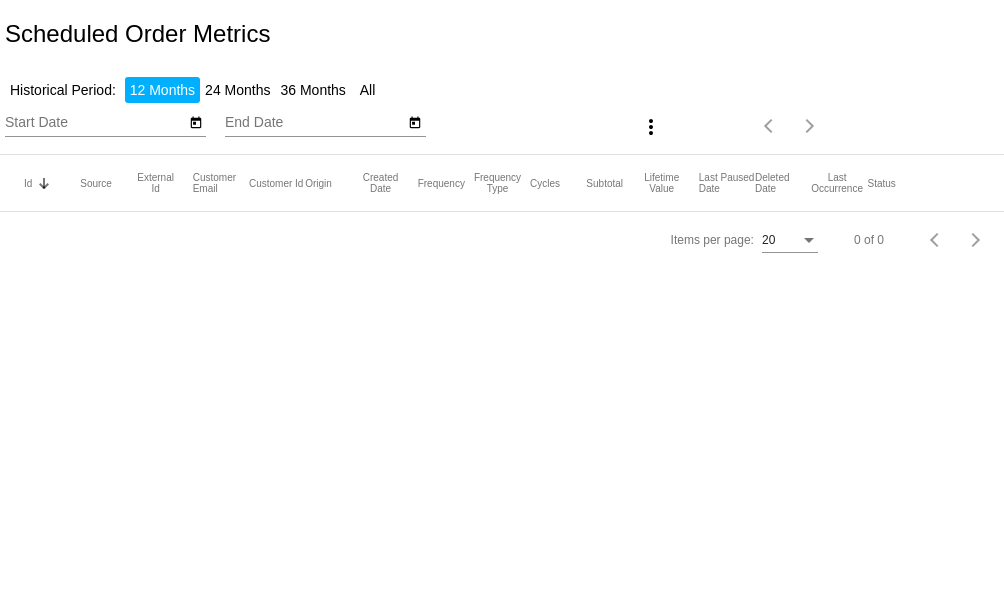 scroll, scrollTop: 0, scrollLeft: 0, axis: both 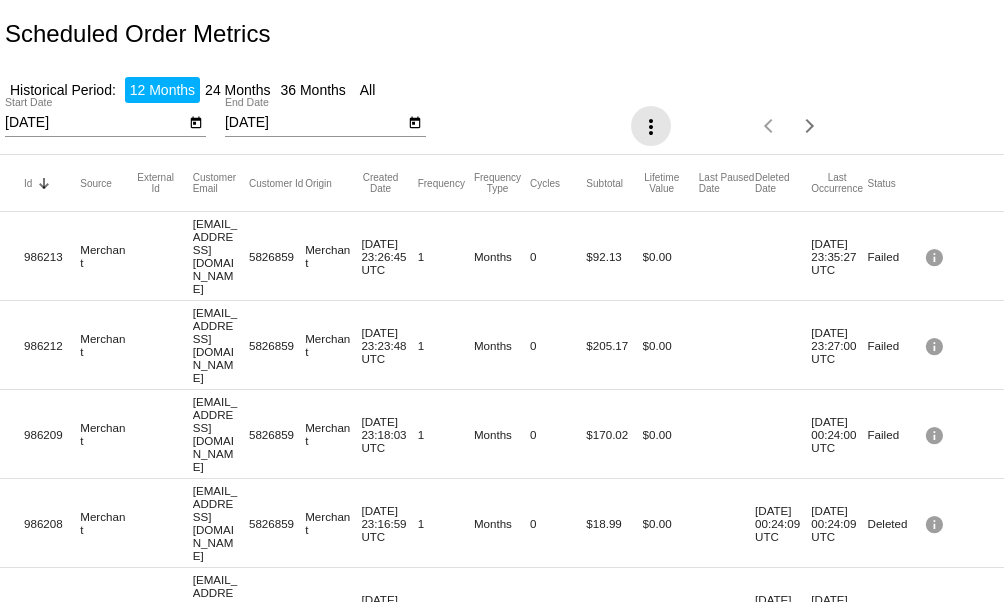click on "more_vert" 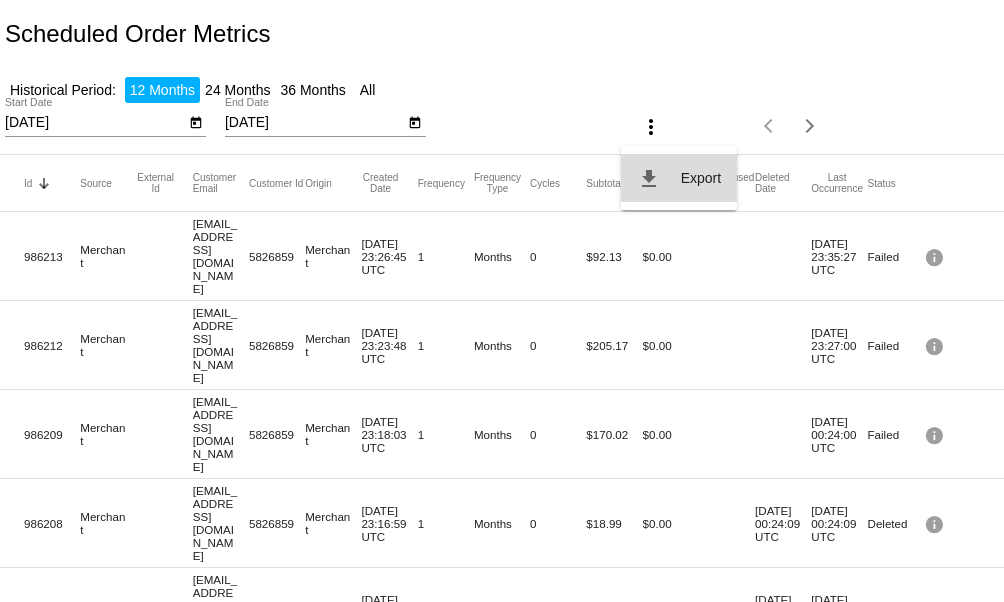 click on "Export" at bounding box center [701, 178] 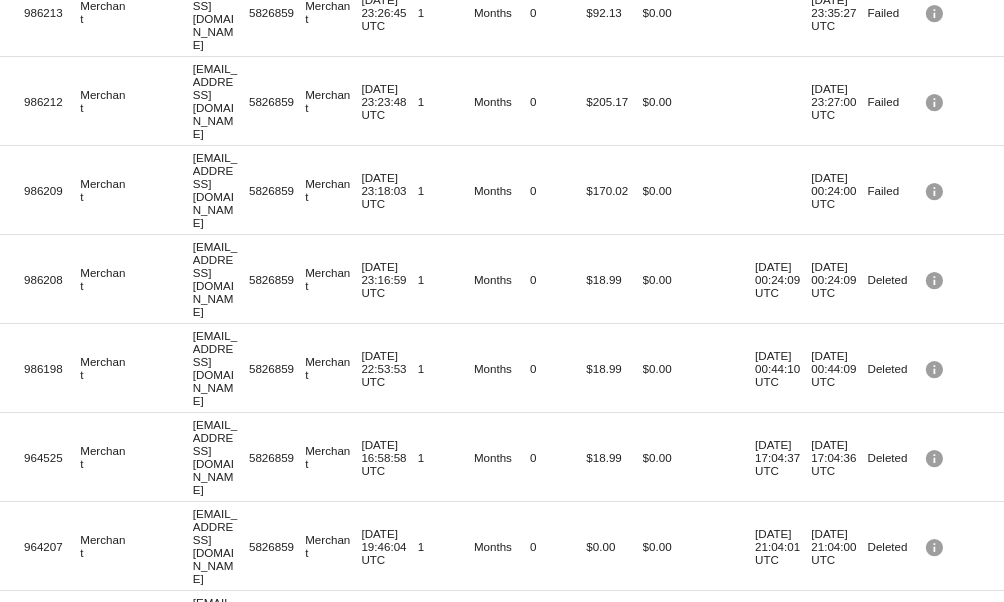scroll, scrollTop: 0, scrollLeft: 0, axis: both 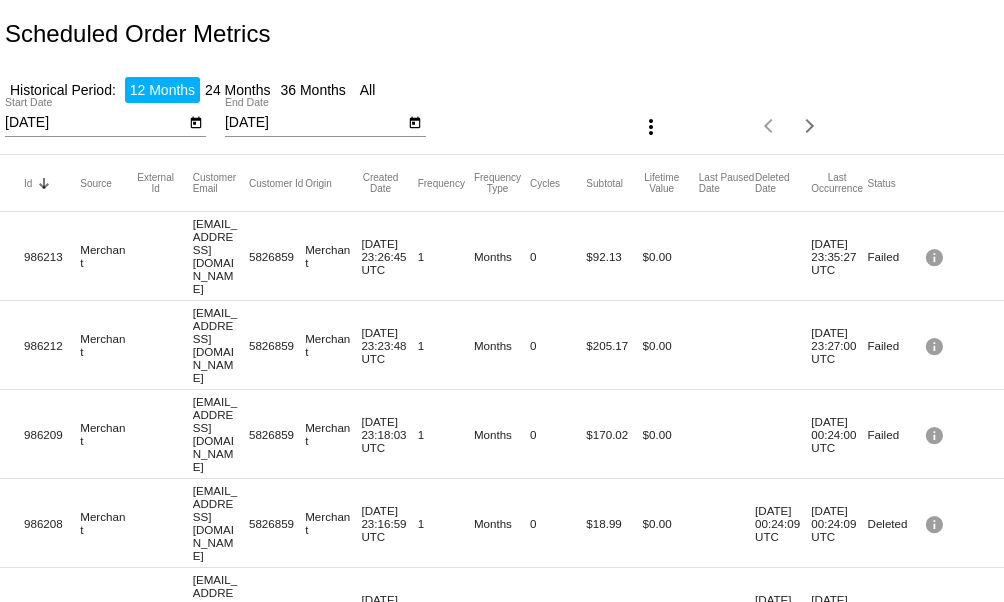 click on "24 Months" 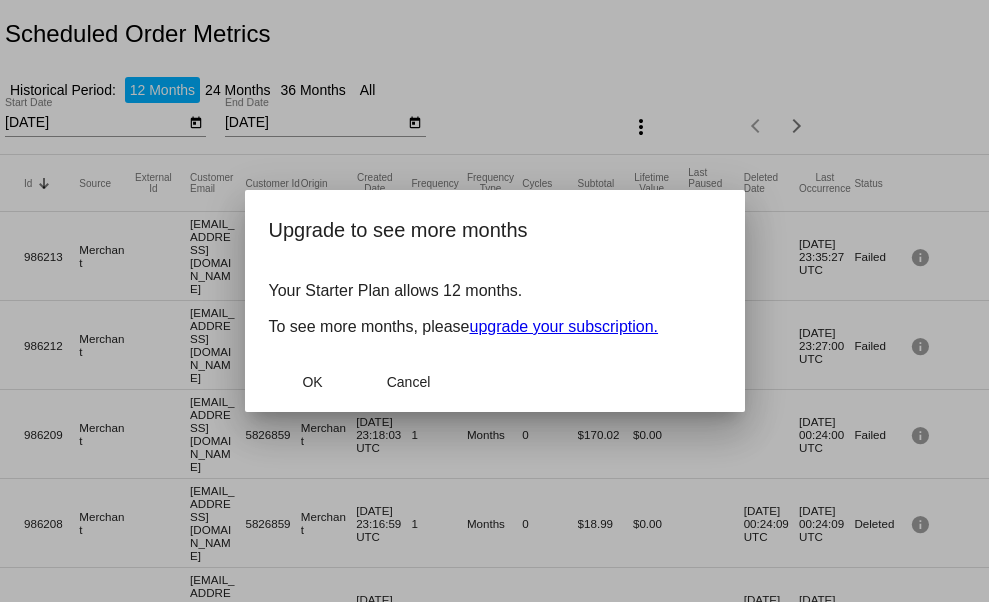 click at bounding box center (494, 301) 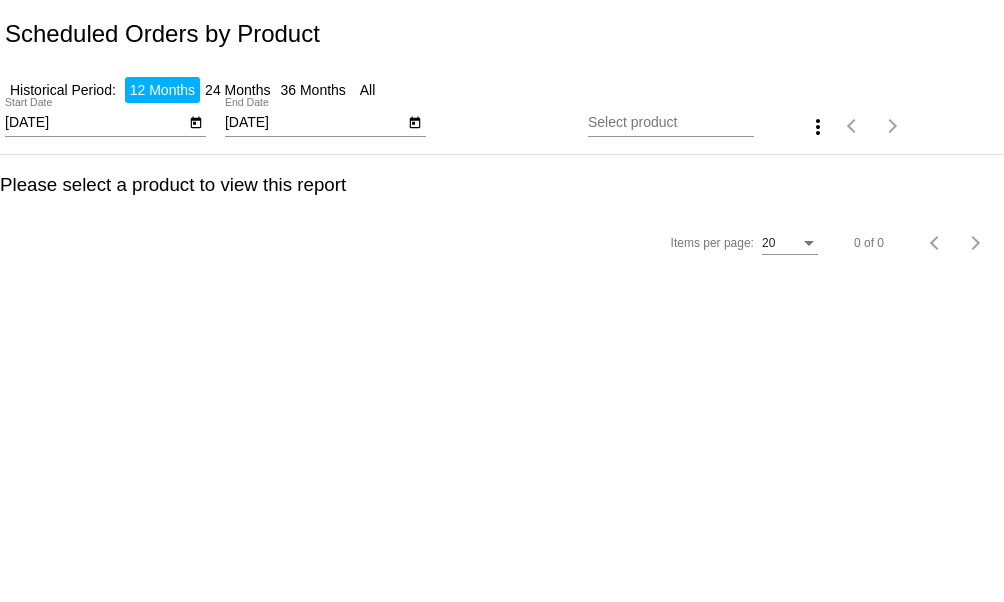 scroll, scrollTop: 0, scrollLeft: 0, axis: both 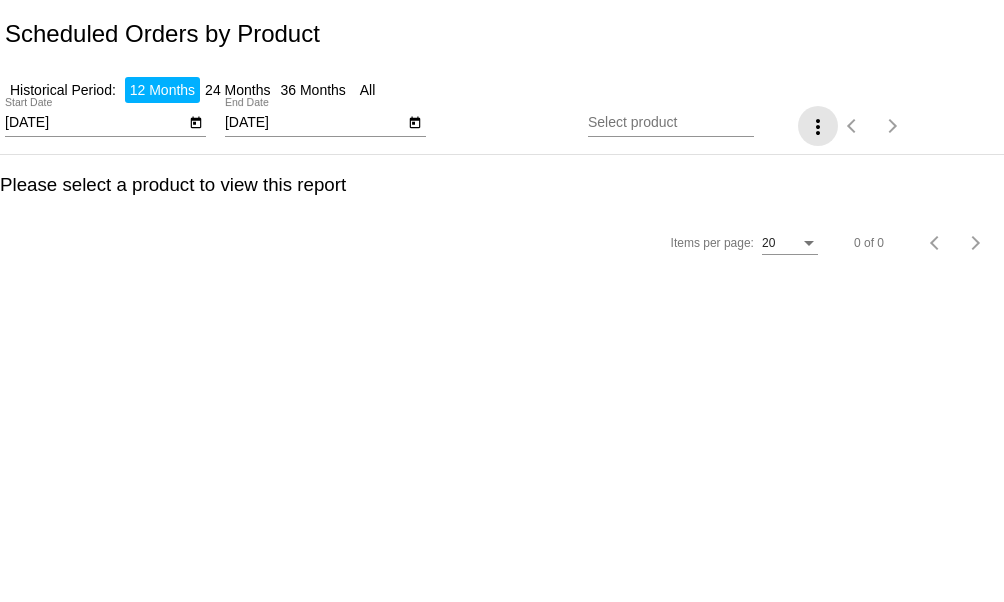 click on "more_vert" 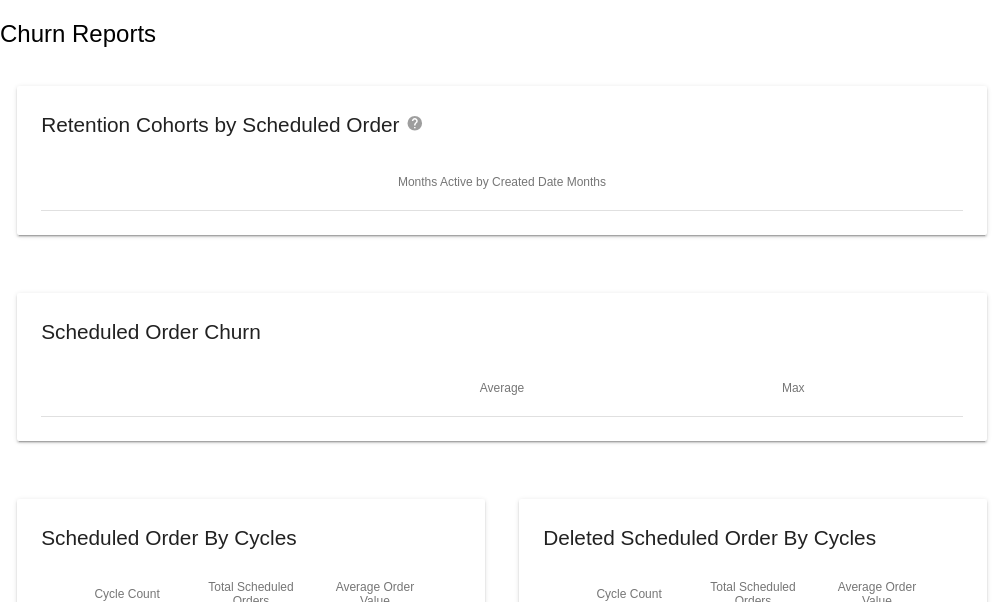 scroll, scrollTop: 0, scrollLeft: 0, axis: both 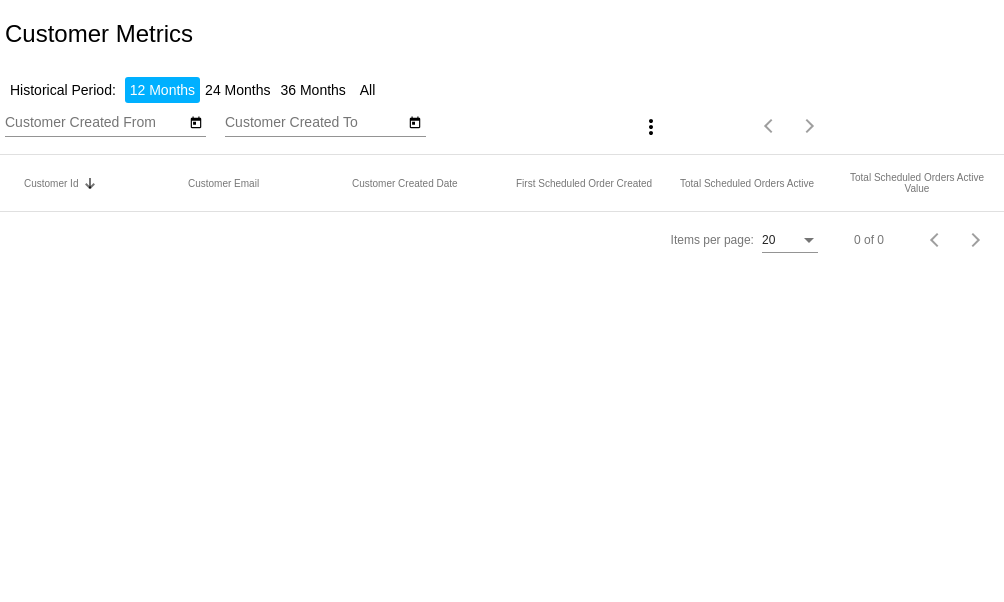 type on "[DATE]" 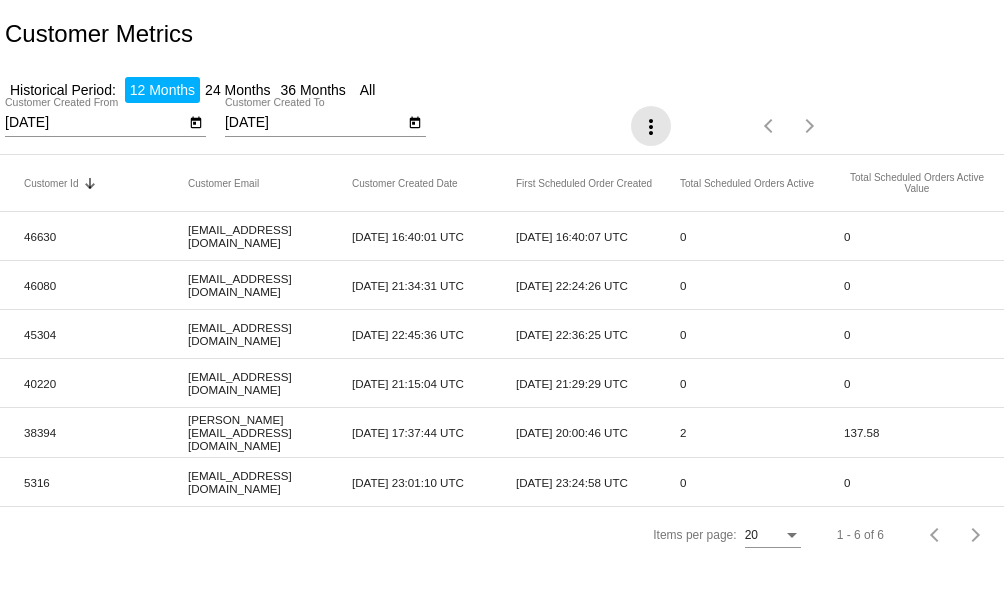 click on "more_vert" 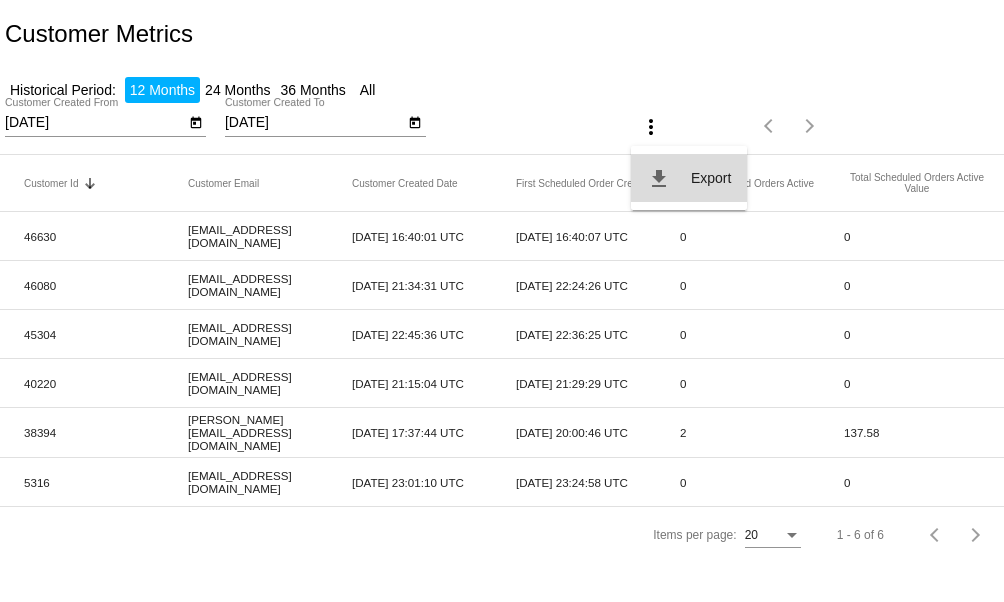 click on "Export" at bounding box center (711, 178) 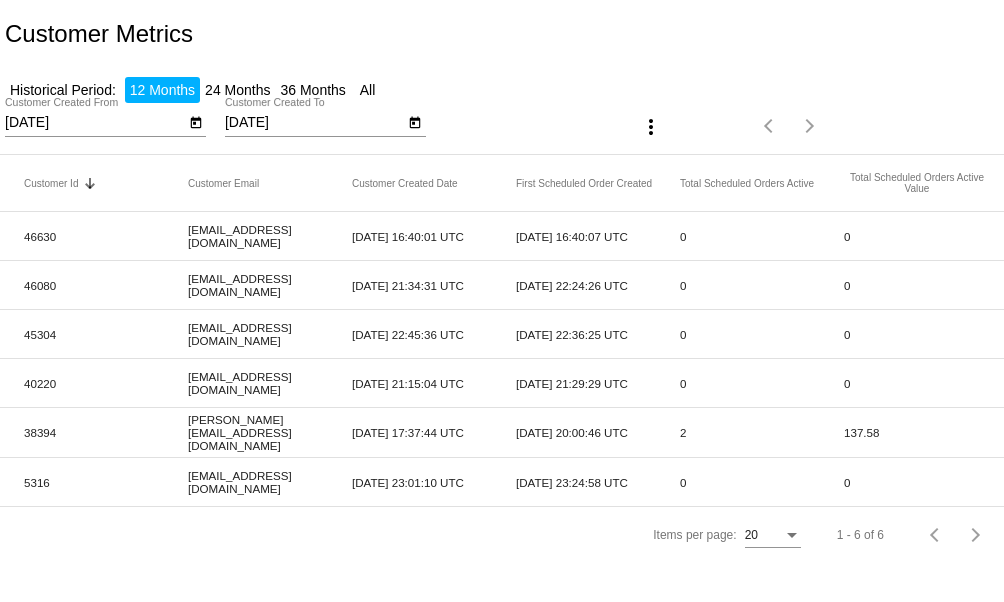 click on "Customer Metrics" 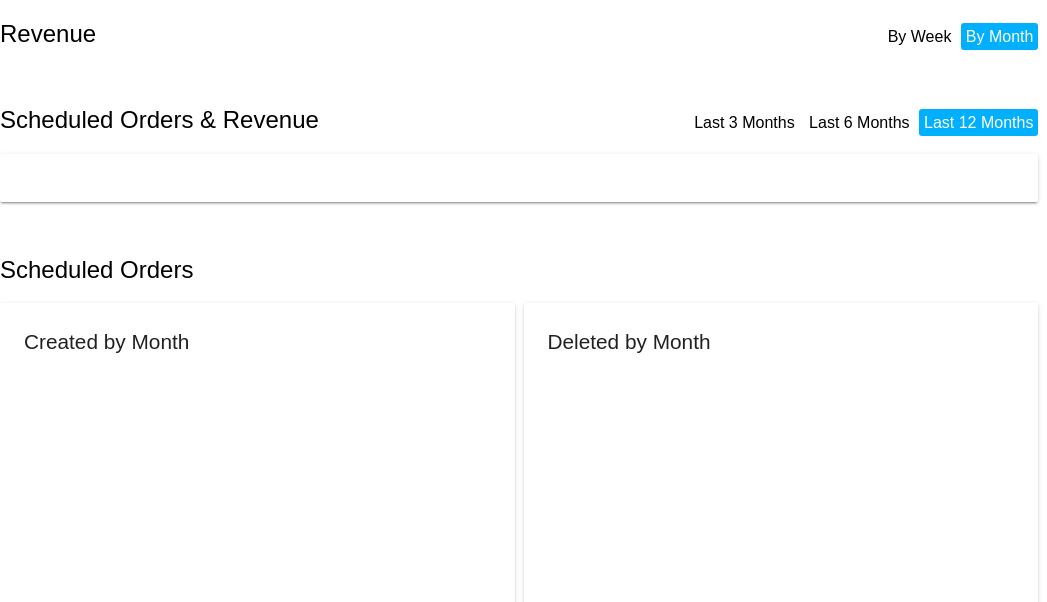 scroll, scrollTop: 0, scrollLeft: 0, axis: both 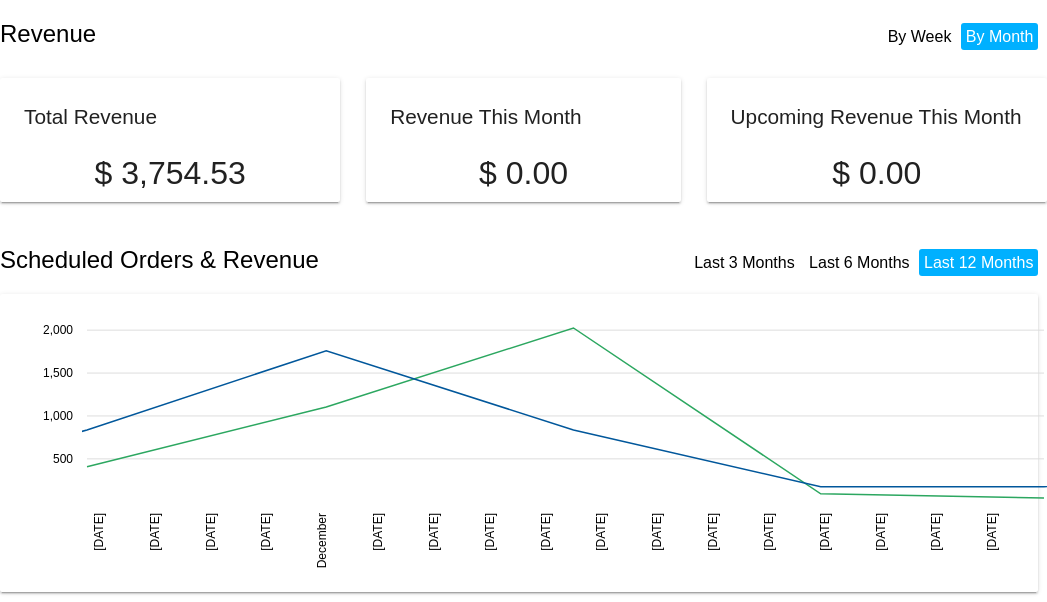 click on "By Week" 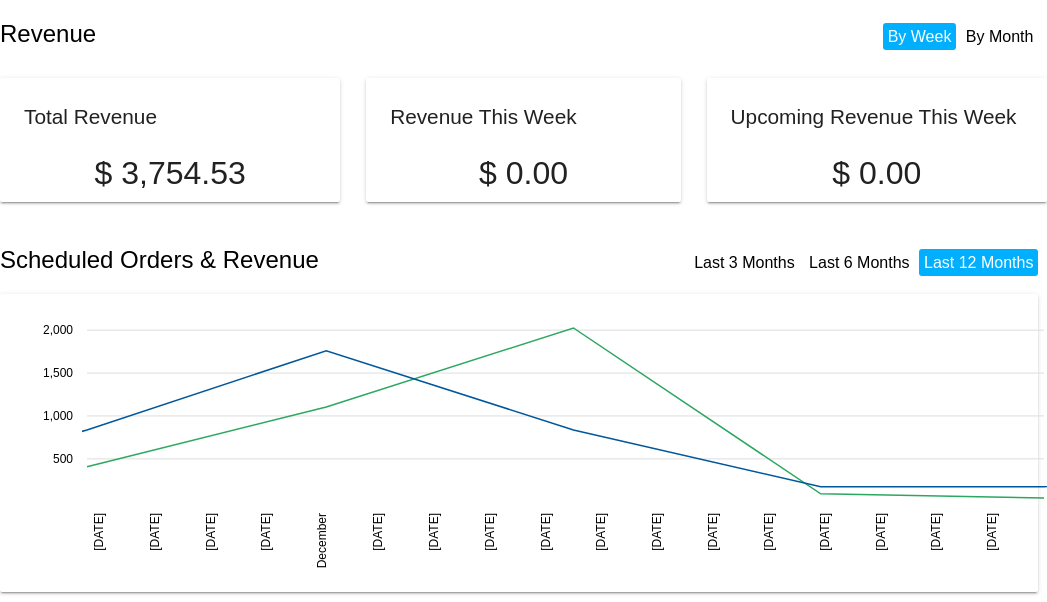 click on "By Month" 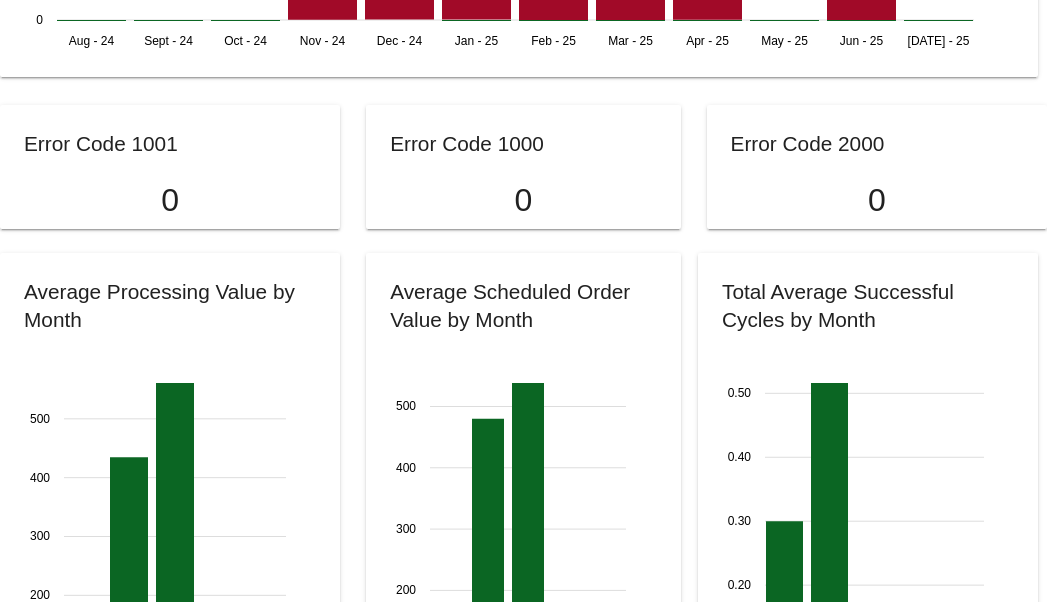 scroll, scrollTop: 1840, scrollLeft: 0, axis: vertical 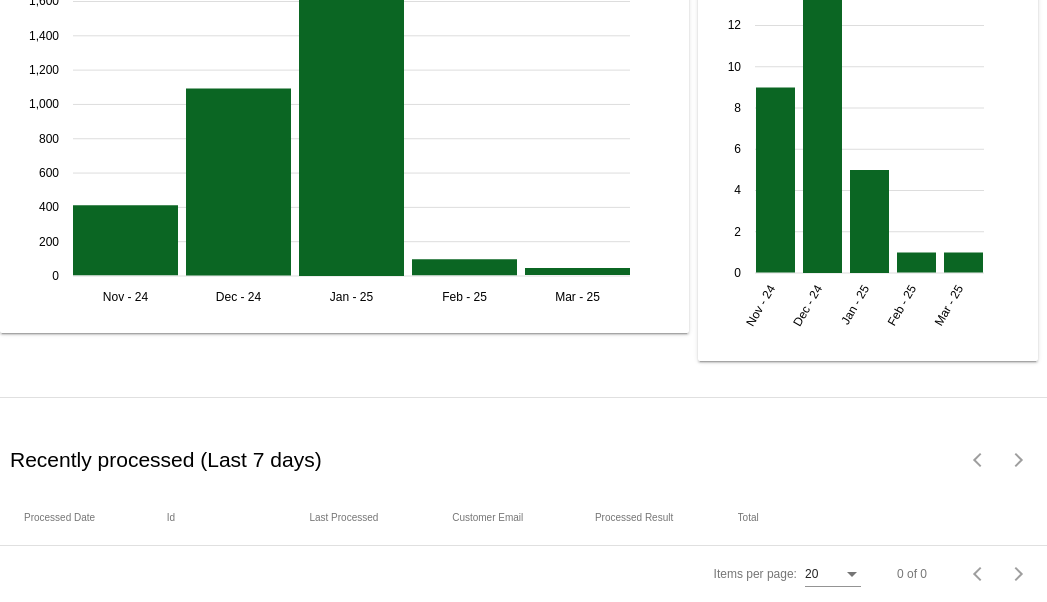 click on "Revenue
By Week
By Month
Total Revenue
$
3,754.53
Revenue This Month
$
0.00
Upcoming Revenue This Month
$
0.00
Scheduled Orders & Revenue
Last 3 Months
Last 6 Months
Last 12 Months
Nov 03
Nov 03
Nov 10
Nov 10
Nov 17
Nov 17
Nov 24
Nov 24
December" at bounding box center [523, 301] 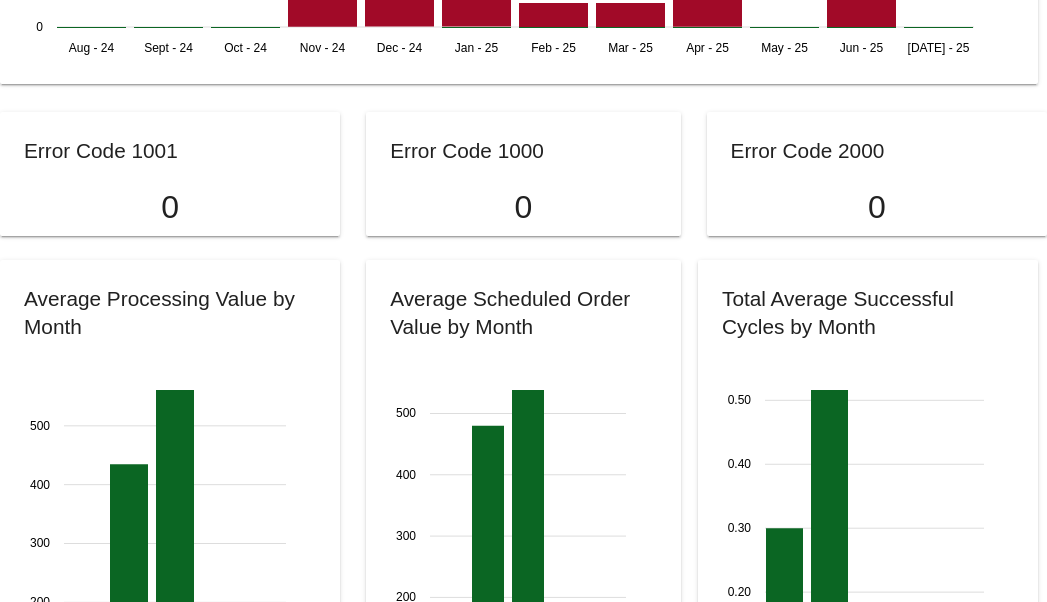scroll, scrollTop: 1098, scrollLeft: 0, axis: vertical 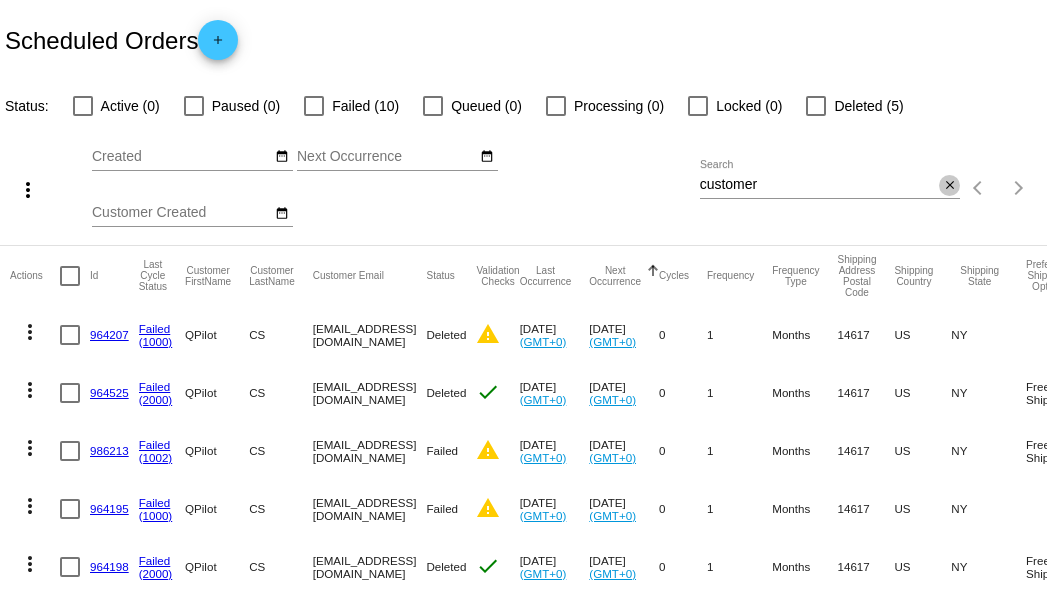 click on "close" 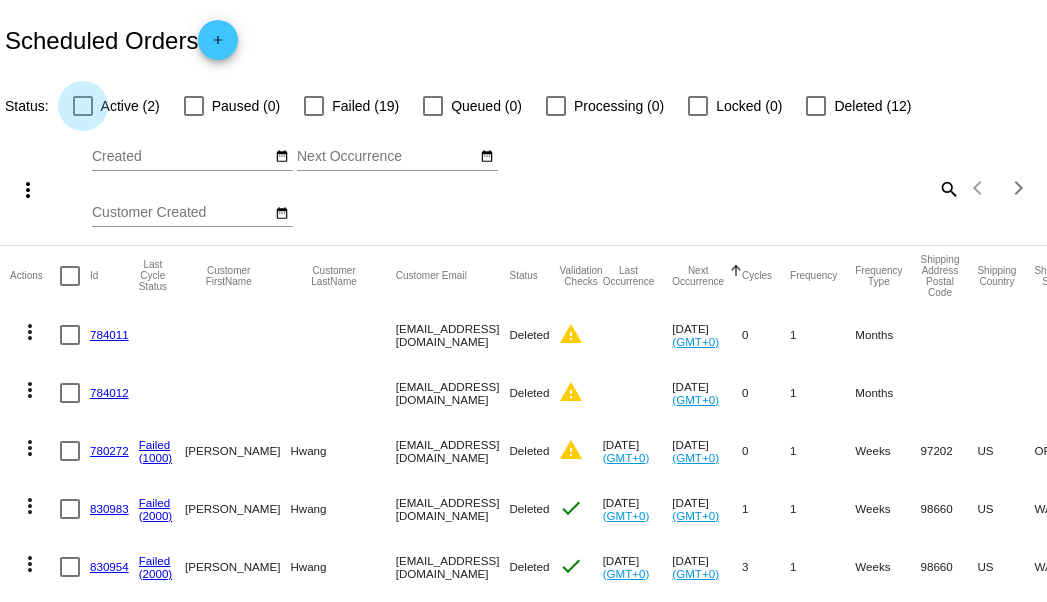 click on "Active (2)" at bounding box center (116, 106) 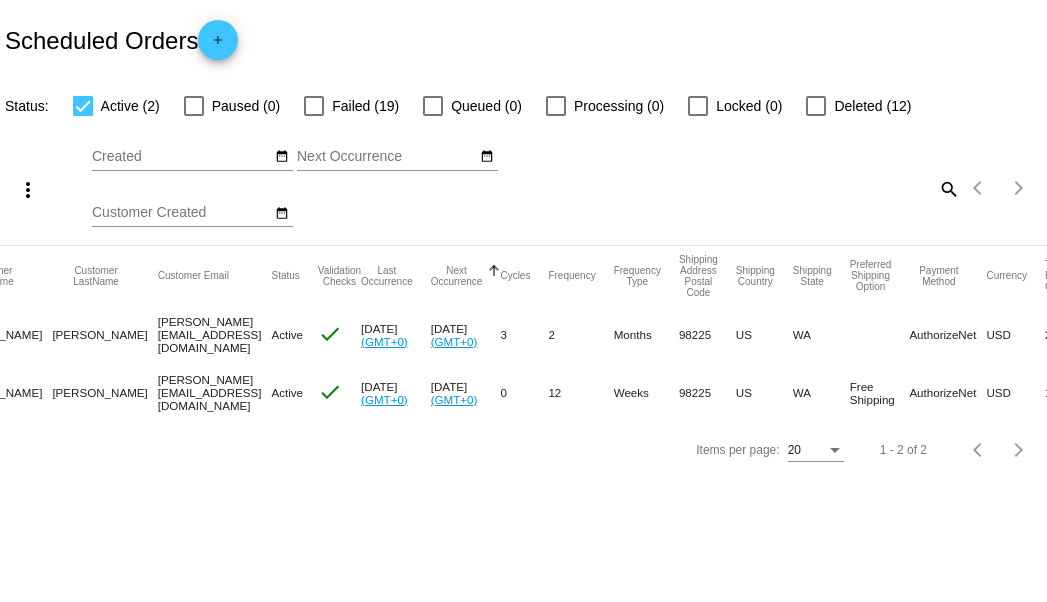 scroll, scrollTop: 0, scrollLeft: 357, axis: horizontal 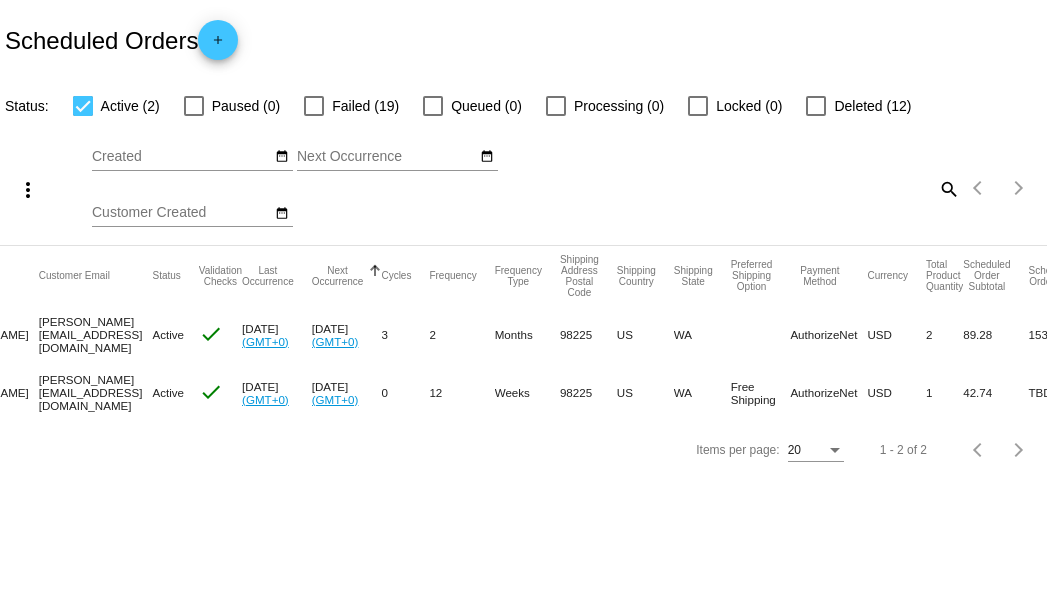 drag, startPoint x: 708, startPoint y: 327, endPoint x: 1080, endPoint y: 412, distance: 381.58746 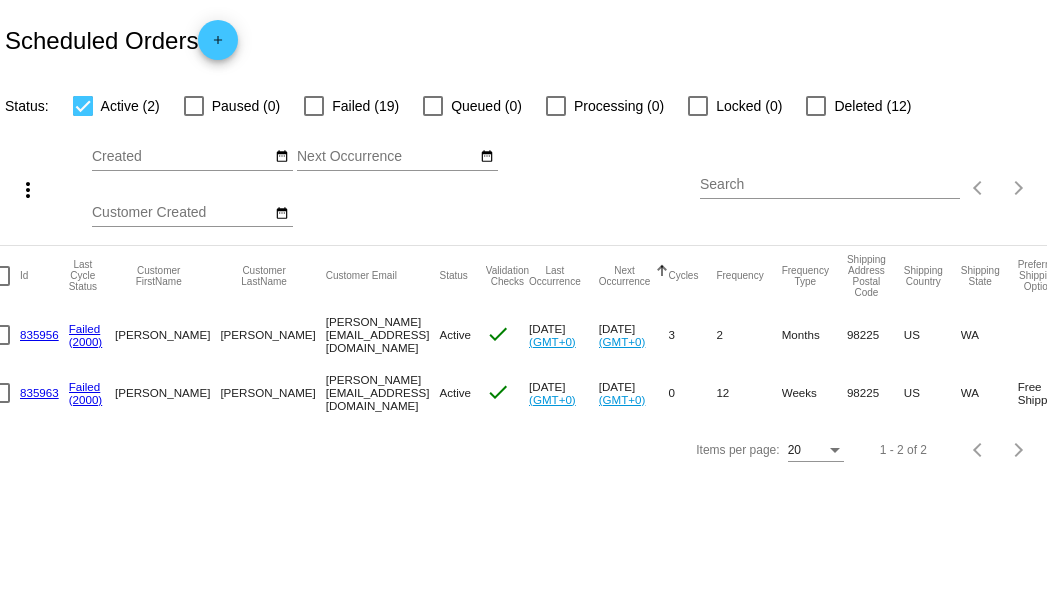 scroll, scrollTop: 0, scrollLeft: 0, axis: both 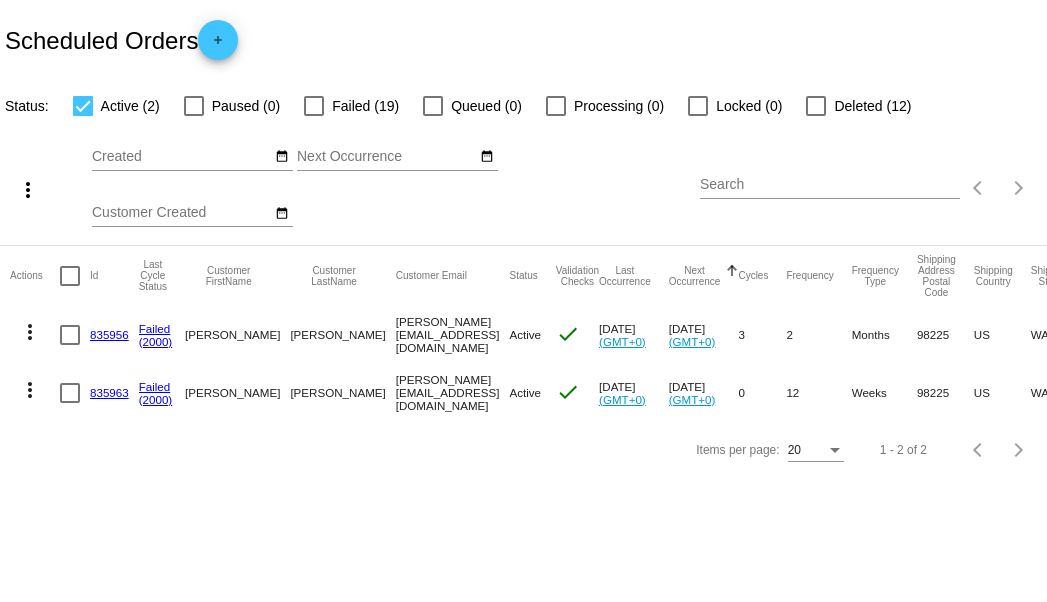 click on "Dawn" 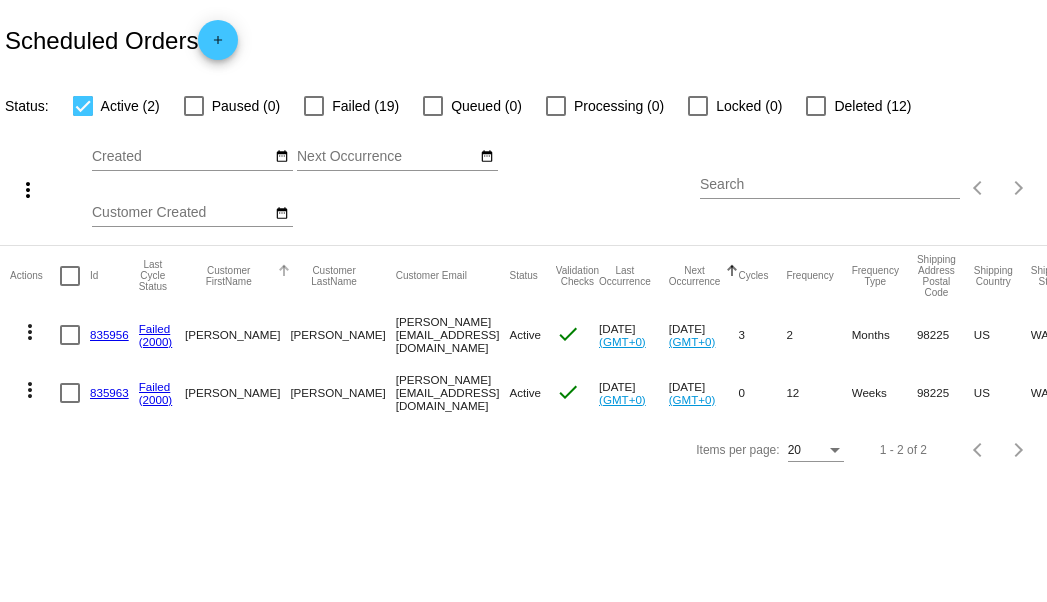 click on "Customer FirstName" 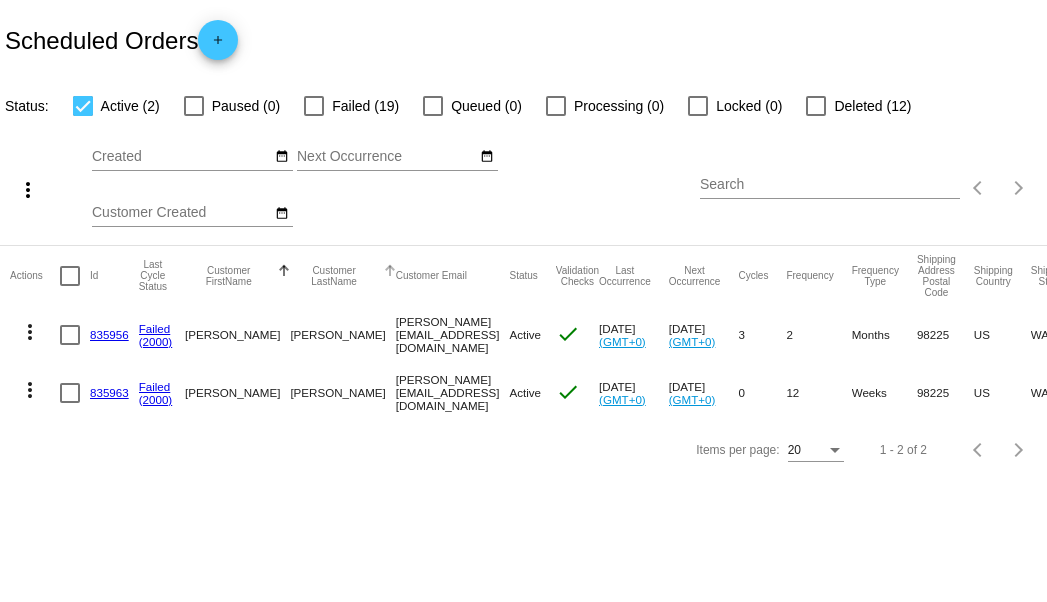 click on "Customer LastName" 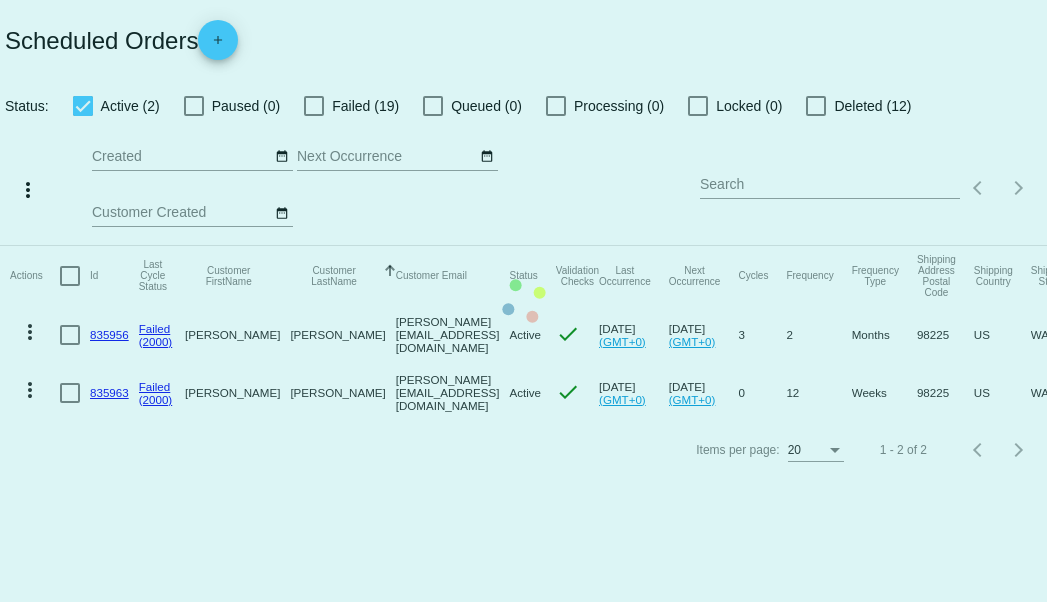 click on "Actions
Id   Last Cycle Status   Customer FirstName   Customer LastName   Sorted by CustomerLastName ascending  Customer Email   Status   Validation Checks   Last Occurrence   Next Occurrence   Cycles   Frequency   Frequency Type   Shipping Address Postal Code
Shipping Country
Shipping State
Preferred Shipping Option
Payment Method   Currency   Total Product Quantity   Scheduled Order Subtotal
Scheduled Order LTV
more_vert
835956
Failed
(2000)
Dawn
Urness
dawn@scratchandpeck.com
Active
check
Apr 24 2025
(GMT+0)
Aug 29 2025
(GMT+0)
3  2  Months  98225  US  WA    AuthorizeNet  USD  2  89.28  153.00
more_vert" 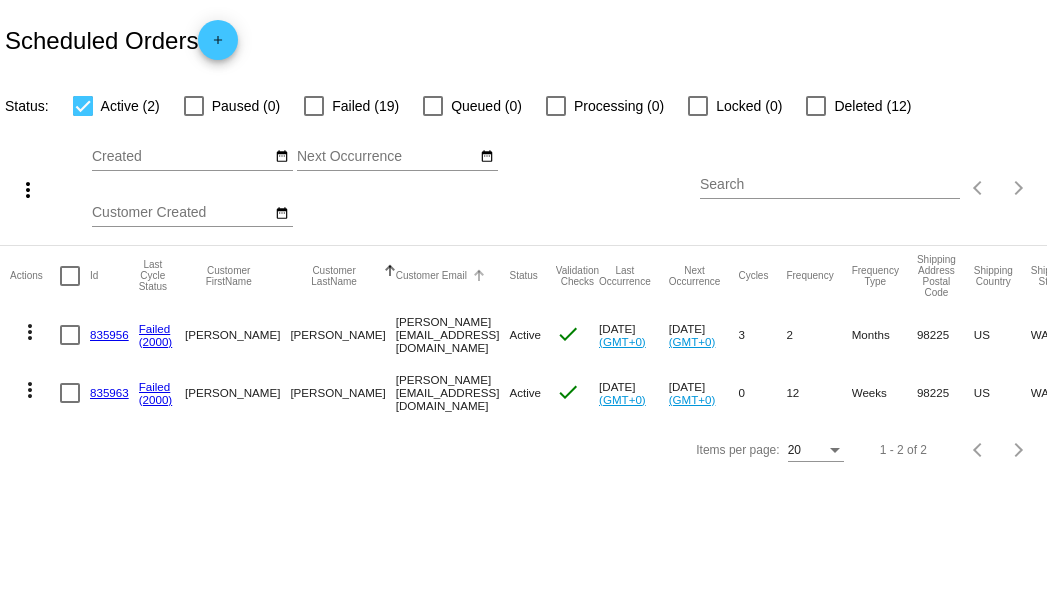 click on "Customer Email" 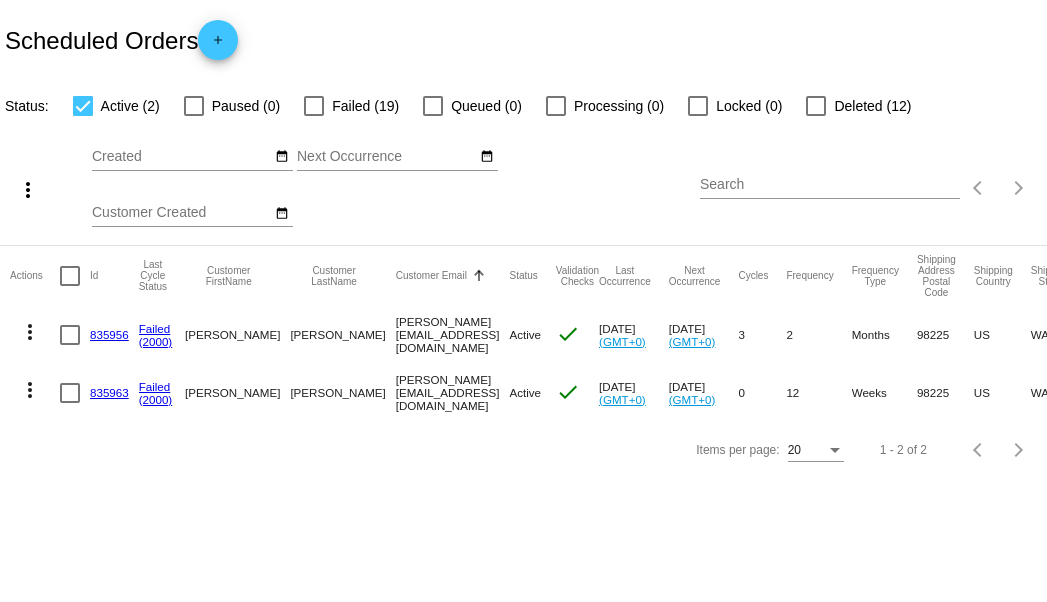 click on "Customer Email" 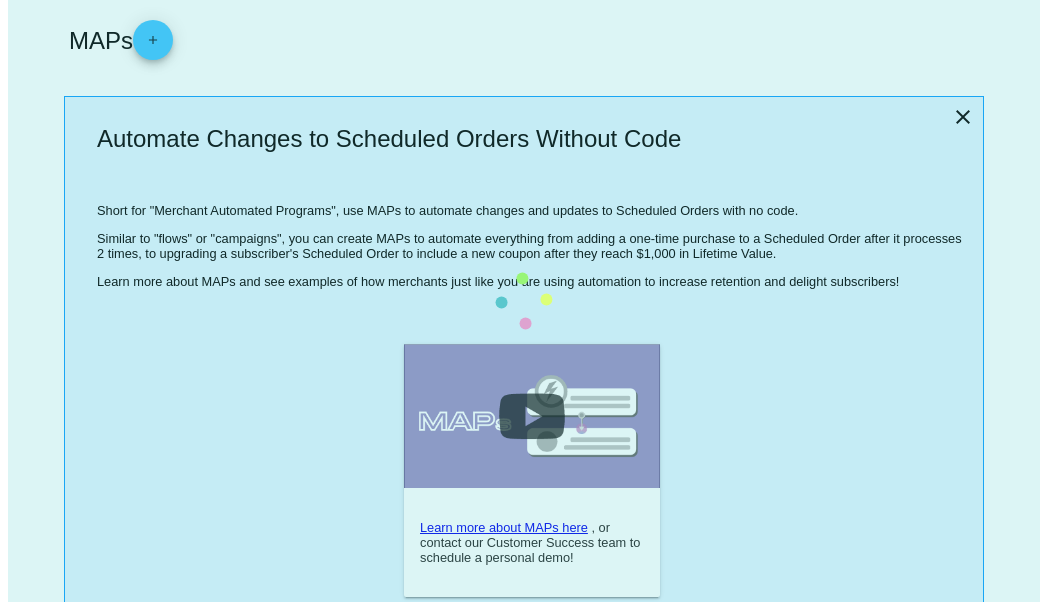 scroll, scrollTop: 0, scrollLeft: 0, axis: both 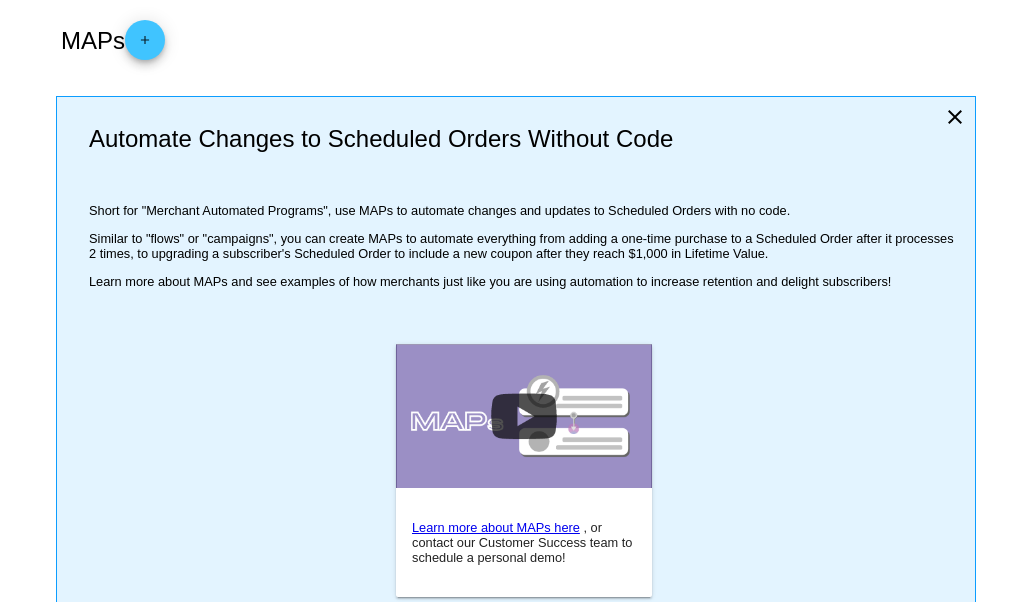 click on "Automate Changes to Scheduled Orders Without Code
Short for "Merchant Automated Programs", use MAPs to automate changes
and updates to Scheduled Orders with no code.
Similar to "flows" or "campaigns", you can create MAPs to automate
everything from adding a one-time purchase to a Scheduled Order after
it processes 2 times, to upgrading a subscriber's Scheduled Order to
include a new coupon after they reach $1,000 in Lifetime Value.
Learn more about MAPs and see examples of how merchants just like you
are using automation to increase retention and delight subscribers!" 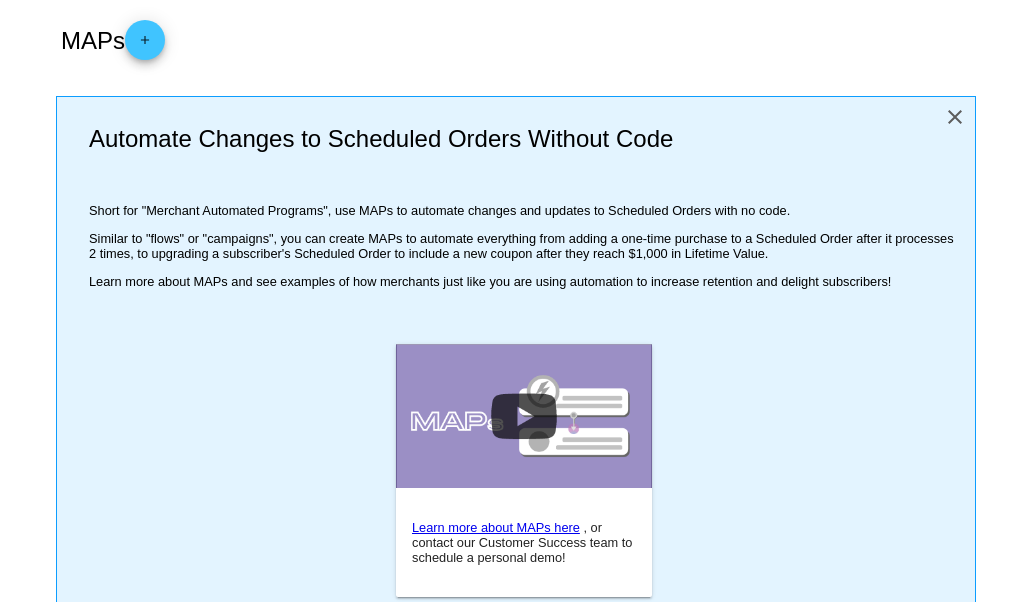 click on "close" 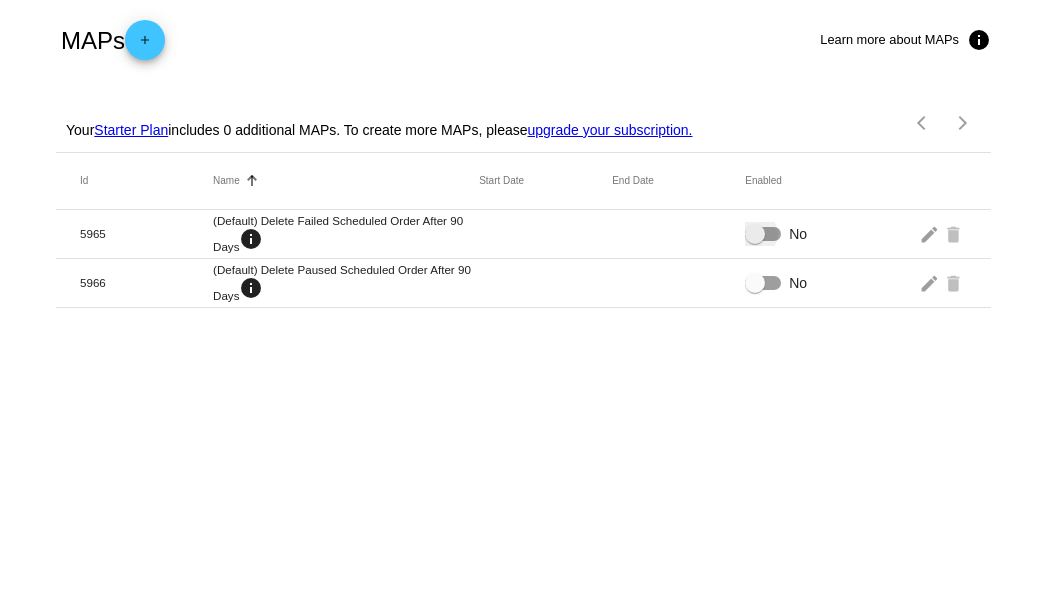 click on "No" at bounding box center (776, 234) 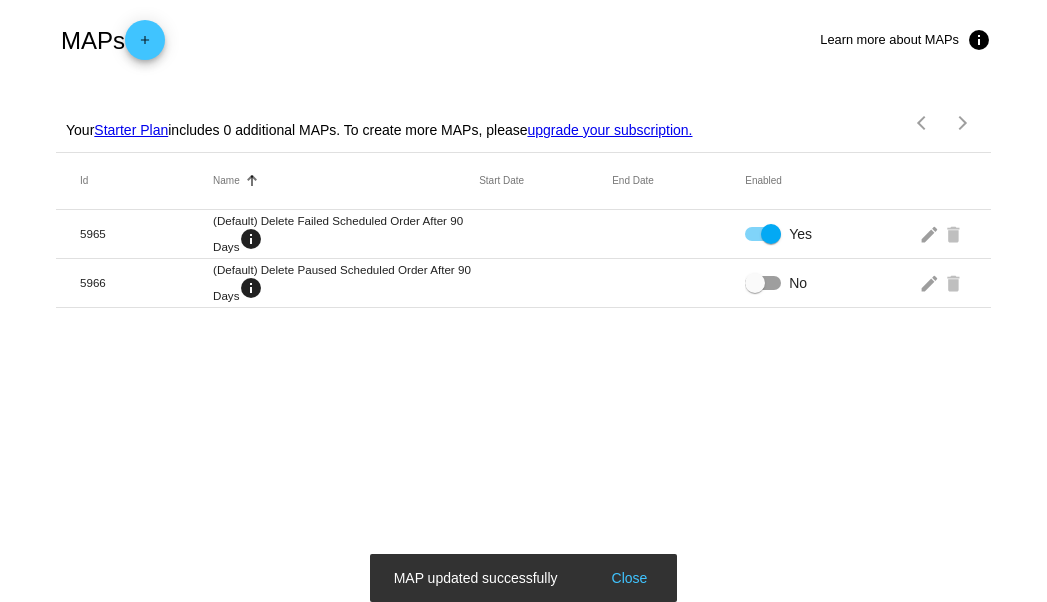 click at bounding box center [763, 283] 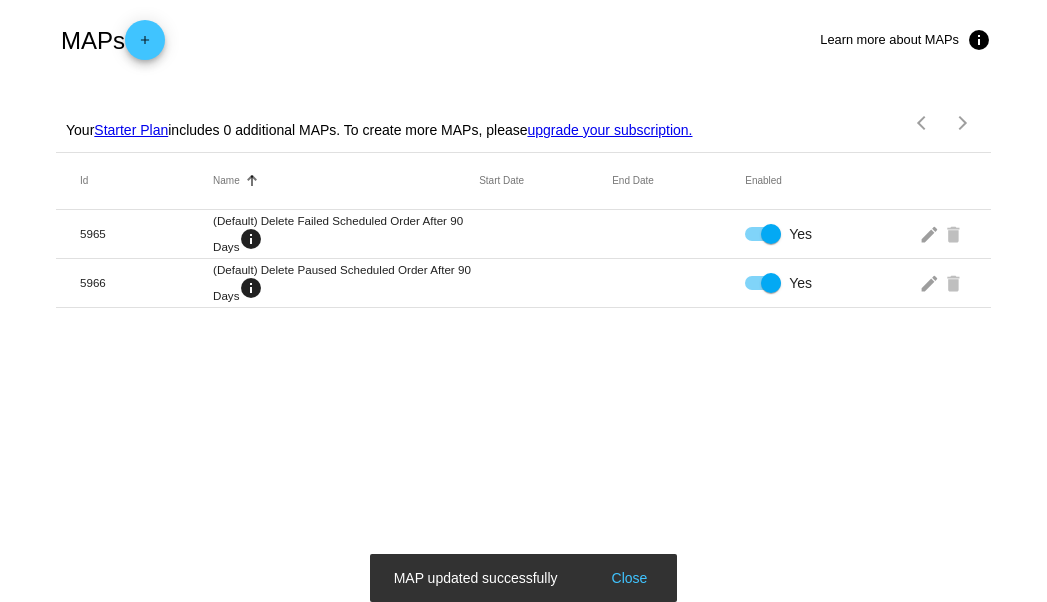 drag, startPoint x: 276, startPoint y: 134, endPoint x: 414, endPoint y: 148, distance: 138.70833 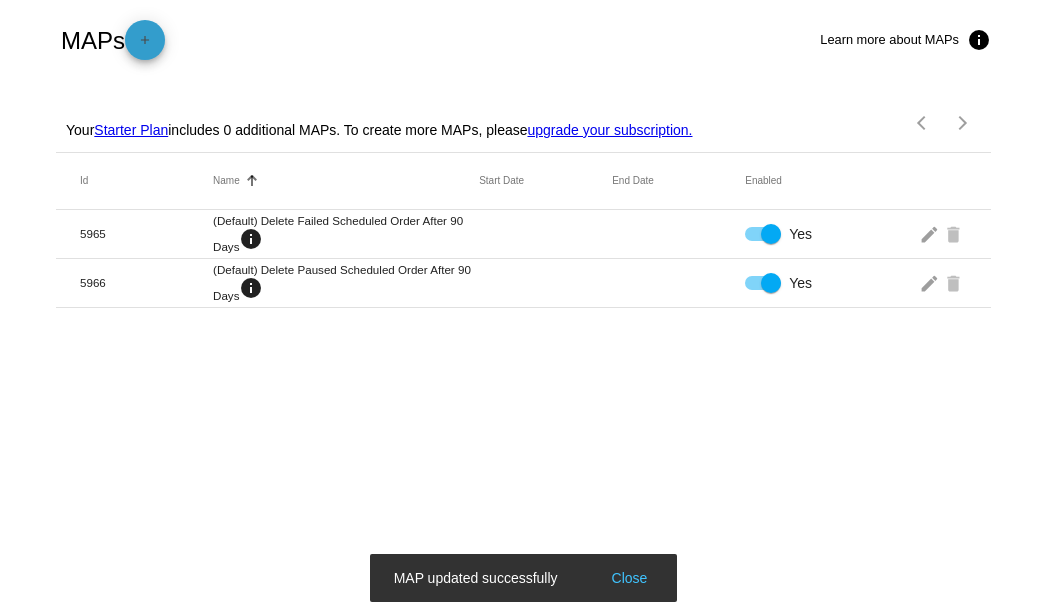 click on "add" 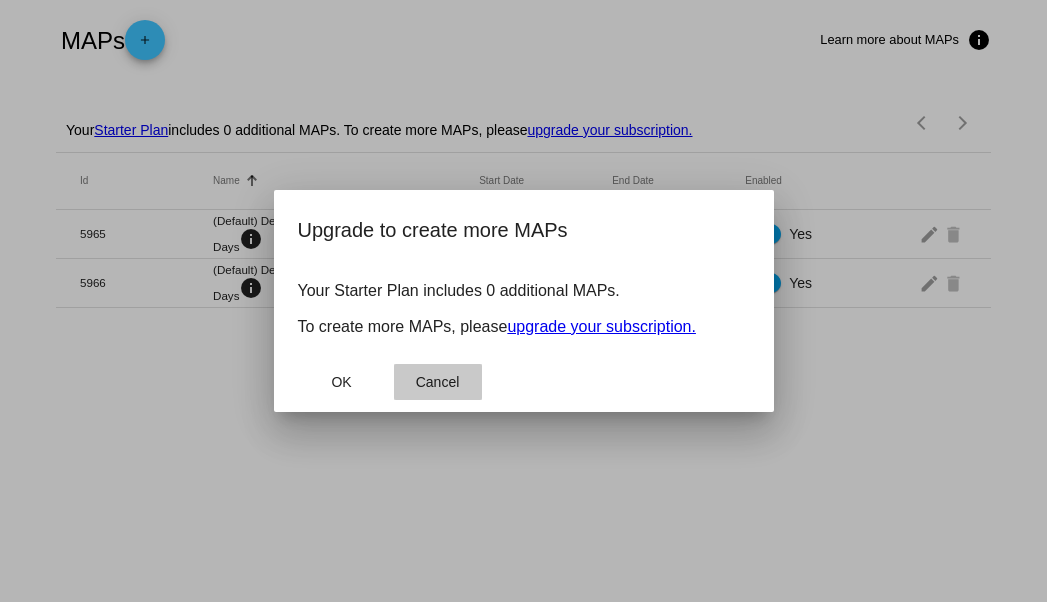 click on "Cancel" 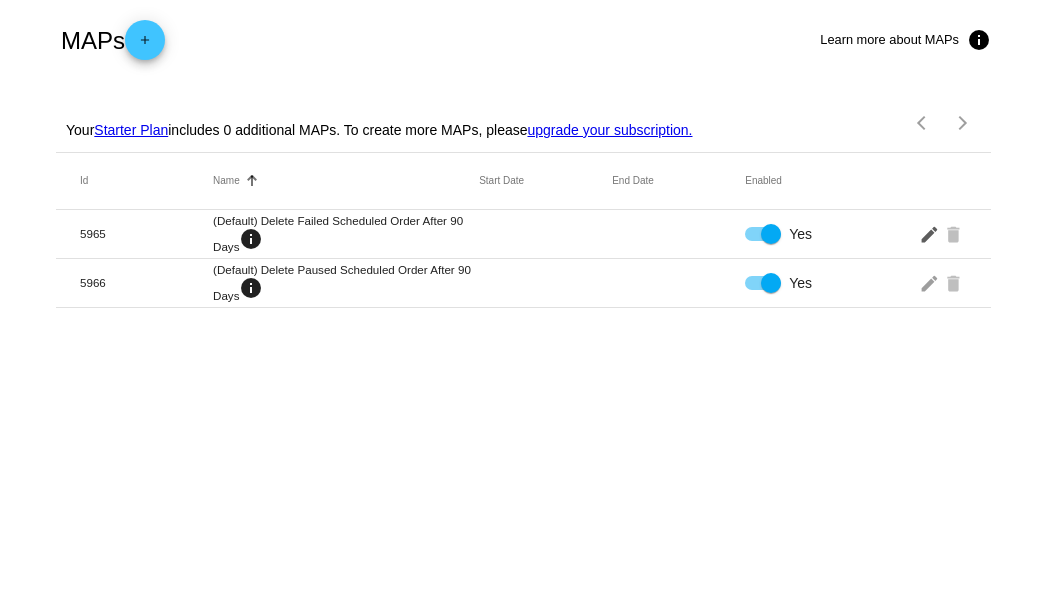 click on "edit" 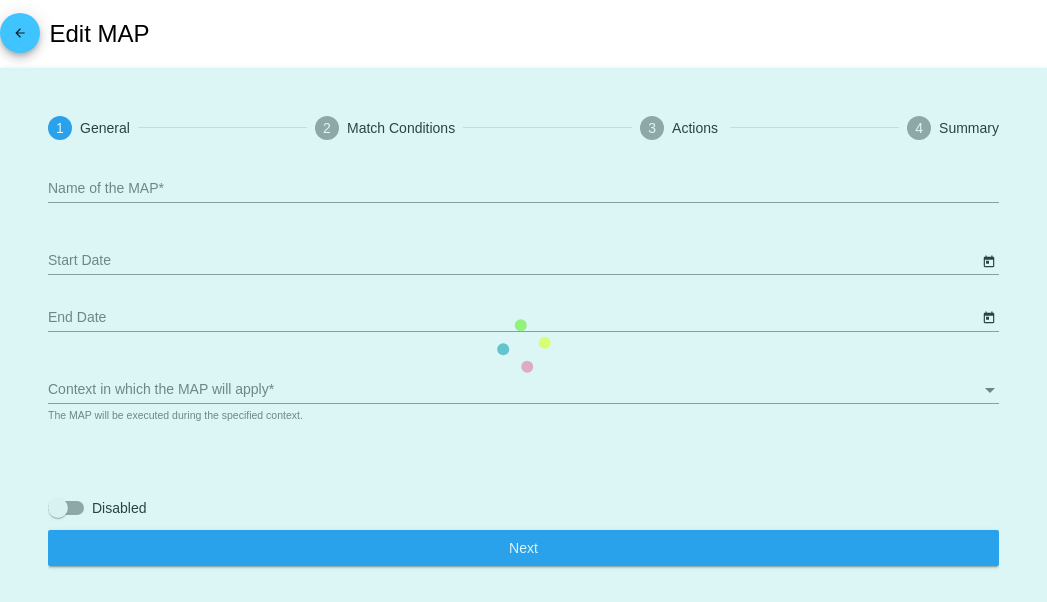 type on "(Default) Delete Failed Scheduled Order After 90 Days" 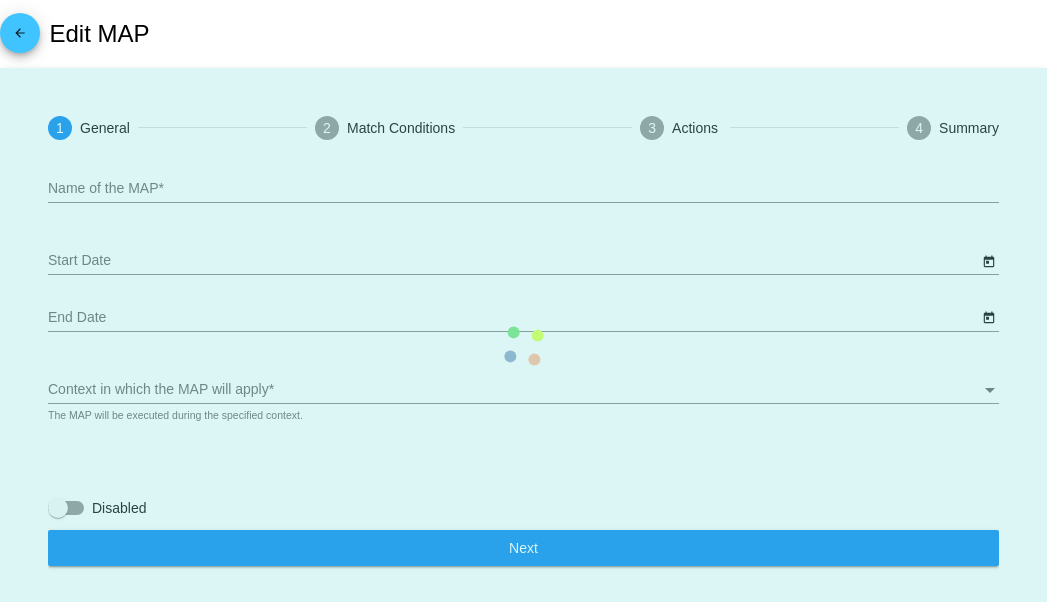 checkbox on "true" 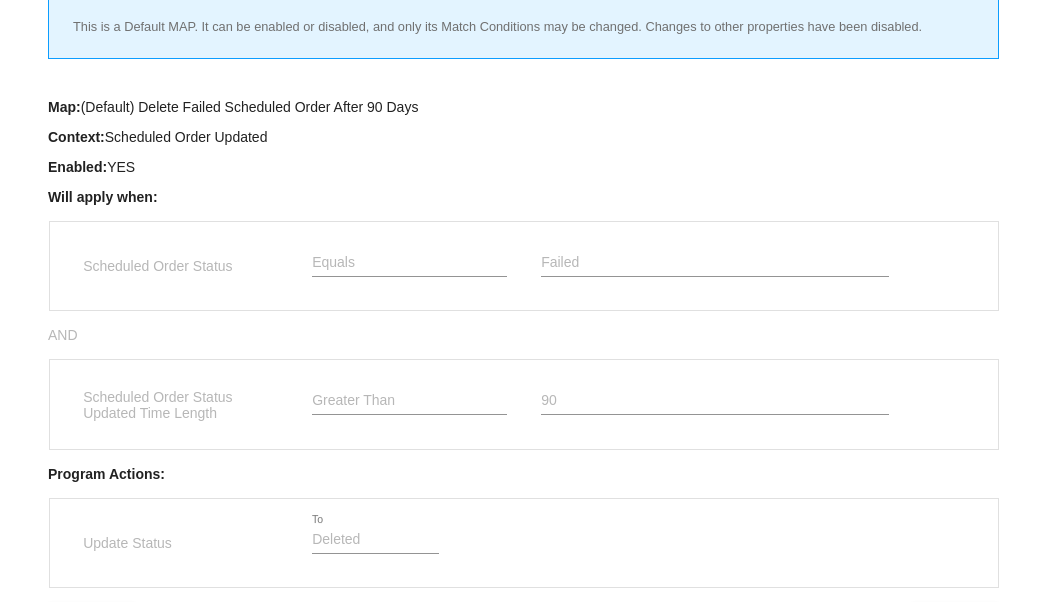 scroll, scrollTop: 301, scrollLeft: 0, axis: vertical 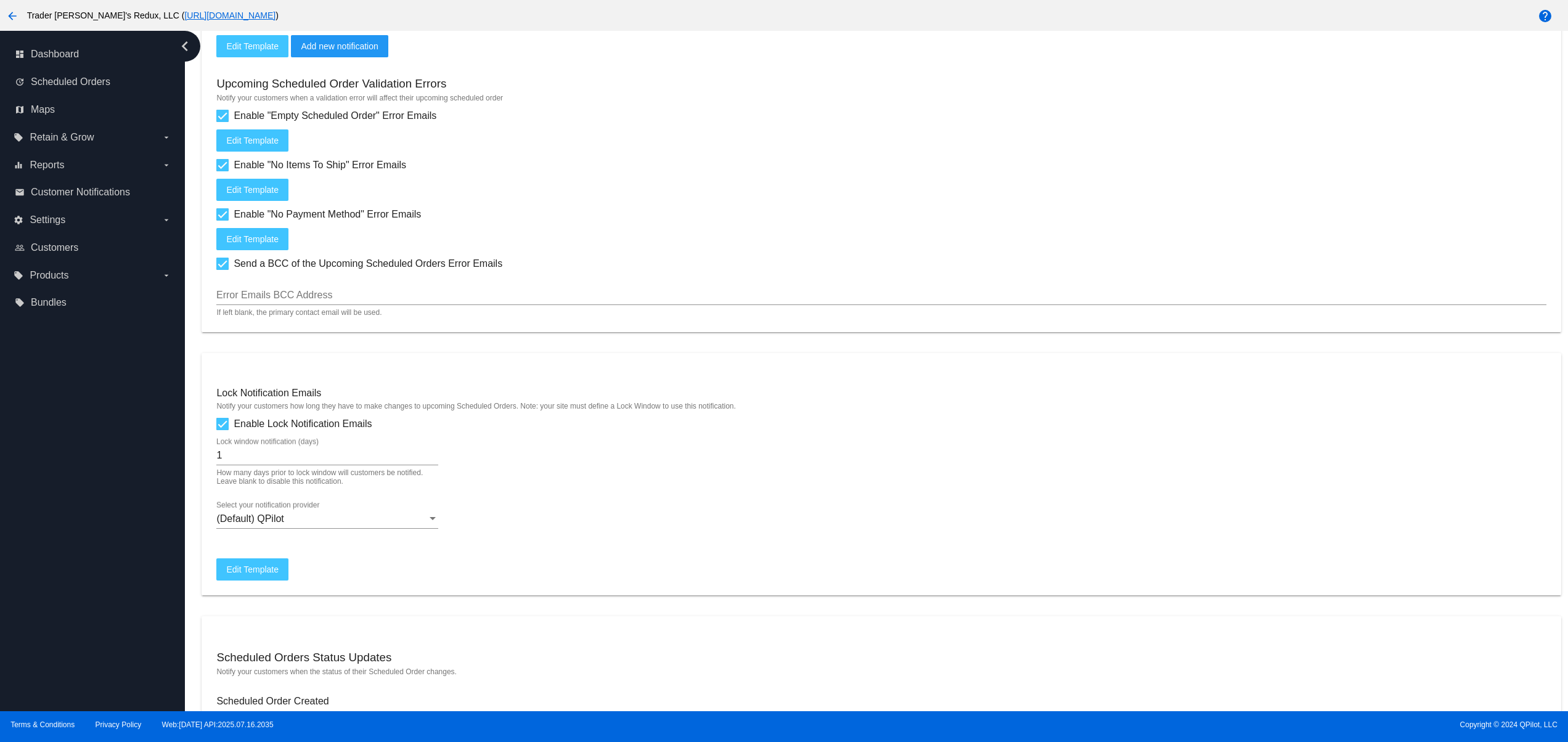 click on "https://tjclonenew.wpengine.com" at bounding box center (230, 15) 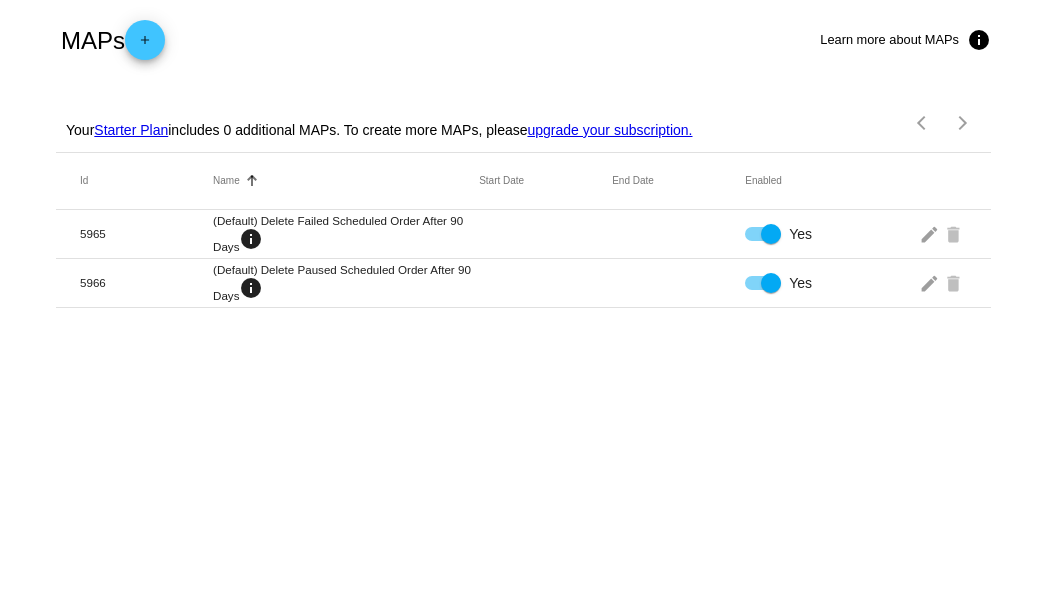 scroll, scrollTop: 0, scrollLeft: 0, axis: both 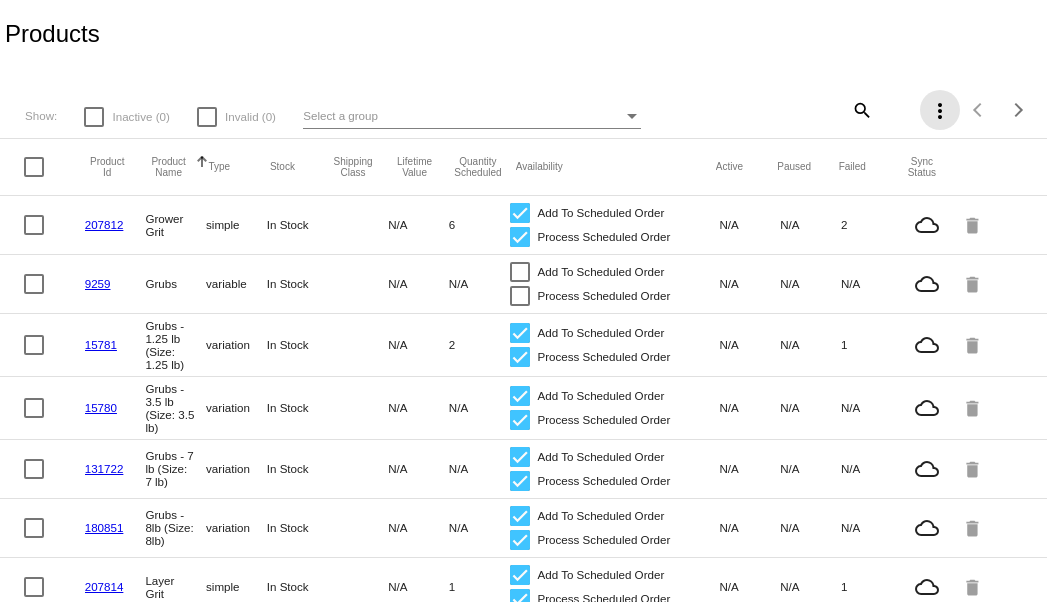 click on "more_vert" 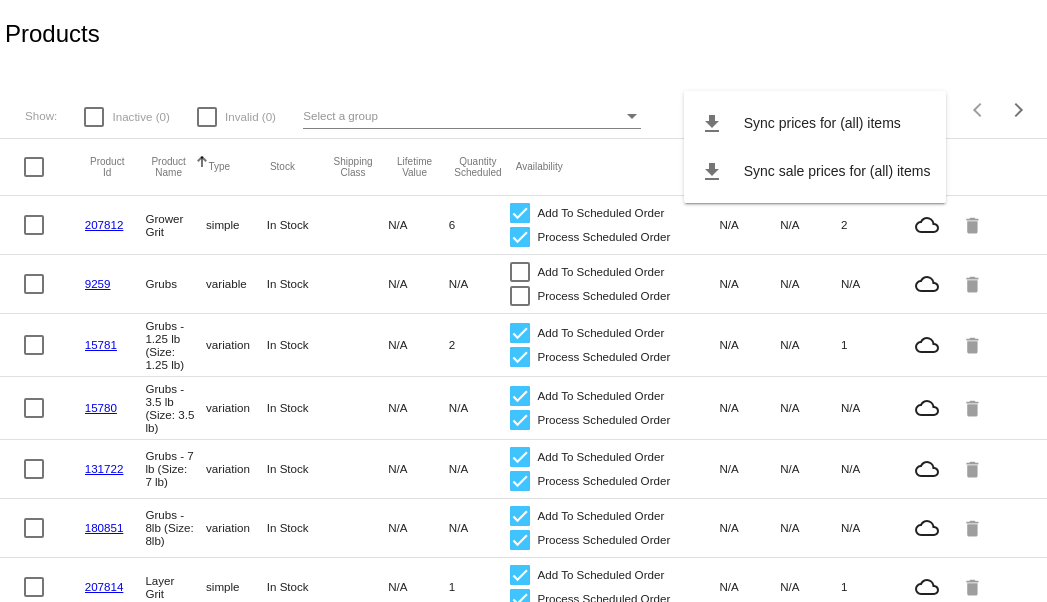click at bounding box center [523, 301] 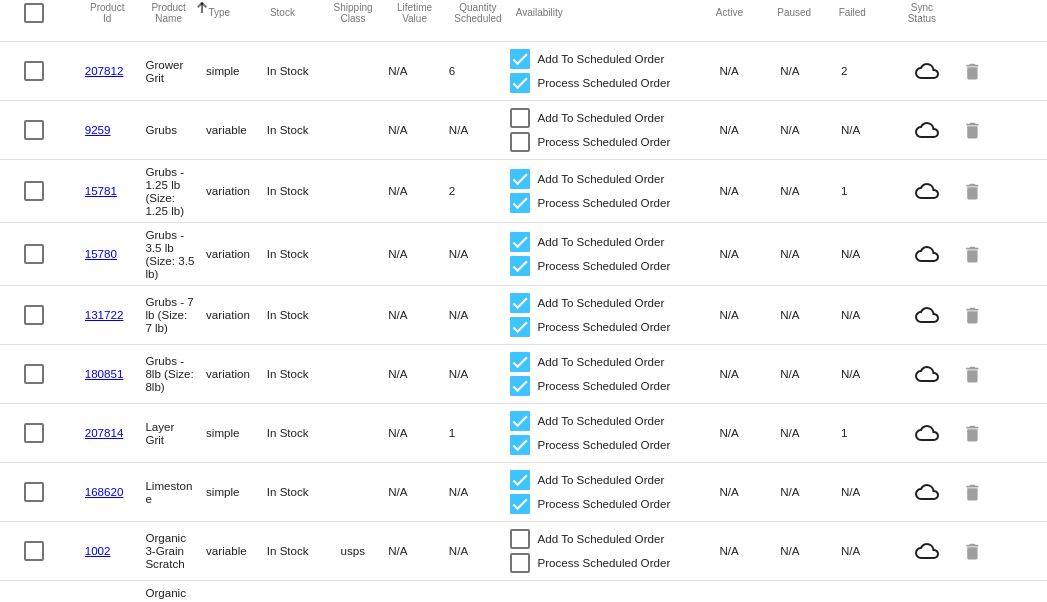 scroll, scrollTop: 182, scrollLeft: 0, axis: vertical 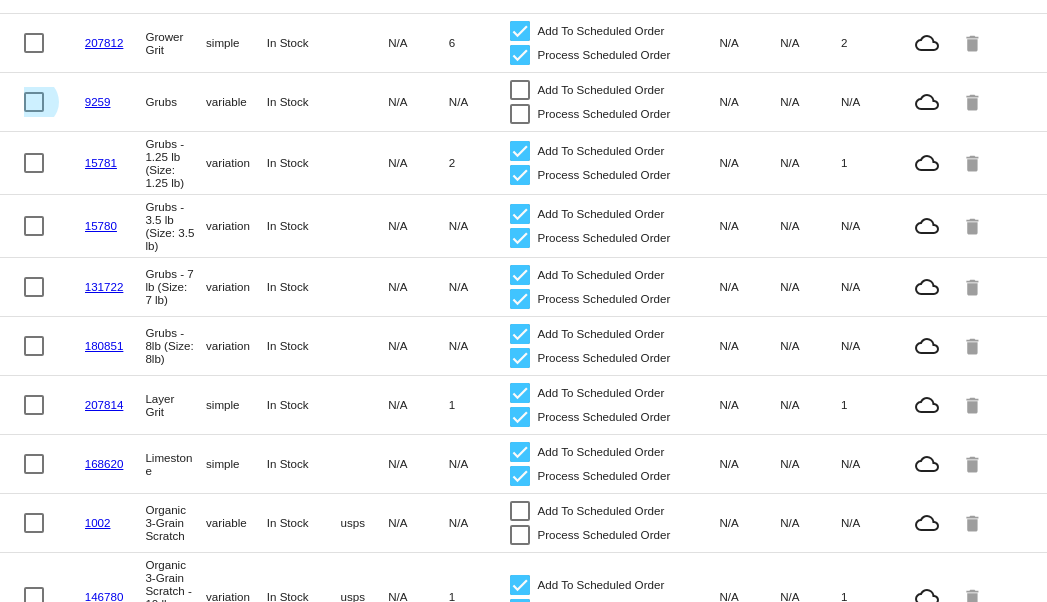 click at bounding box center (34, 102) 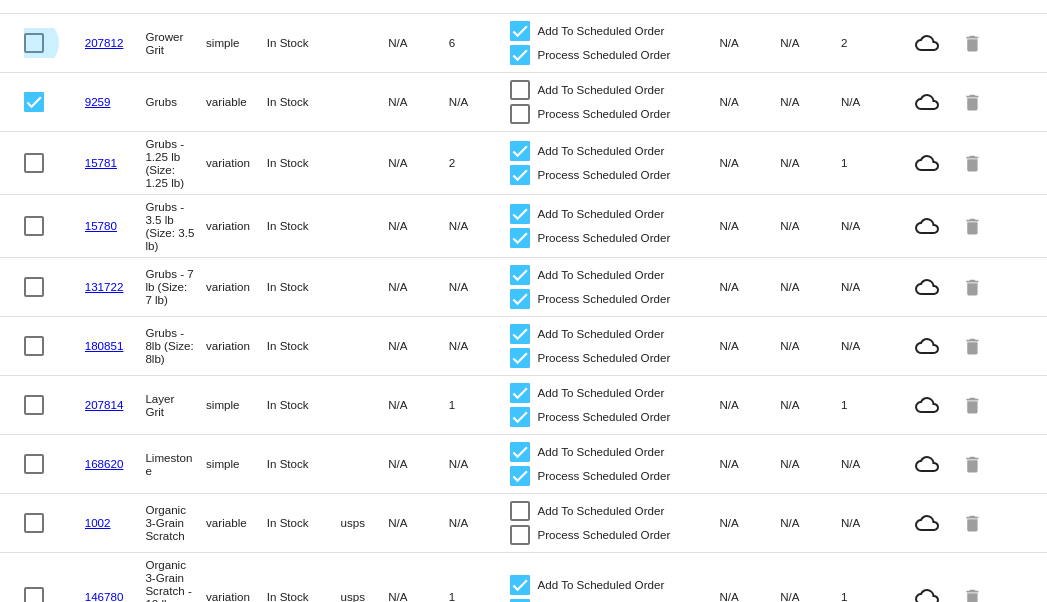 click at bounding box center (34, 43) 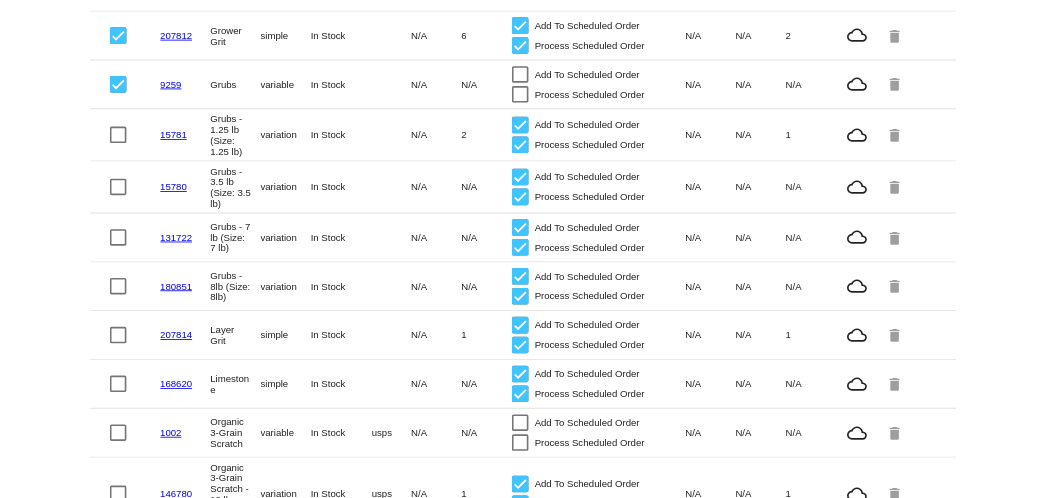 scroll, scrollTop: 0, scrollLeft: 0, axis: both 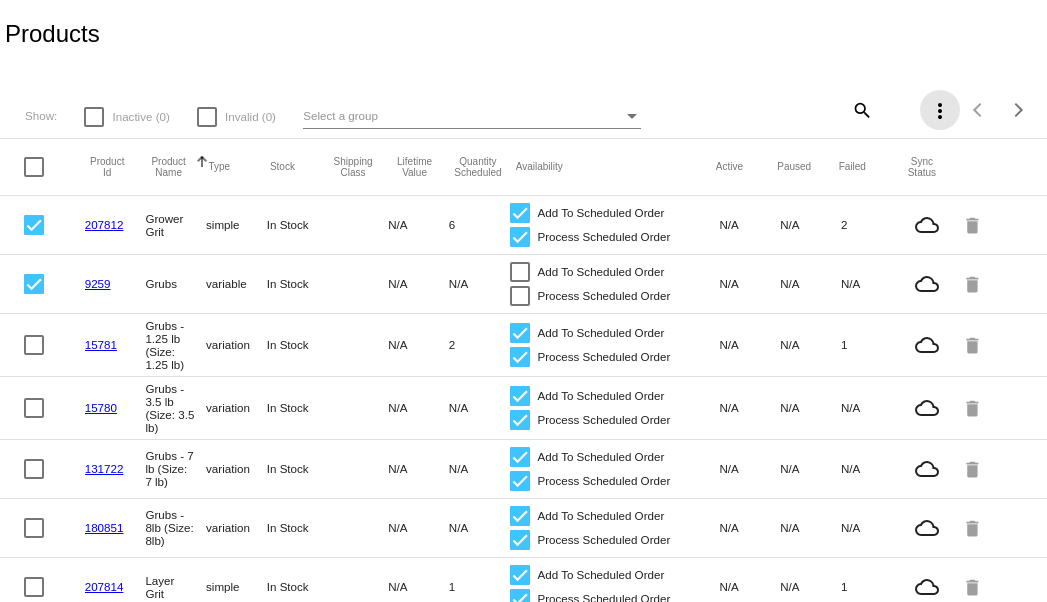 click on "more_vert" 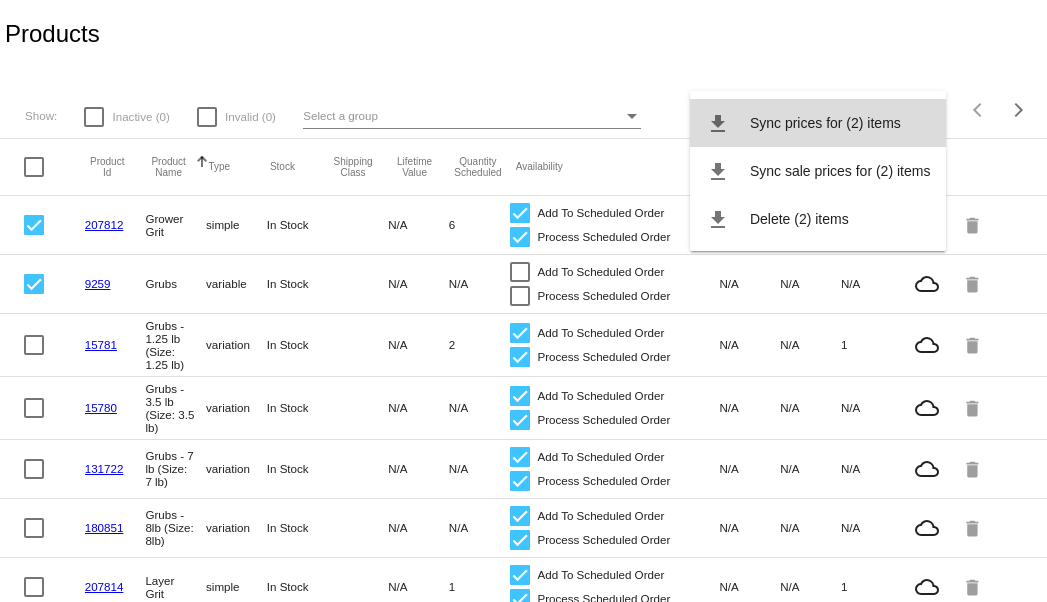 click on "Sync prices for (2) items" at bounding box center (825, 123) 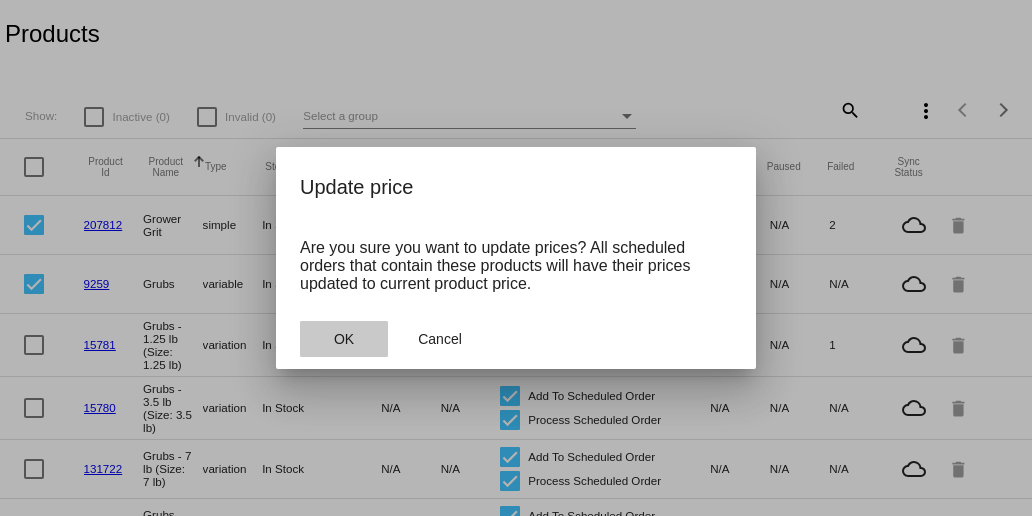 click on "OK" 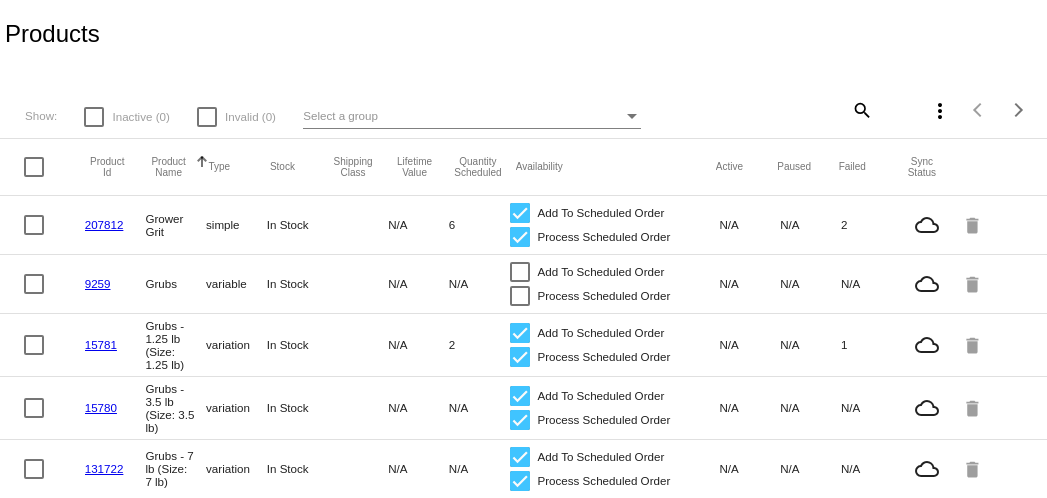 click on "Products" 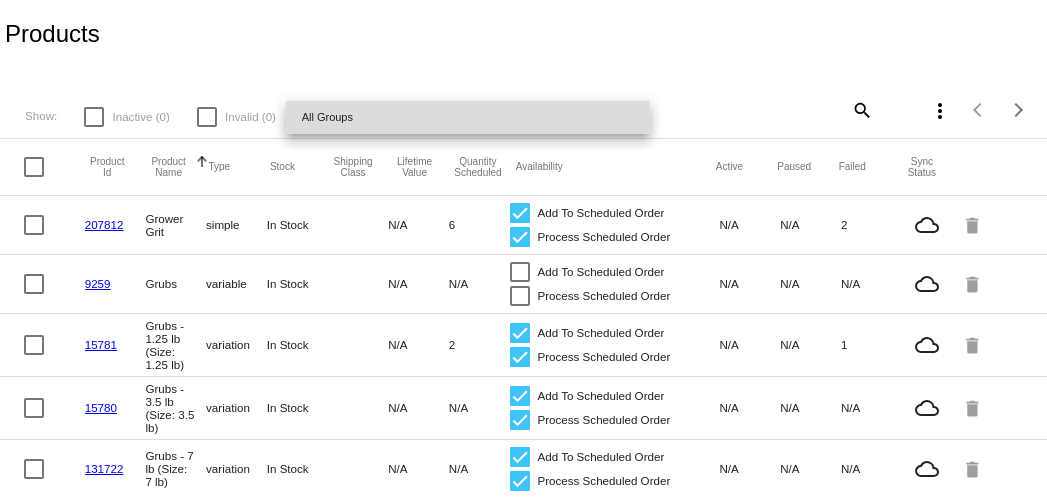 click on "All Groups" at bounding box center (468, 117) 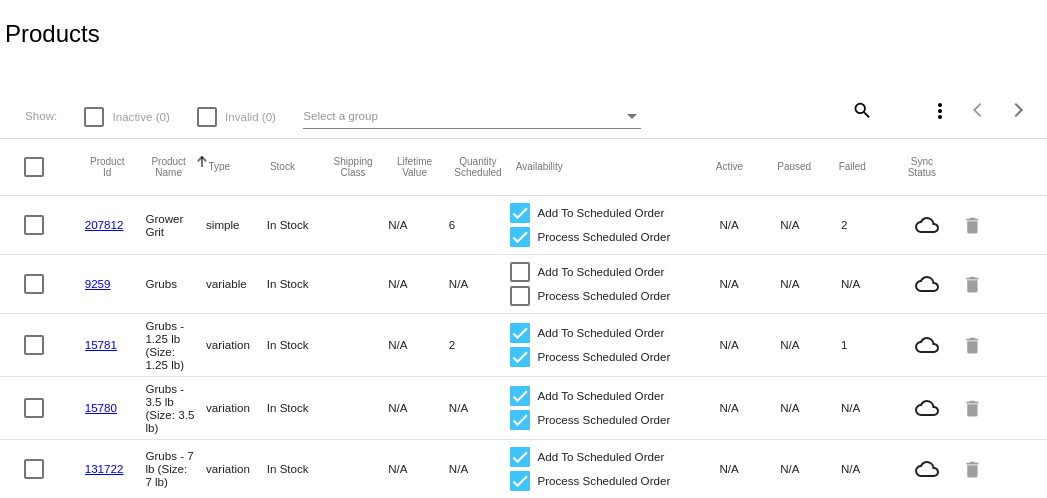 click on "Select a group" at bounding box center (462, 116) 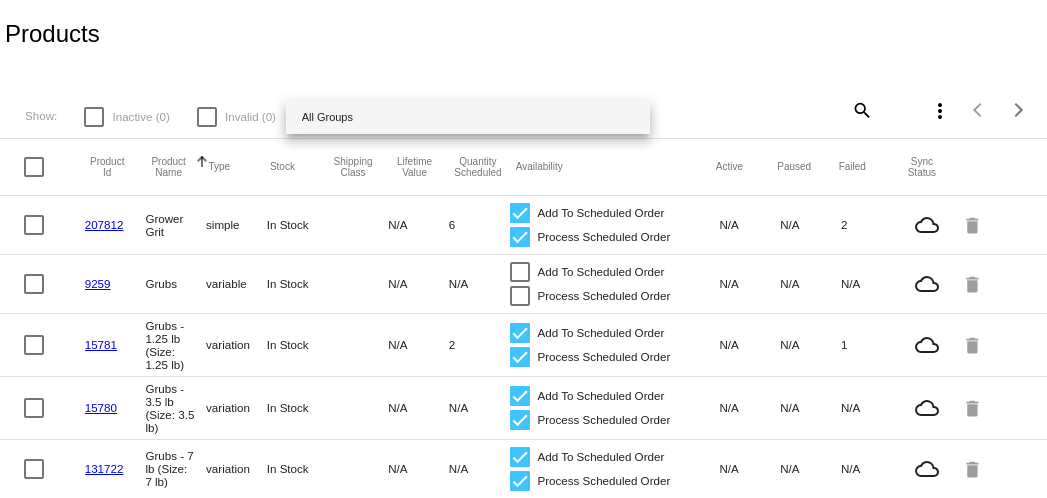 click at bounding box center (523, 249) 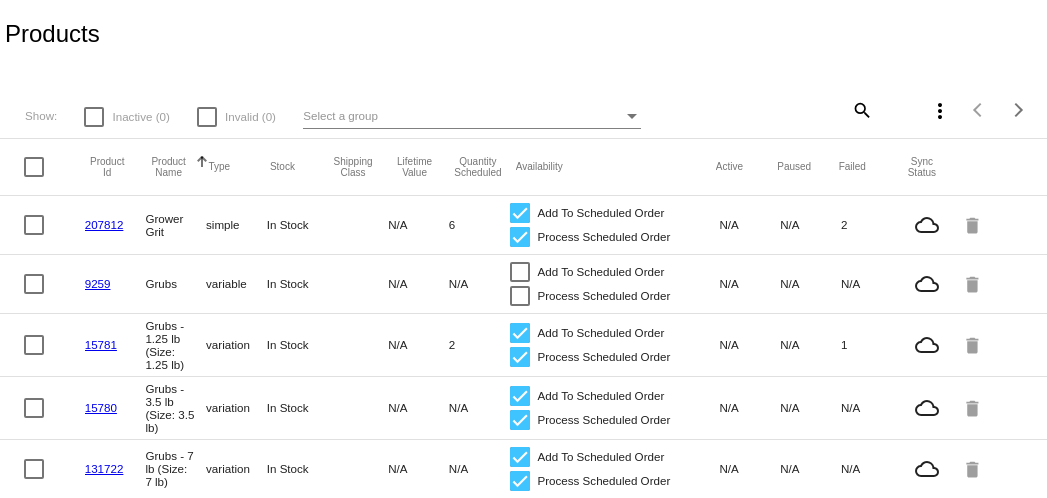 drag, startPoint x: 138, startPoint y: 219, endPoint x: 168, endPoint y: 236, distance: 34.48188 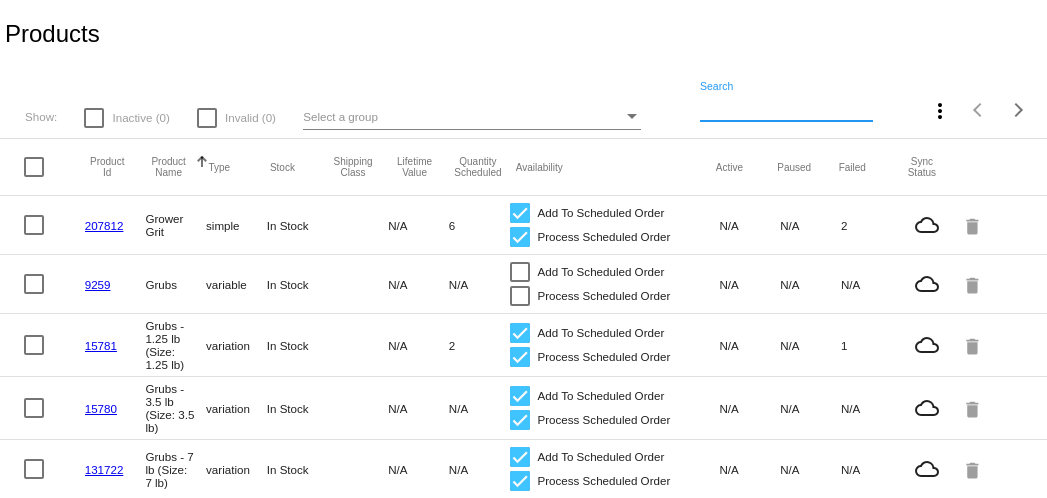 click on "Search" at bounding box center [787, 107] 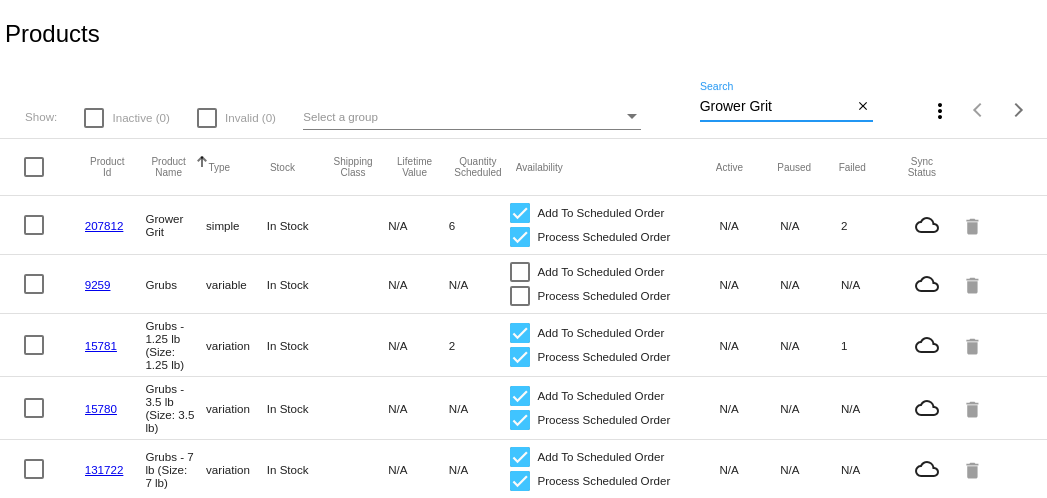type on "Grower Grit" 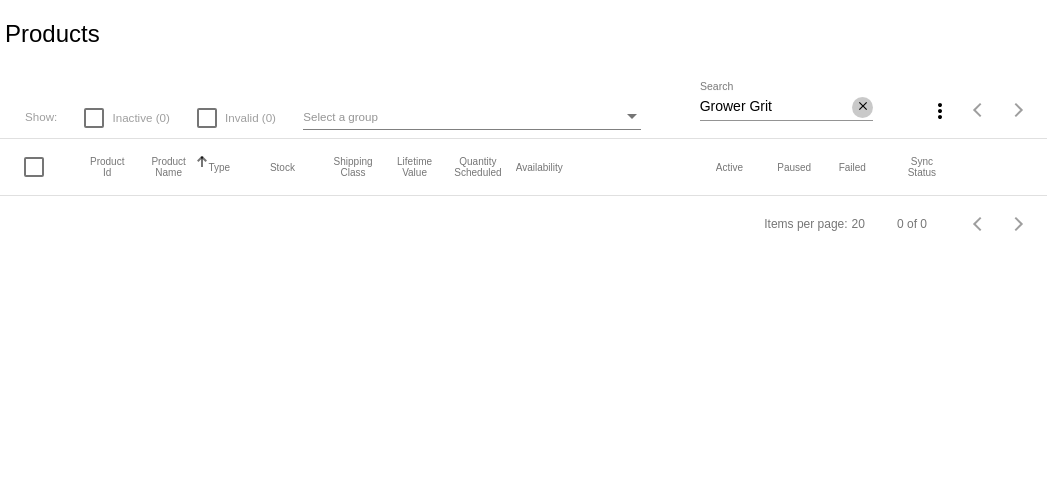 click on "close" 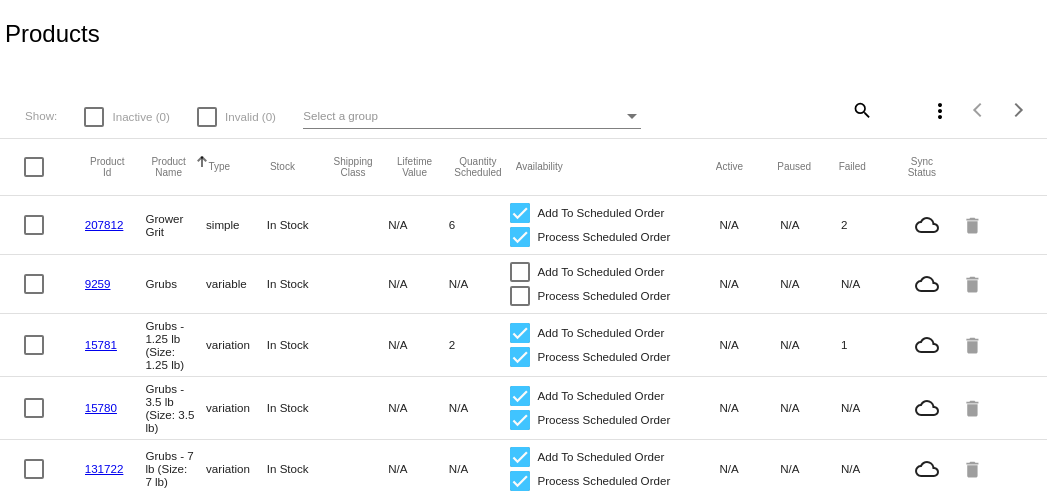 click on "search" 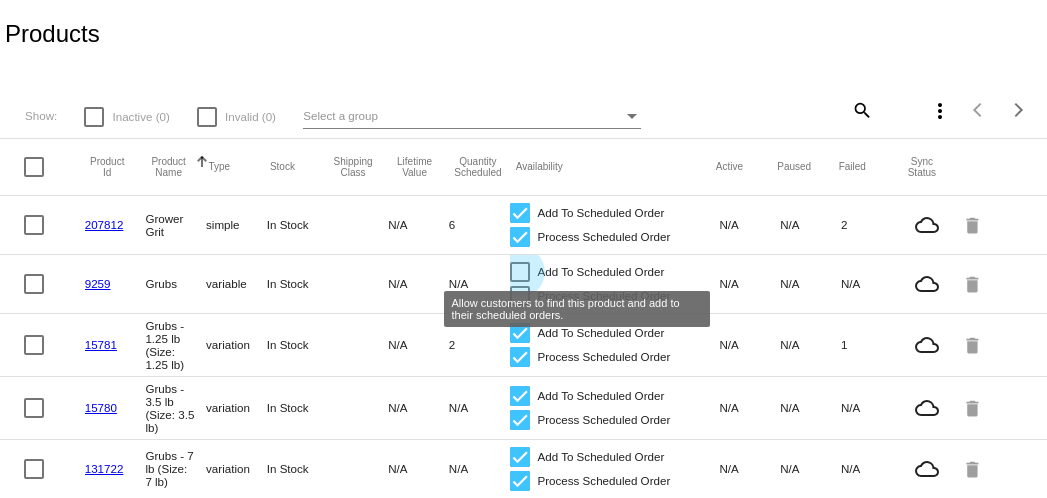 click at bounding box center [520, 272] 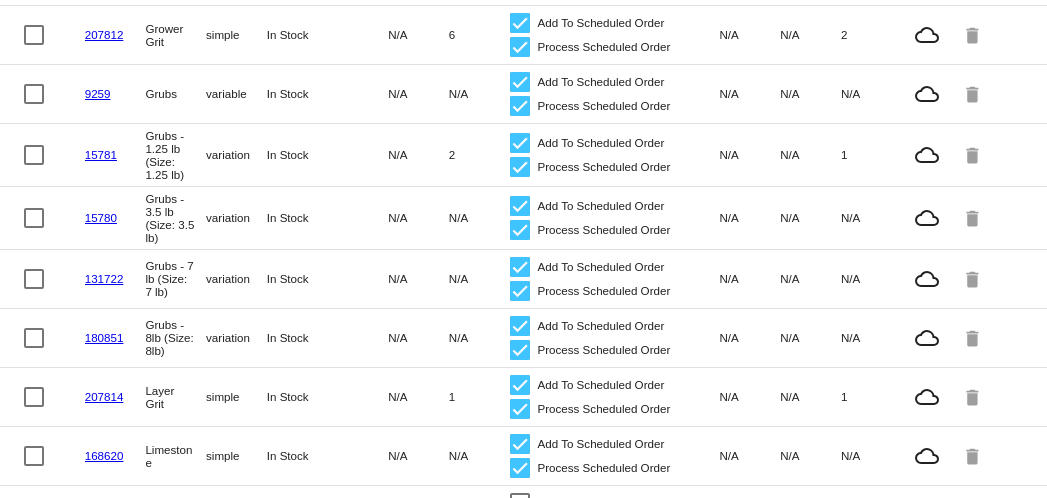 scroll, scrollTop: 0, scrollLeft: 0, axis: both 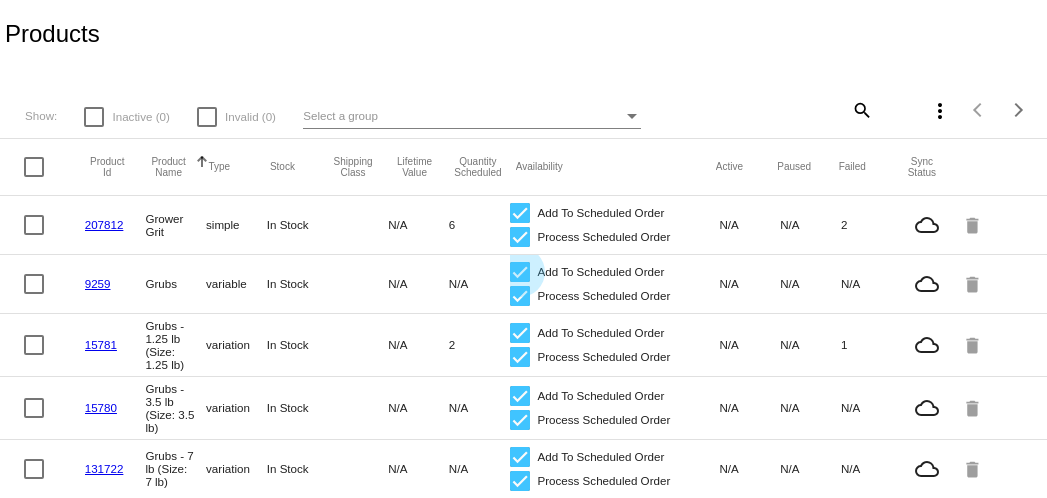 click at bounding box center [520, 272] 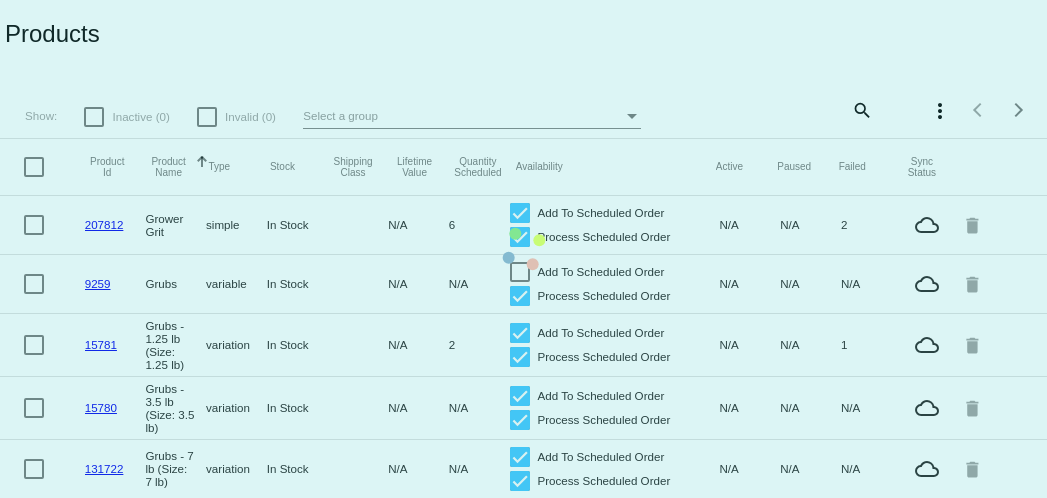 click on "Product Id   Product Name   Sorted by ProductName ascending  Type   Stock   Shipping Class   Lifetime Value   Quantity Scheduled
Availability   Active   Paused   Failed   Sync Status
207812
Grower Grit simple In Stock
N/A
6
Add To Scheduled Order
Process Scheduled Order
N/A
N/A
2
cloud_queue
delete
9259
Grubs variable In Stock
N/A
N/A
Add To Scheduled Order
Process Scheduled Order
N/A
N/A
N/A
cloud_queue
delete" 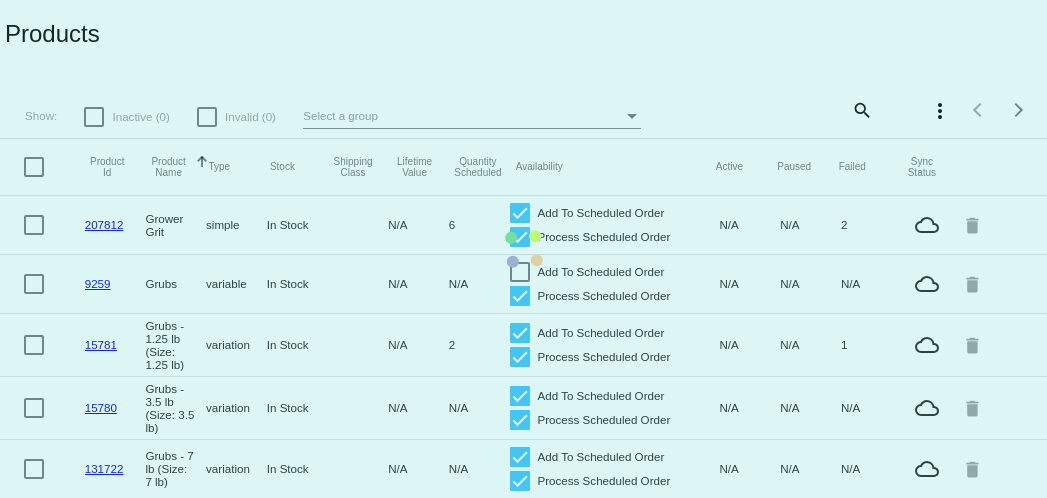 click on "Product Id   Product Name   Sorted by ProductName ascending  Type   Stock   Shipping Class   Lifetime Value   Quantity Scheduled
Availability   Active   Paused   Failed   Sync Status
207812
Grower Grit simple In Stock
N/A
6
Add To Scheduled Order
Process Scheduled Order
N/A
N/A
2
cloud_queue
delete
9259
Grubs variable In Stock
N/A
N/A
Add To Scheduled Order
Process Scheduled Order
N/A
N/A
N/A
cloud_queue
delete" 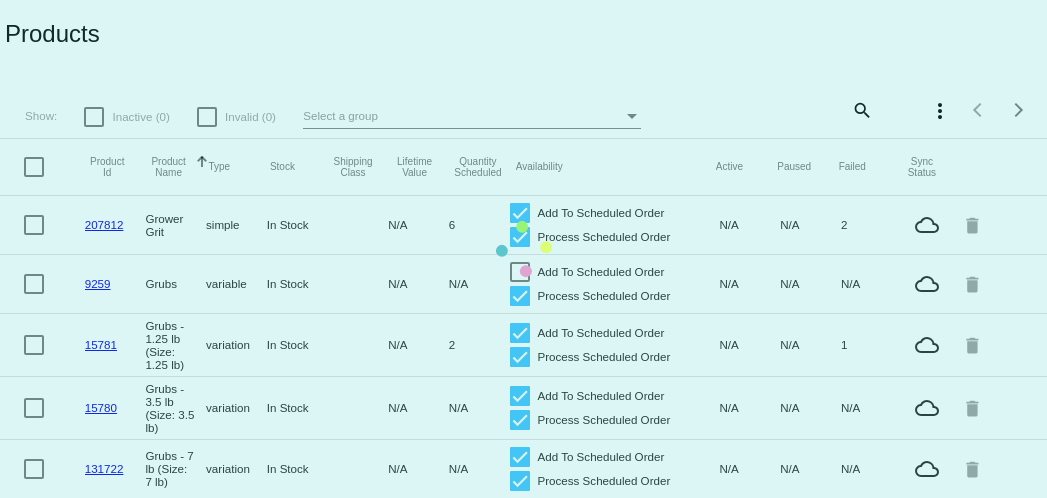 click on "Product Id   Product Name   Sorted by ProductName ascending  Type   Stock   Shipping Class   Lifetime Value   Quantity Scheduled
Availability   Active   Paused   Failed   Sync Status
207812
Grower Grit simple In Stock
N/A
6
Add To Scheduled Order
Process Scheduled Order
N/A
N/A
2
cloud_queue
delete
9259
Grubs variable In Stock
N/A
N/A
Add To Scheduled Order
Process Scheduled Order
N/A
N/A
N/A
cloud_queue
delete" 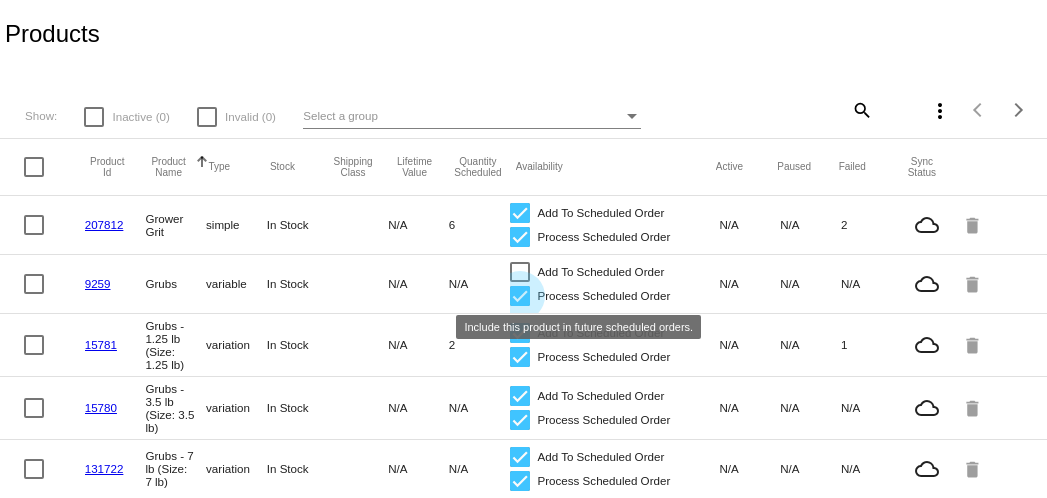 click at bounding box center [520, 296] 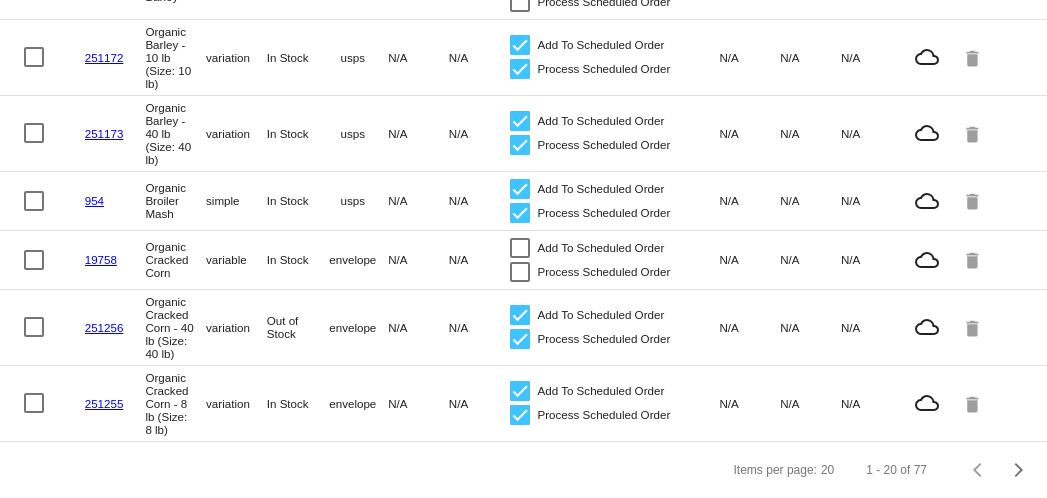 scroll, scrollTop: 1190, scrollLeft: 0, axis: vertical 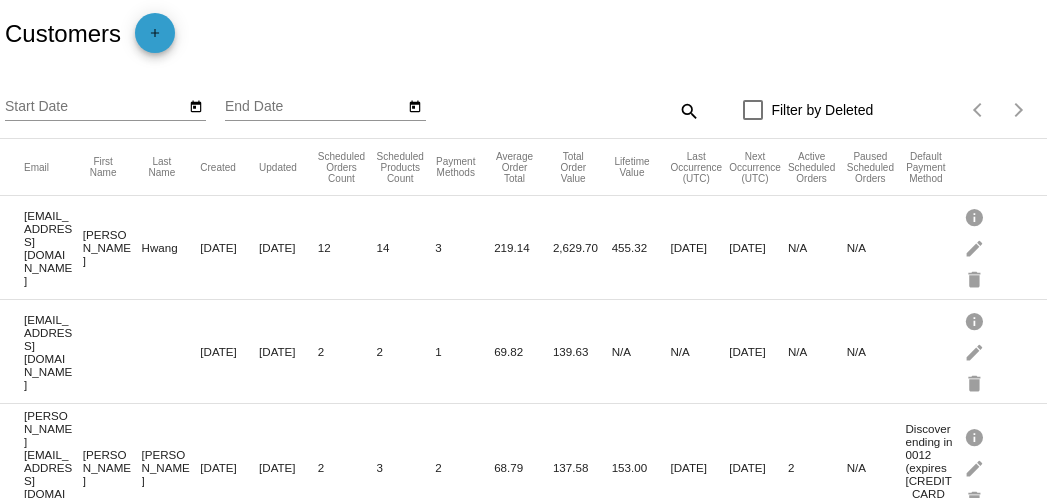 click on "add" 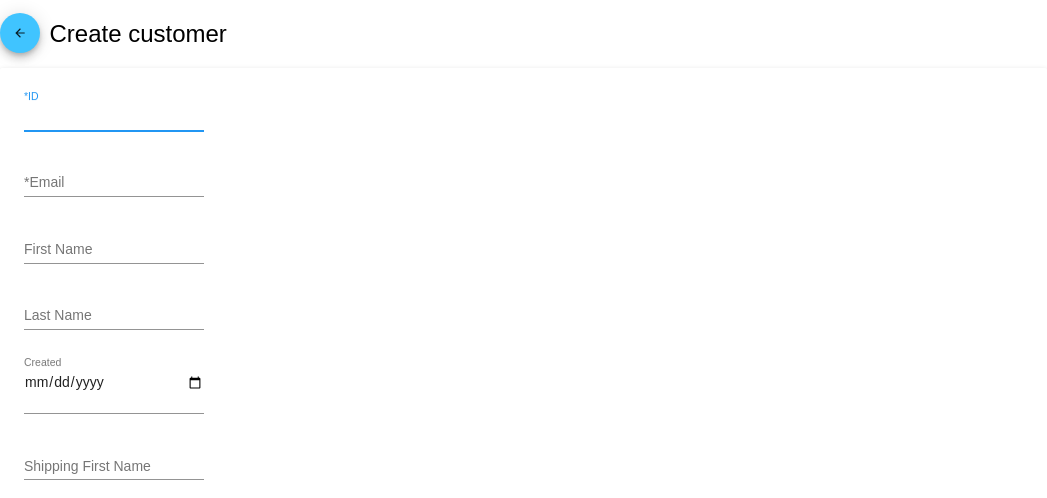 click on "*ID" at bounding box center (114, 117) 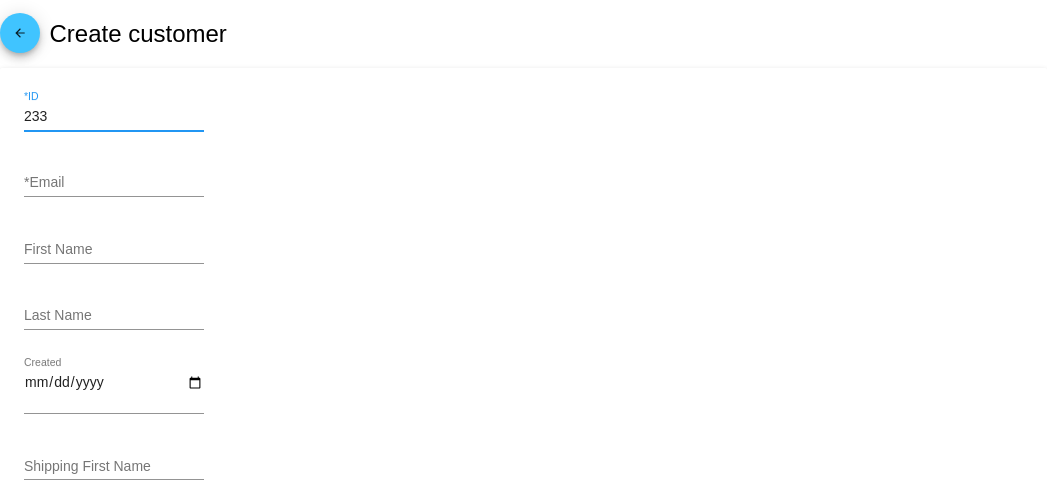 type on "233" 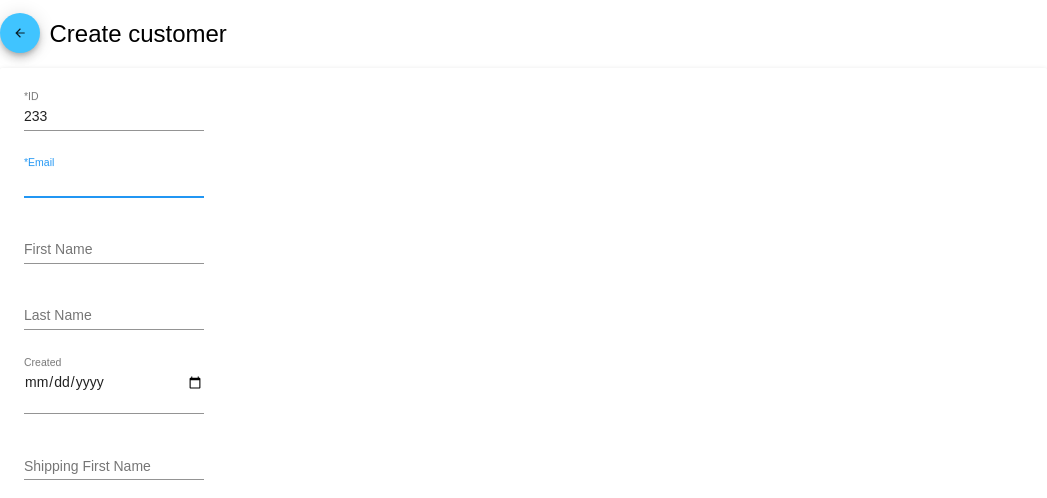 click on "*Email" at bounding box center [114, 183] 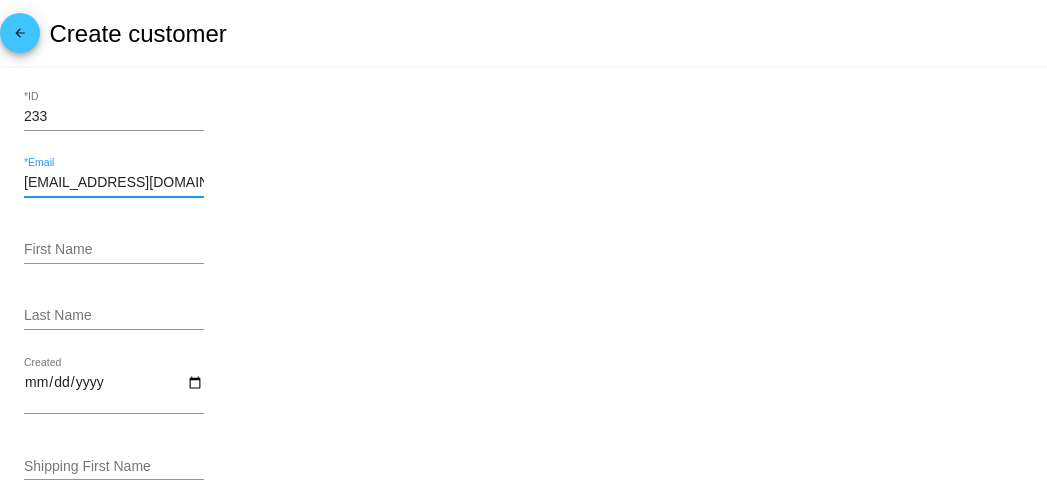 click on "svitglu@gmail.com" at bounding box center (114, 183) 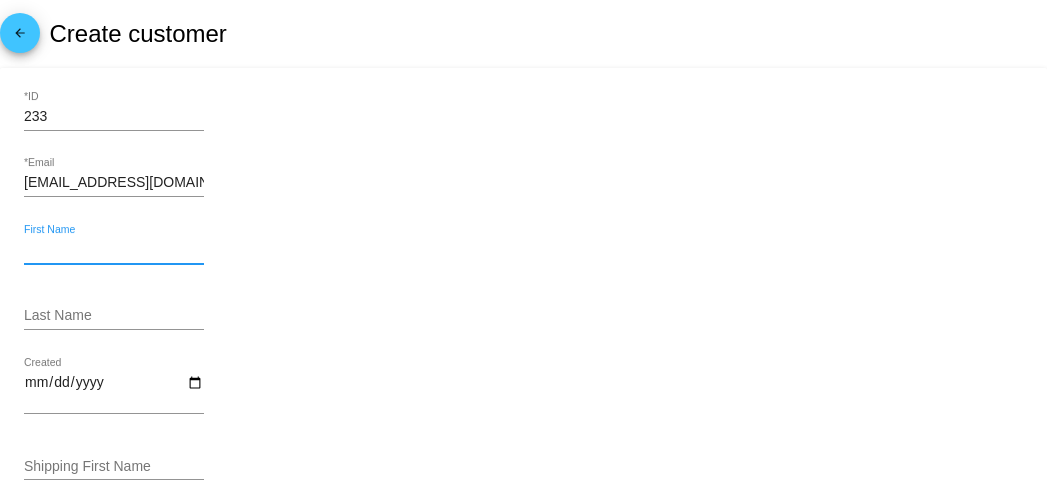click on "First Name" at bounding box center [114, 250] 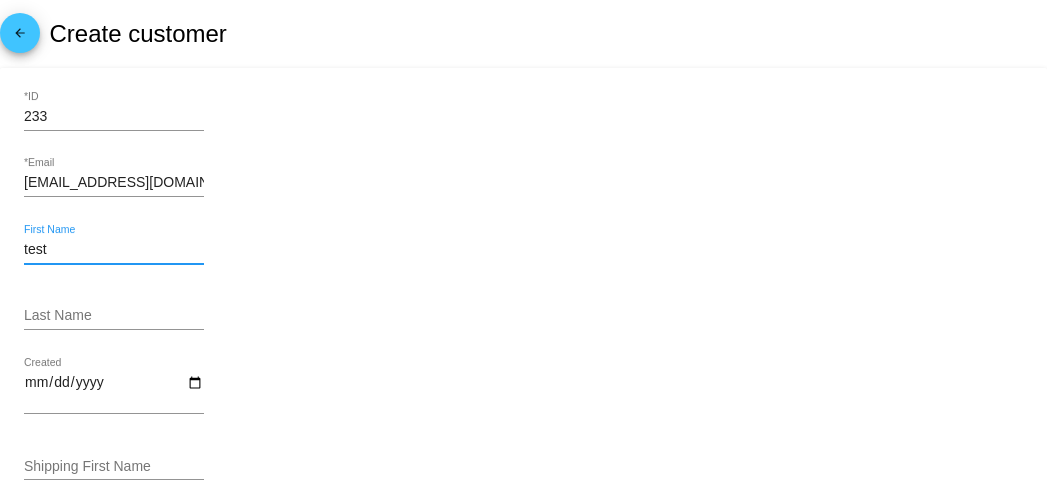 type on "test" 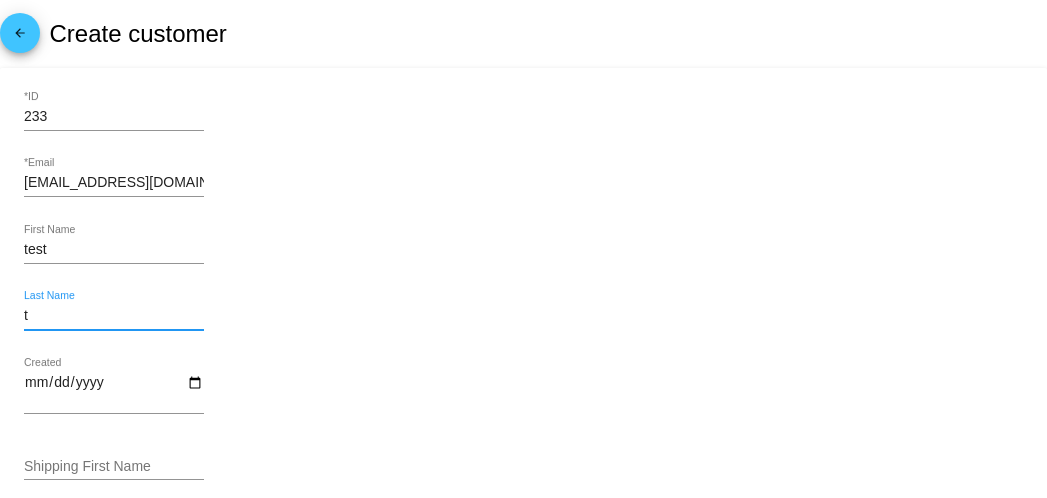 click on "t" at bounding box center (114, 316) 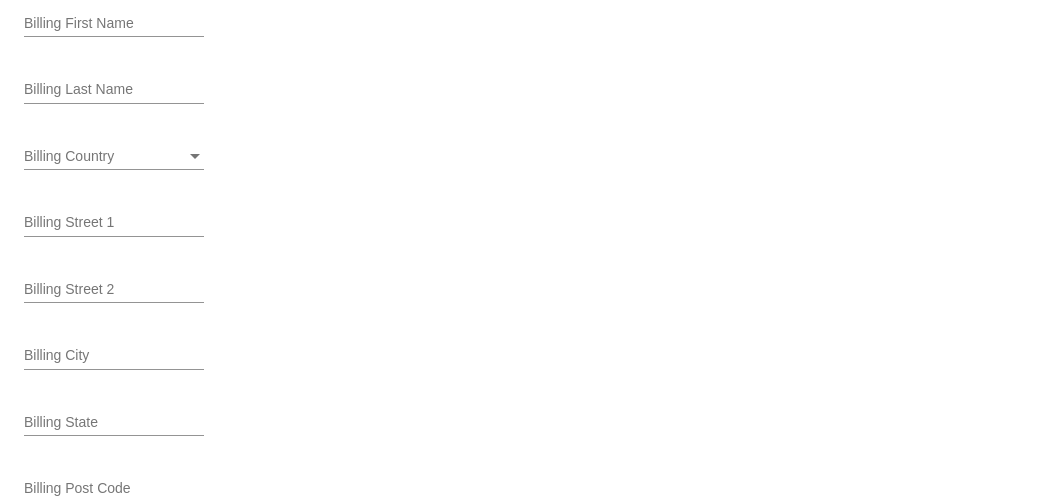 scroll, scrollTop: 1075, scrollLeft: 0, axis: vertical 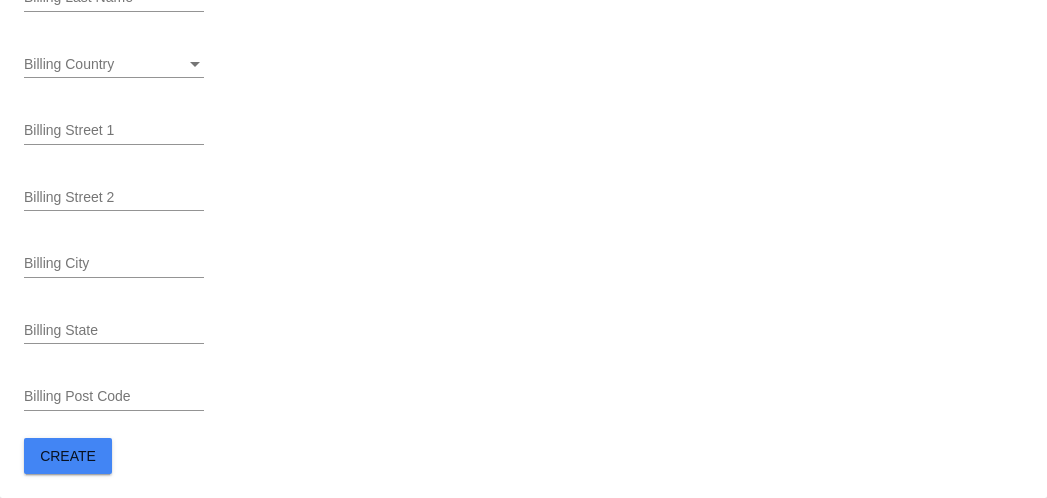type on "test" 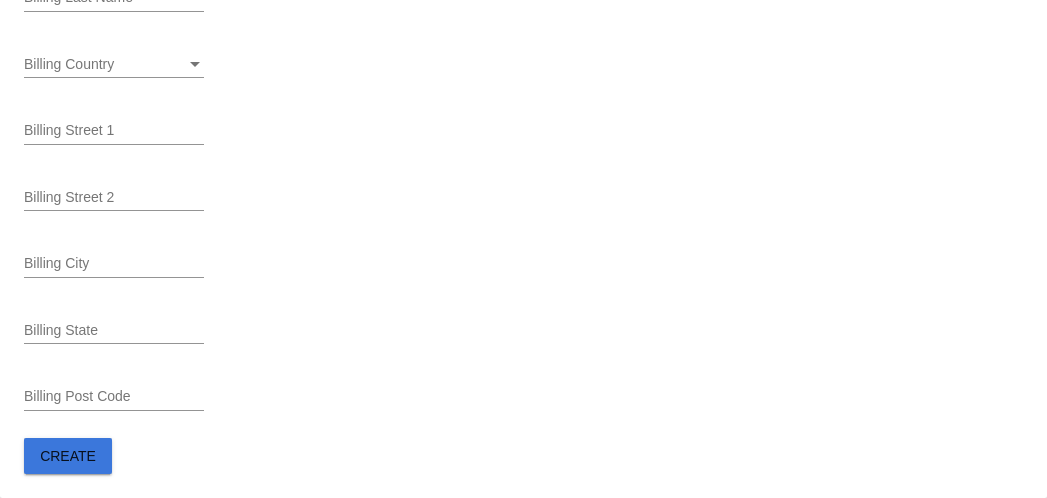 click on "Create" 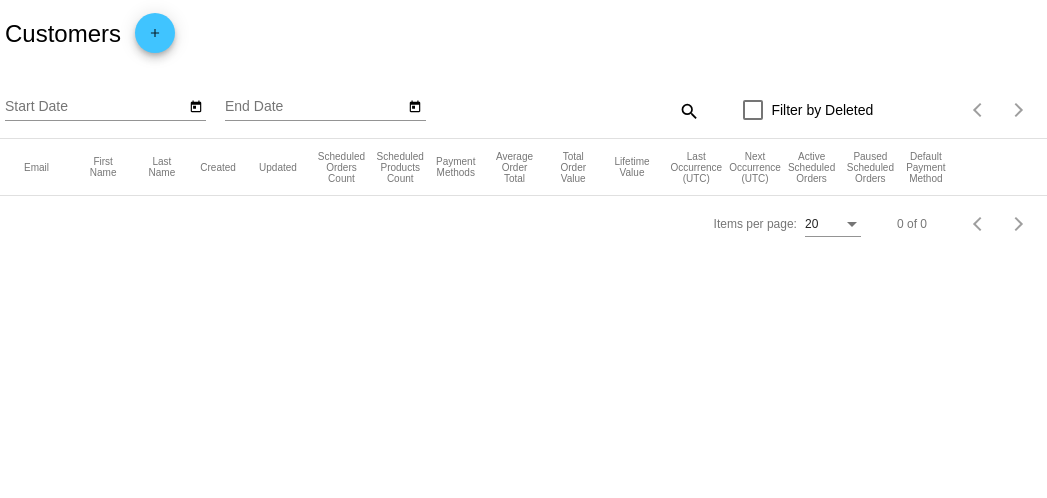 scroll, scrollTop: 0, scrollLeft: 0, axis: both 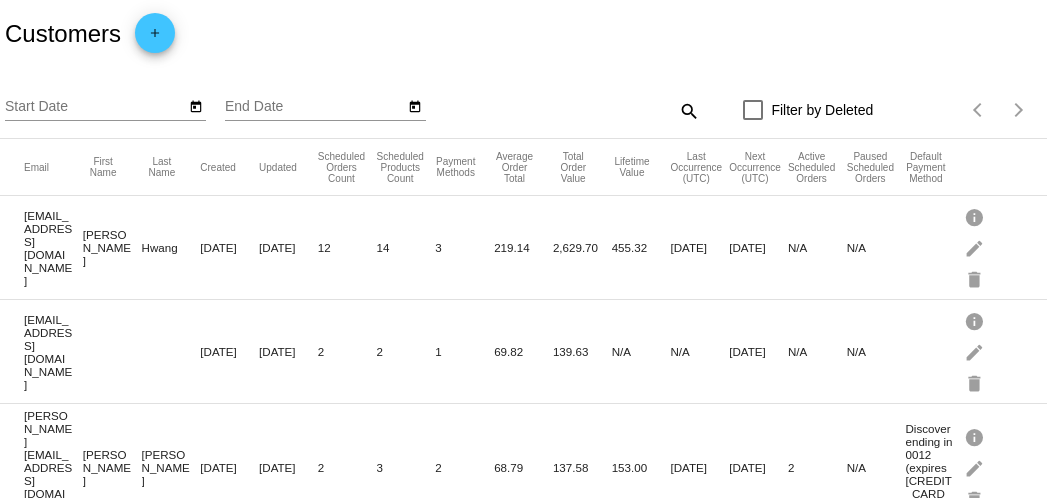 drag, startPoint x: 4, startPoint y: 171, endPoint x: 150, endPoint y: 197, distance: 148.297 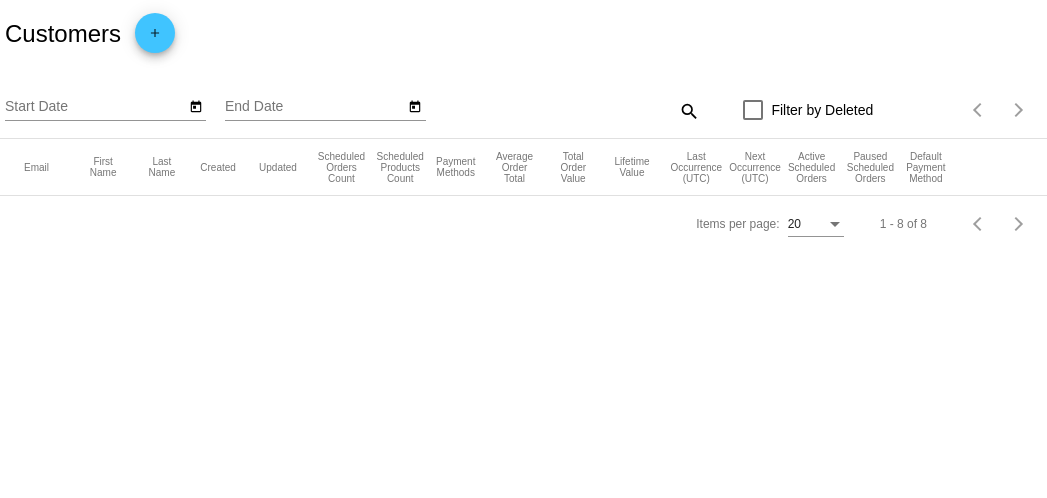scroll, scrollTop: 0, scrollLeft: 0, axis: both 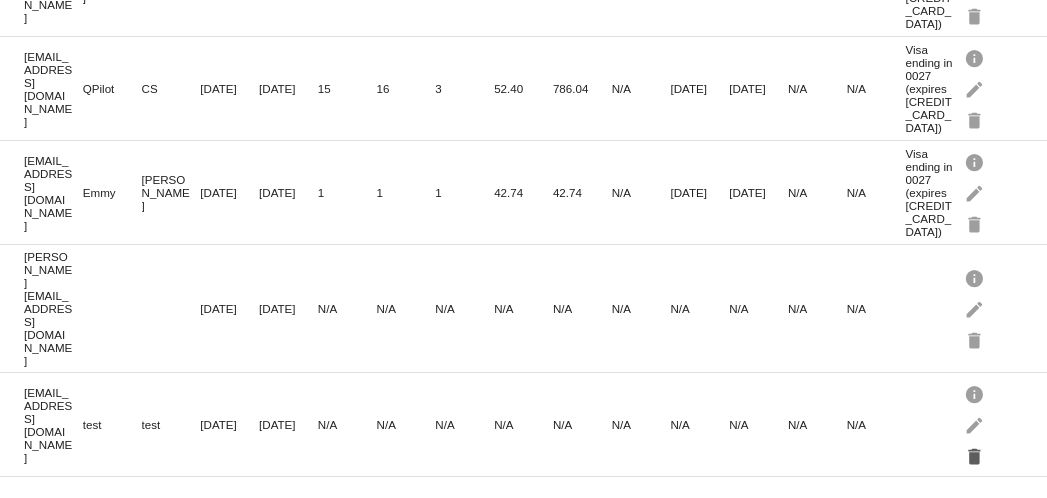 click on "delete" 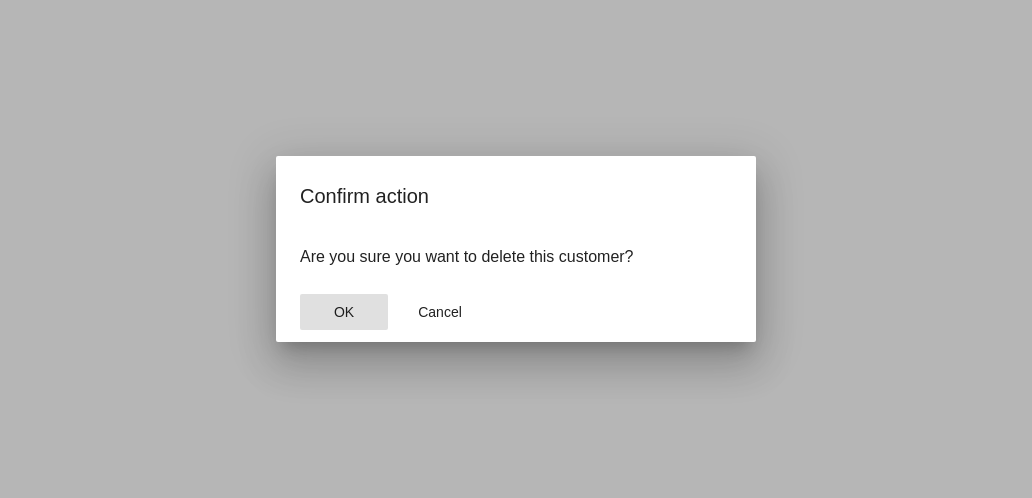 click on "OK" 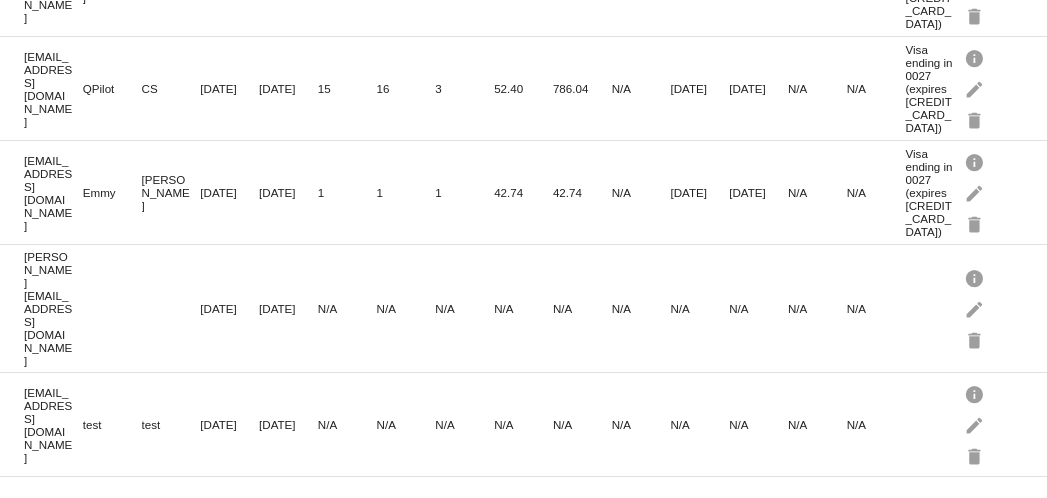 scroll, scrollTop: 496, scrollLeft: 0, axis: vertical 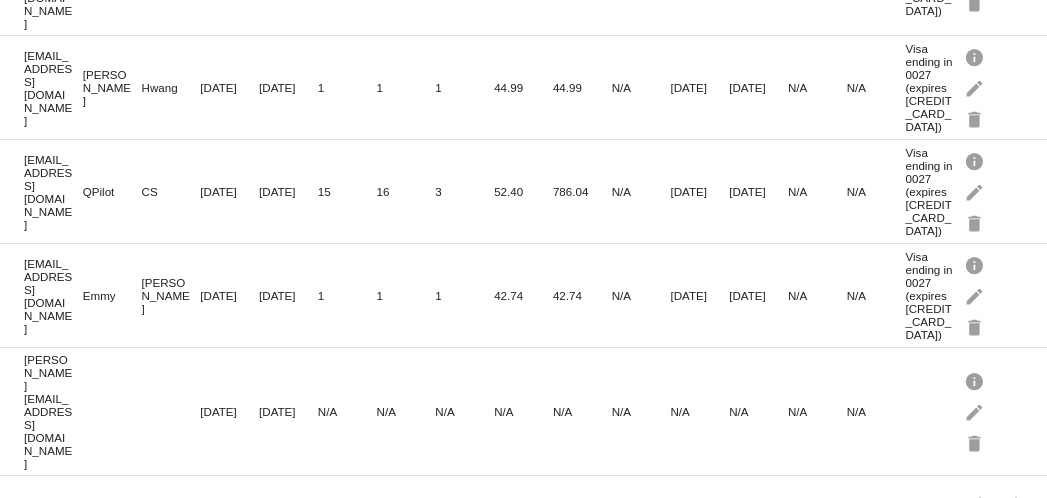 click on "amyhwang1218@gmail.com  Amy  Hwang  Dec 10, 2024  Dec 10, 2024  1  1  1  44.99  44.99  N/A  Dec 18, 2024  Dec 18, 2024  N/A  N/A  Visa ending in 0027 (expires 01/25)
info
edit
delete" 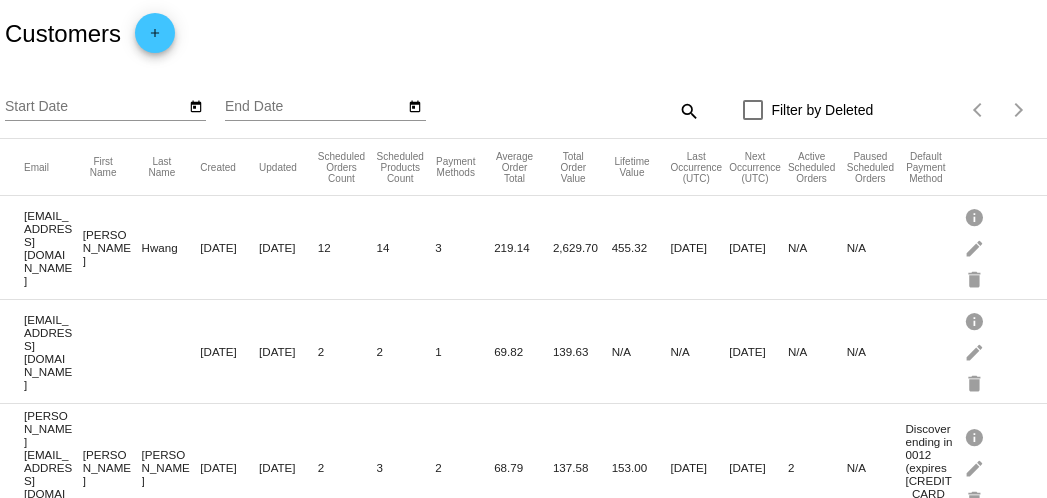 scroll, scrollTop: 0, scrollLeft: 0, axis: both 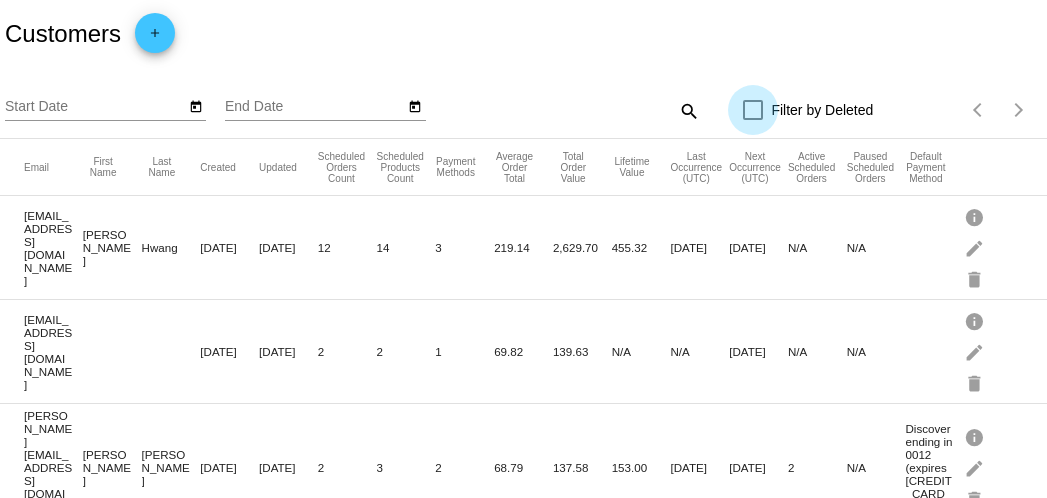 click at bounding box center [753, 110] 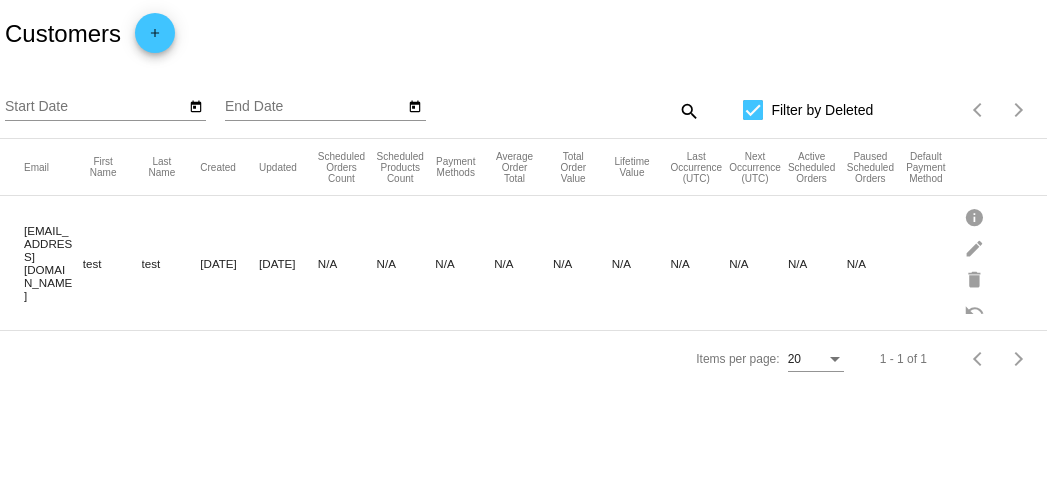 drag, startPoint x: 985, startPoint y: 1, endPoint x: 995, endPoint y: 29, distance: 29.732138 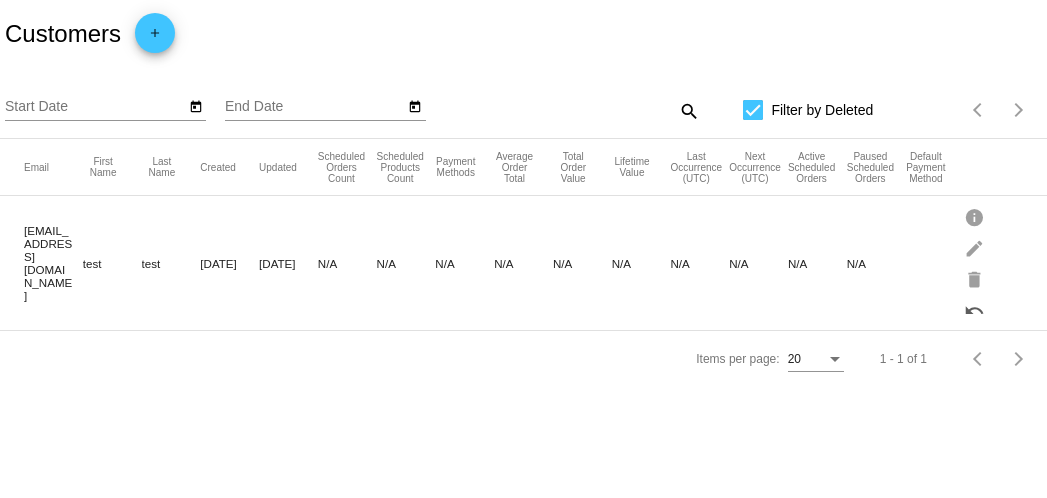 click on "undo" 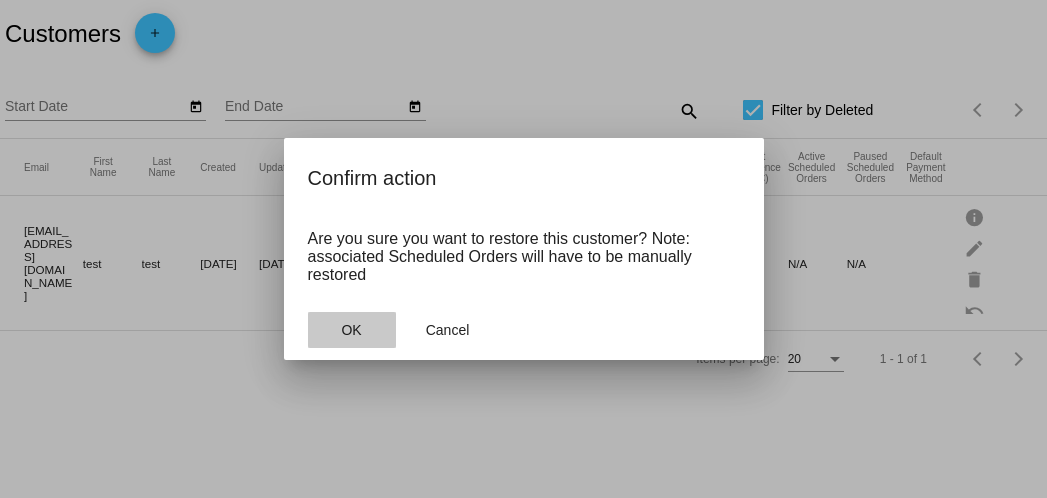 click on "OK" 